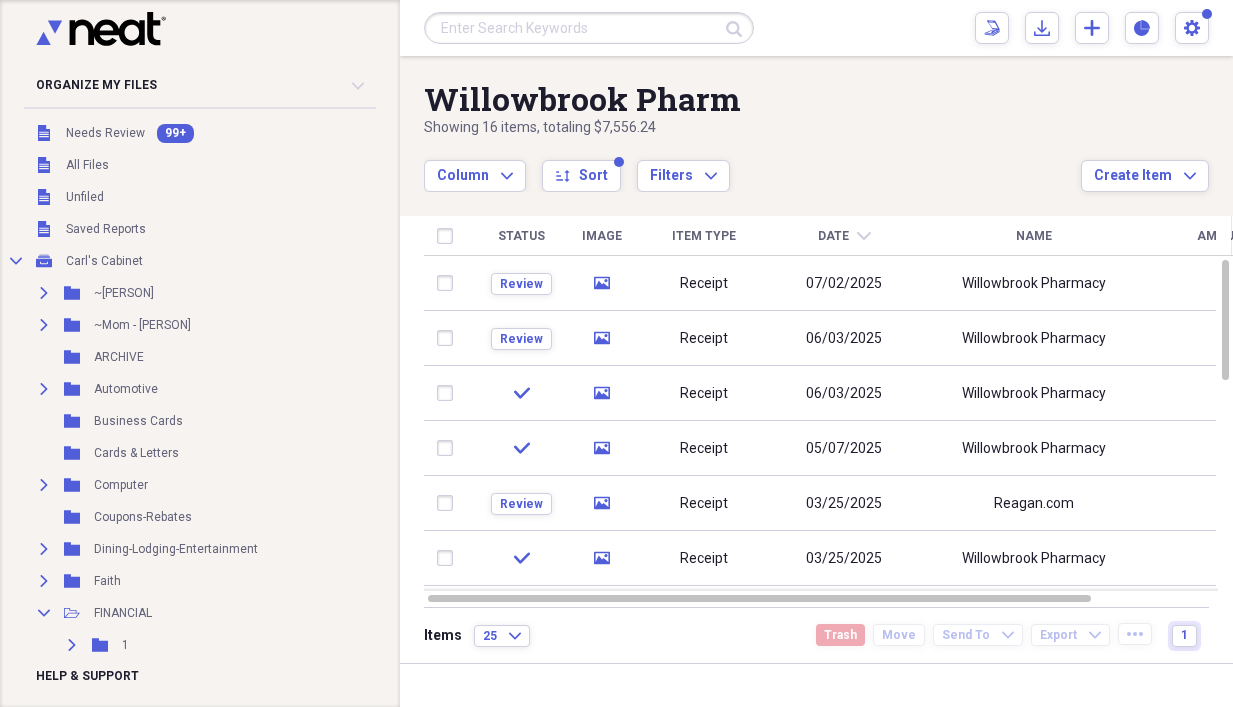 scroll, scrollTop: 0, scrollLeft: 0, axis: both 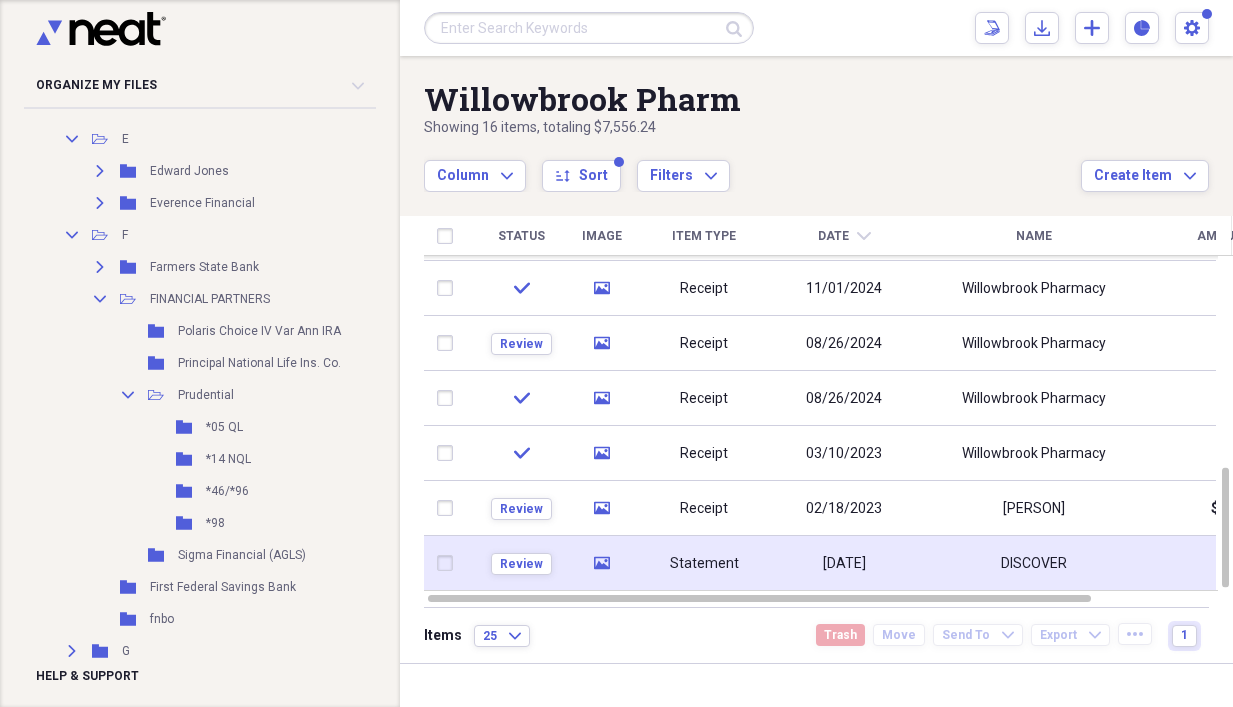click on "Statement" at bounding box center [704, 563] 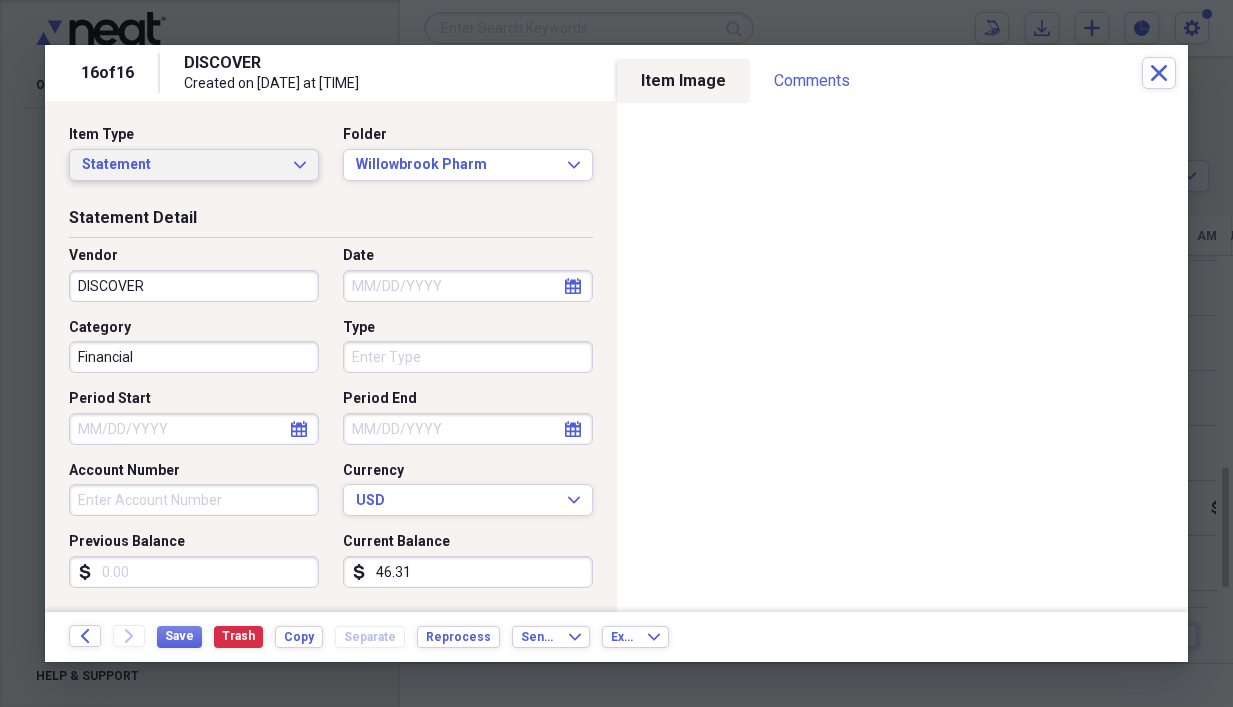 click on "Statement" at bounding box center (182, 165) 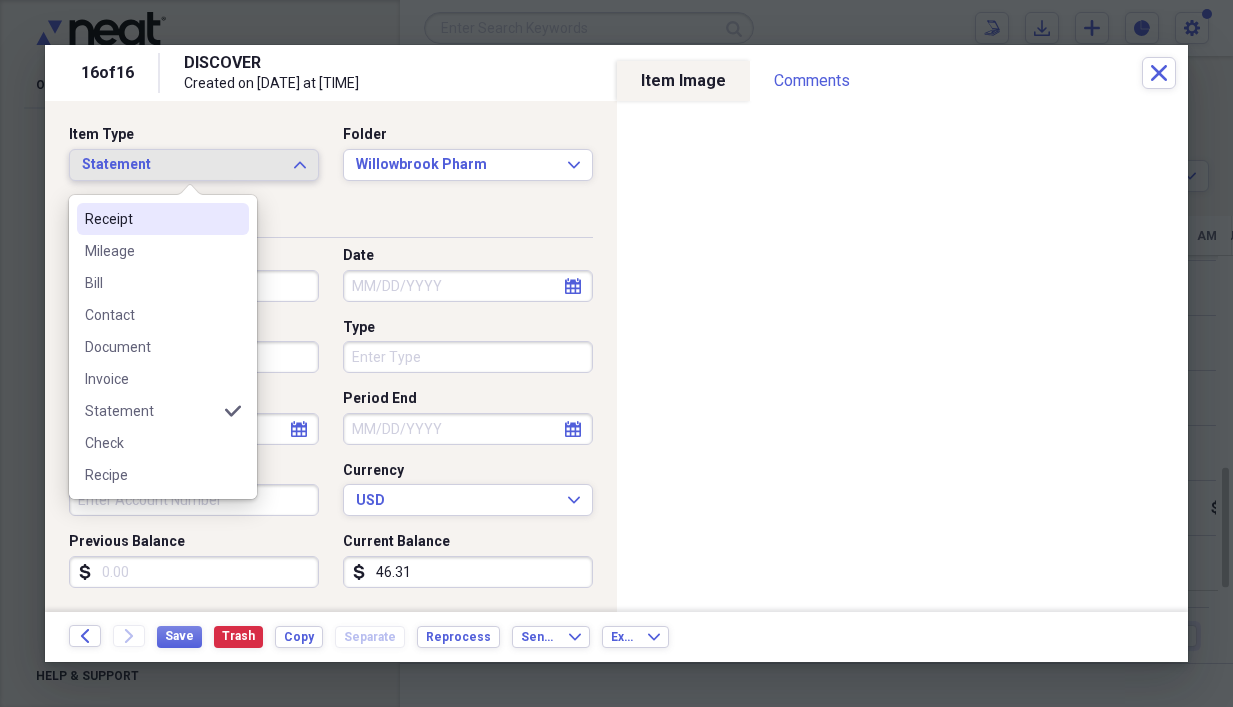 click on "Receipt" at bounding box center [151, 219] 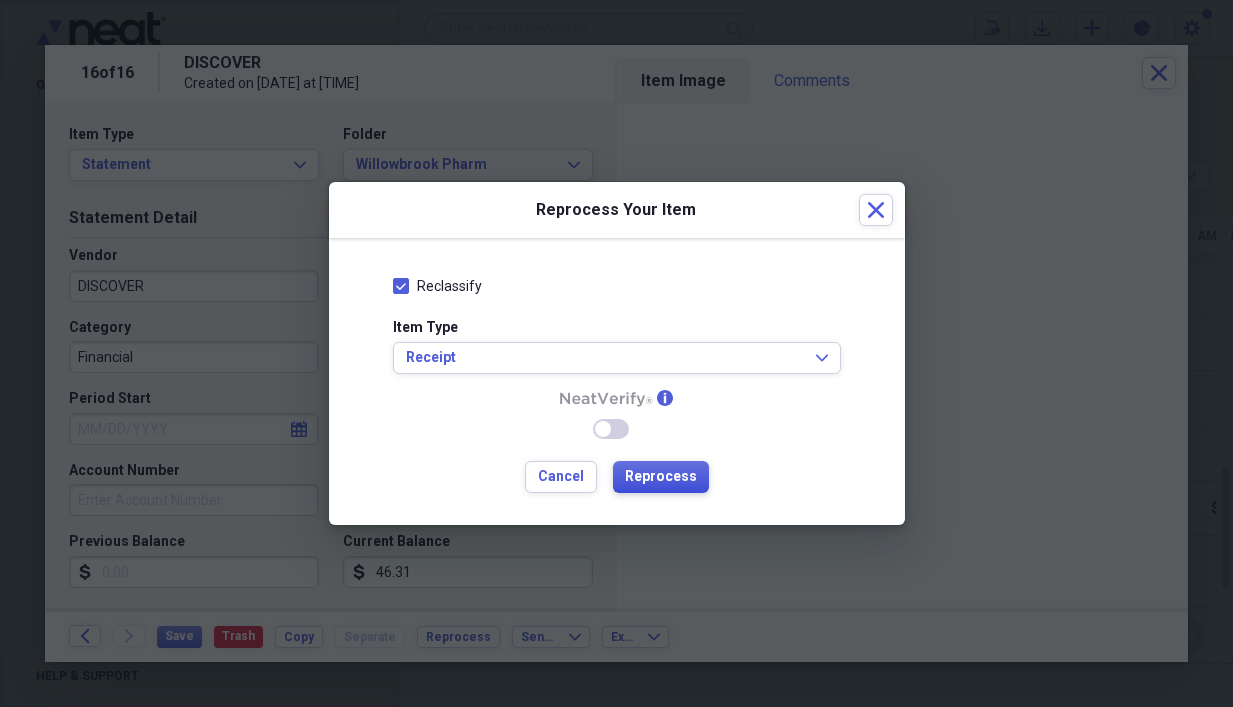 click on "Reprocess" at bounding box center (661, 477) 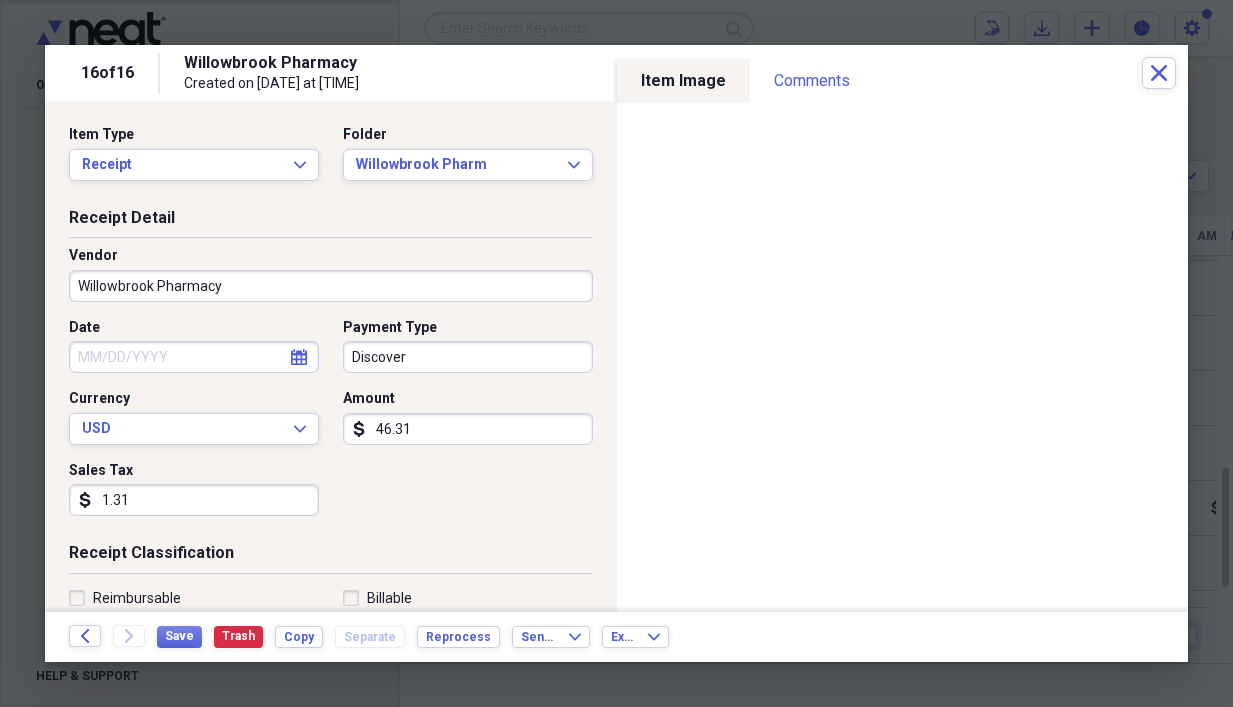 type on "Willowbrook Pharmacy" 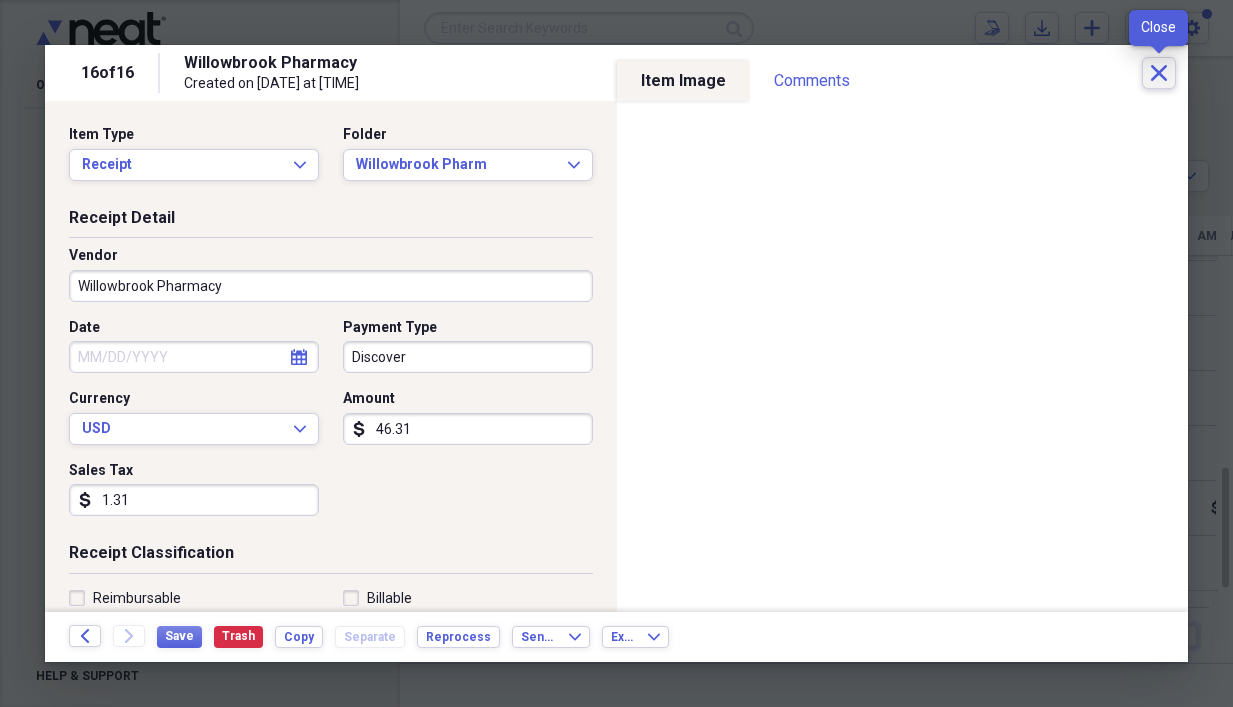click 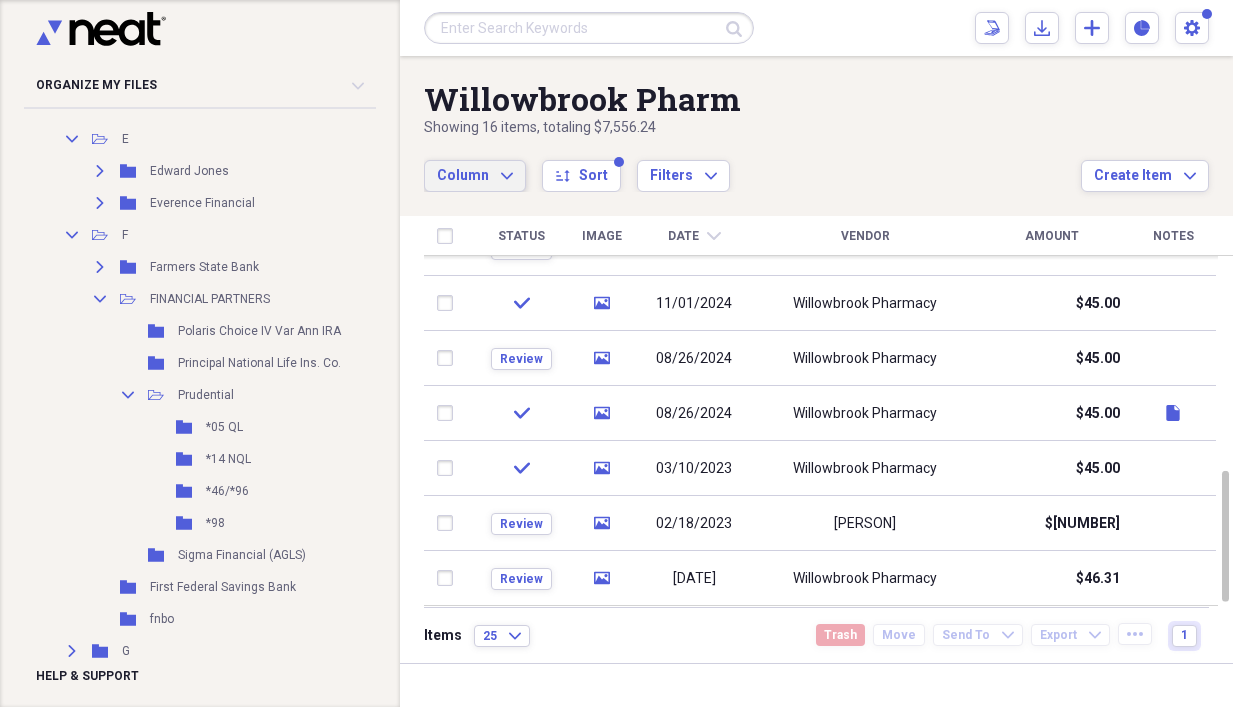 click on "Column" at bounding box center [463, 175] 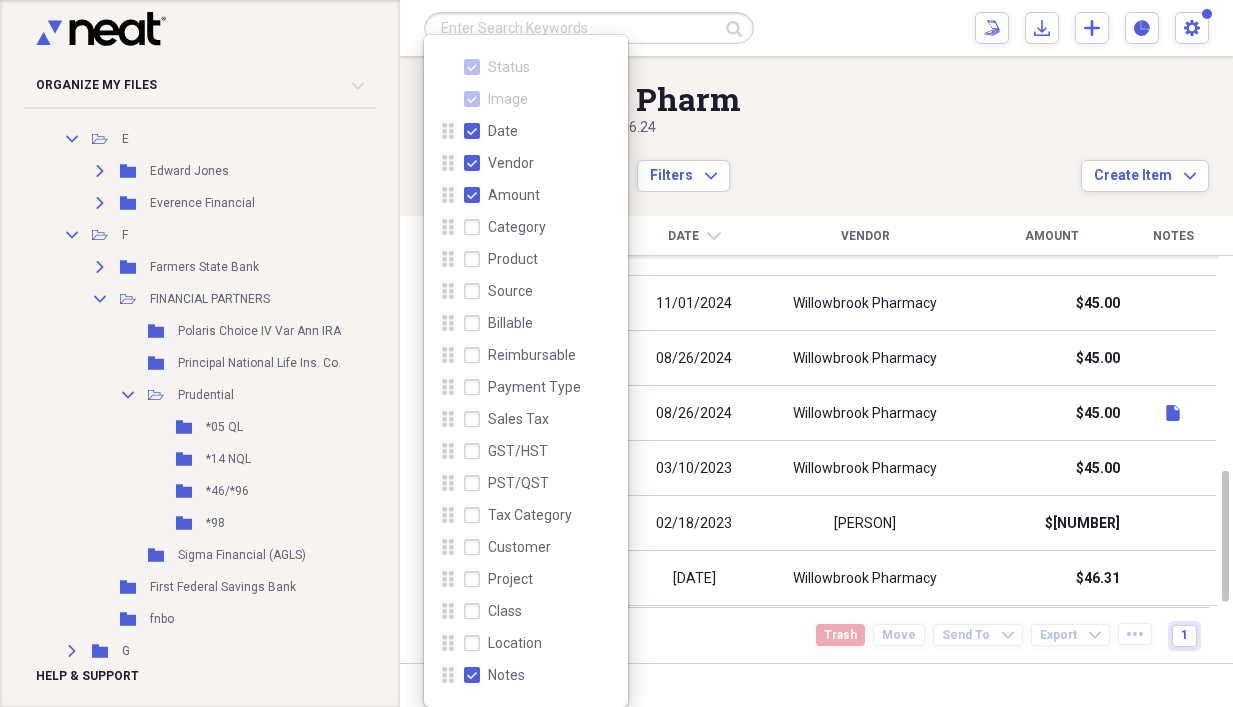 click on "Category" at bounding box center [505, 227] 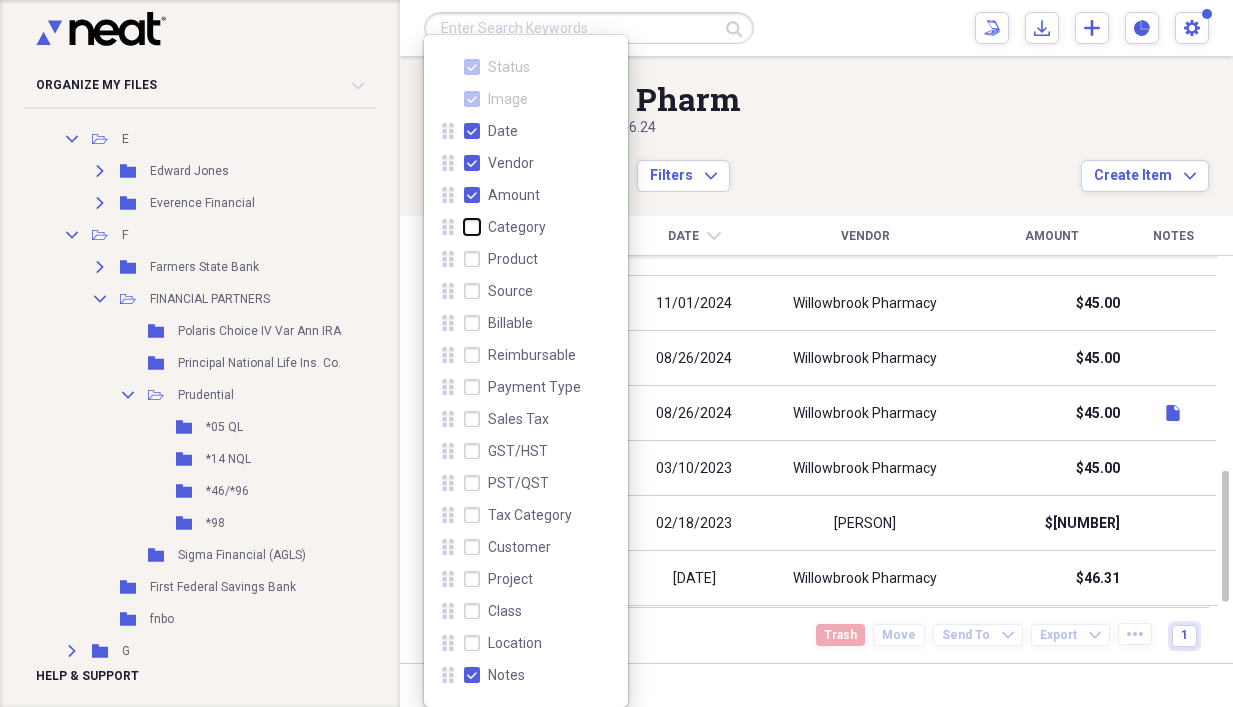 click on "Category" at bounding box center (464, 227) 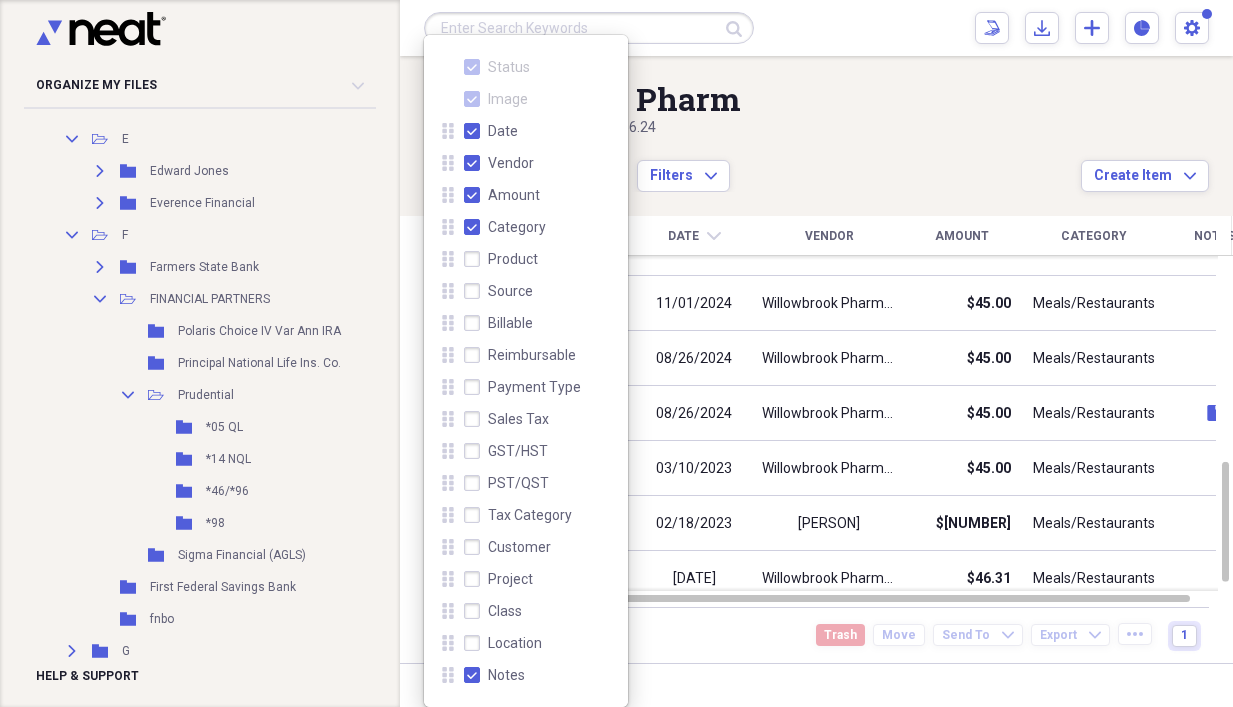 click on "Category" at bounding box center [505, 227] 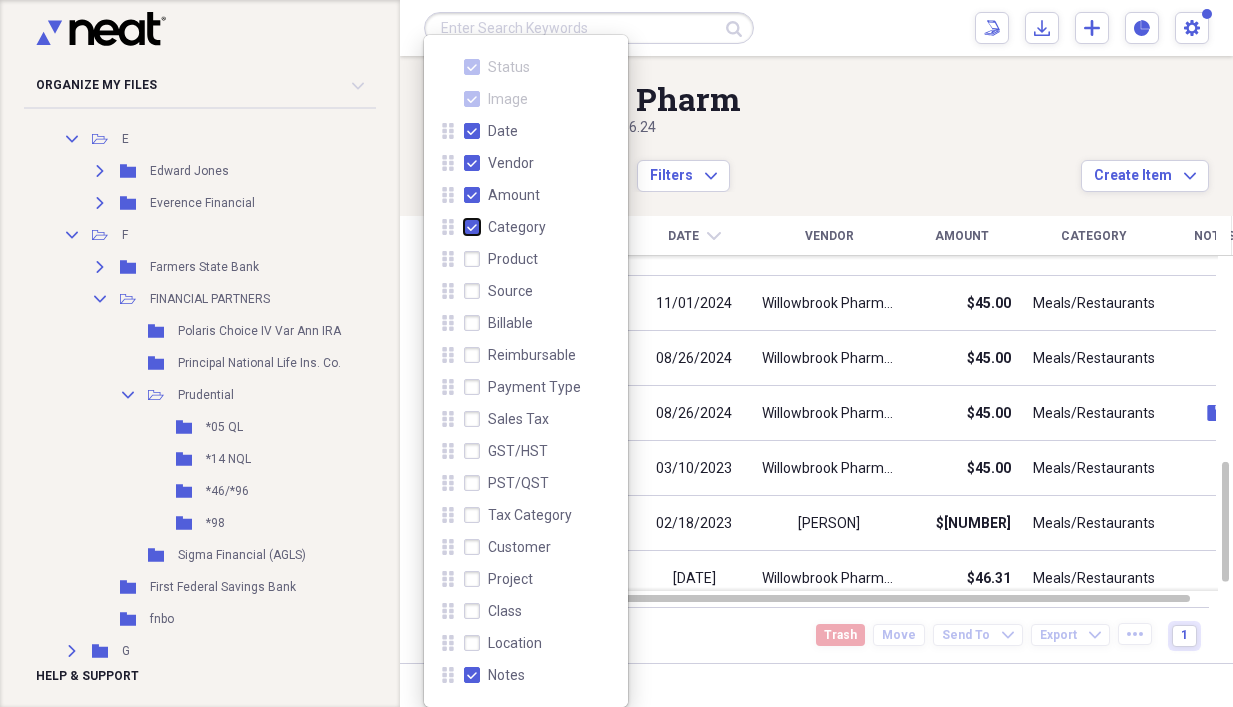 click on "Category" at bounding box center [464, 227] 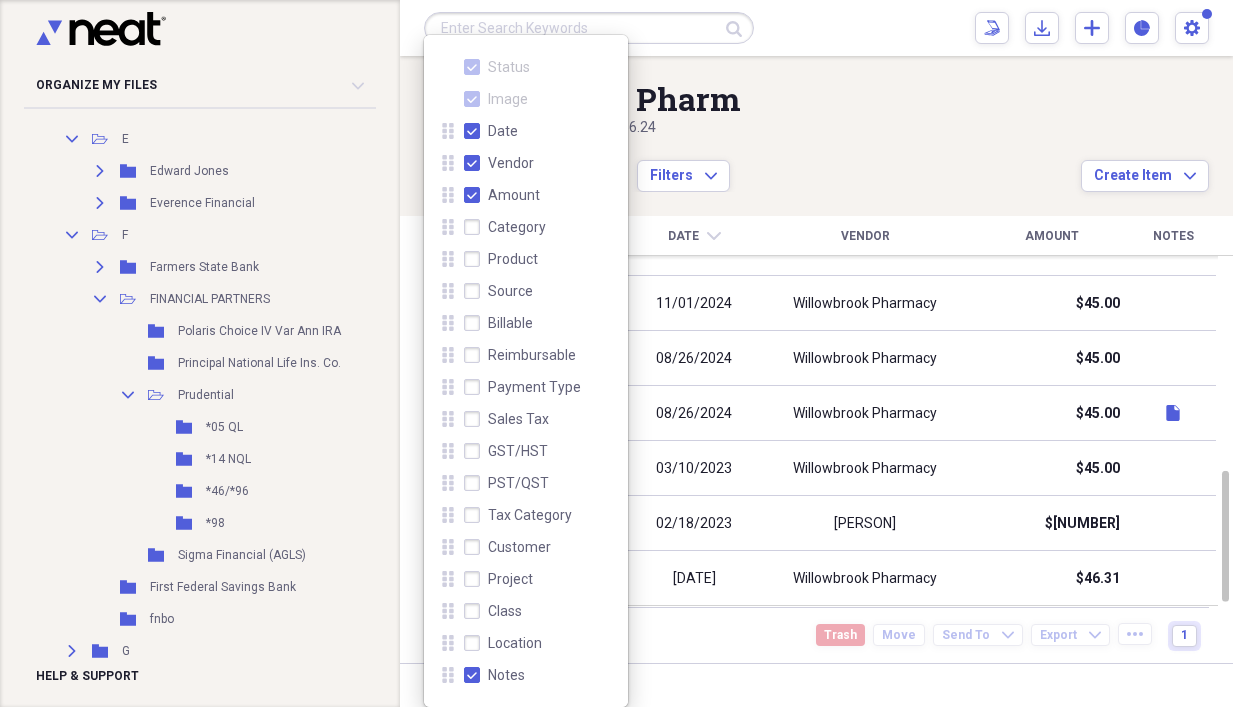 click on "Product" at bounding box center [501, 259] 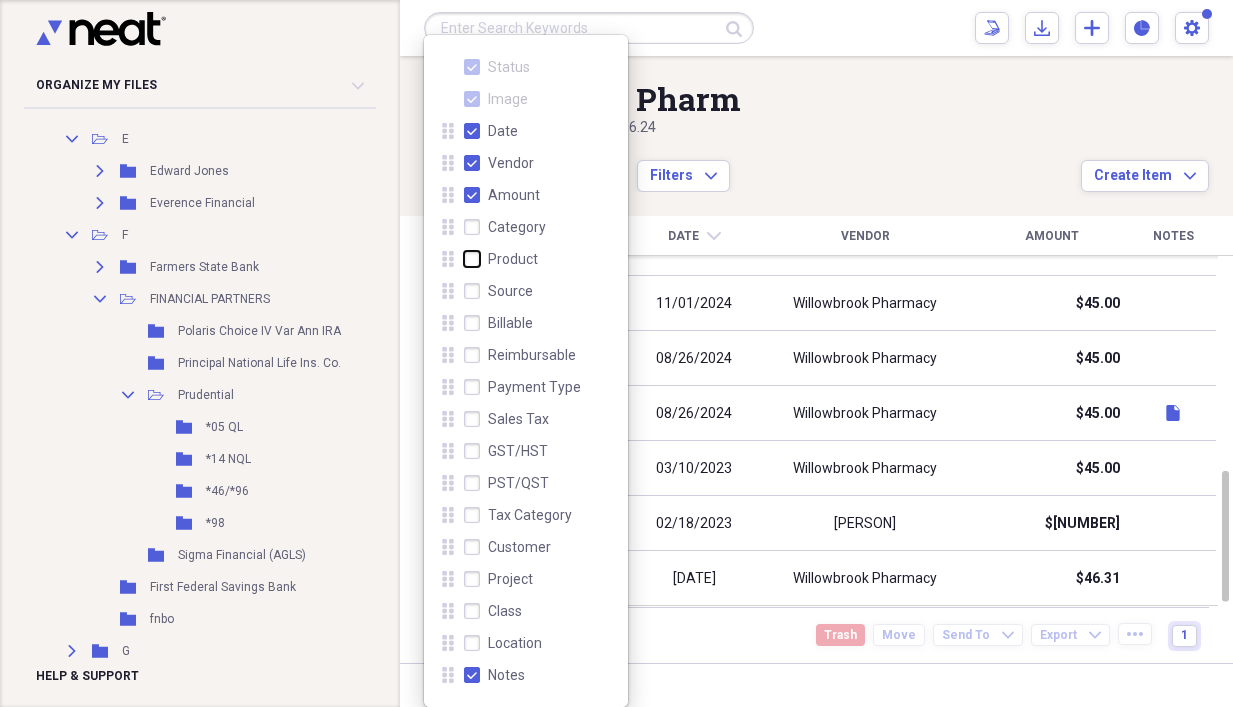 click on "Product" at bounding box center [464, 259] 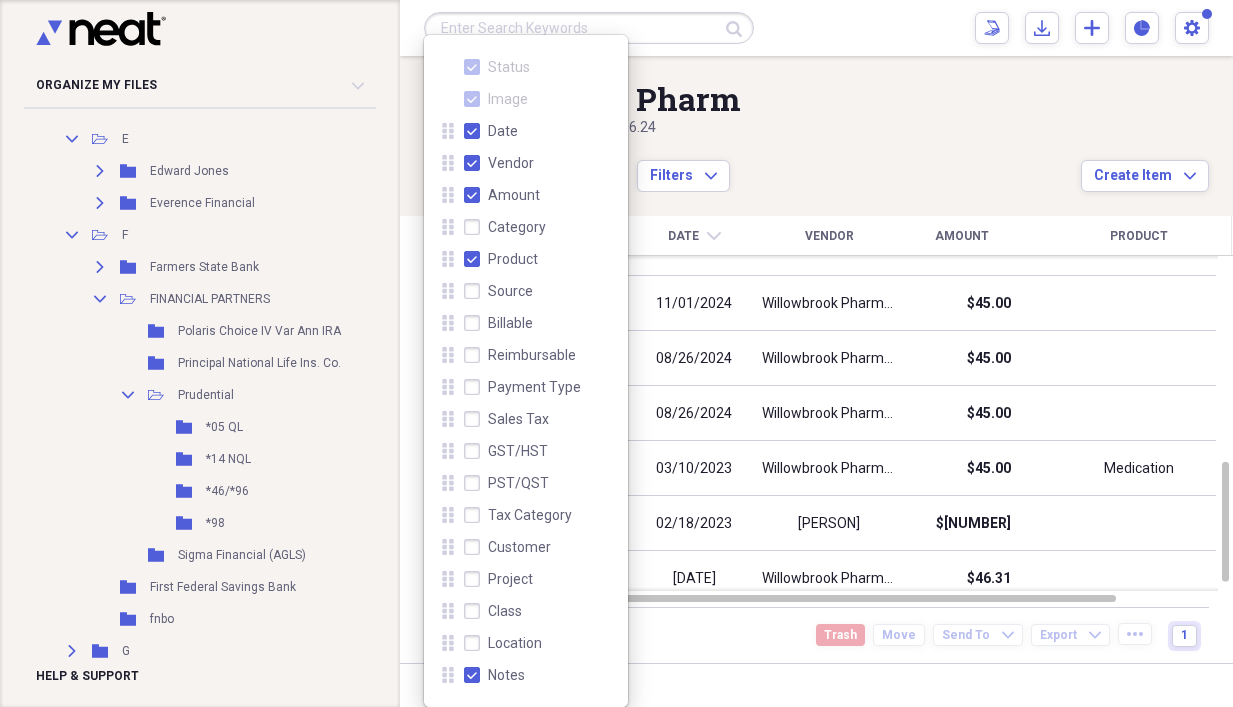 click on "Product" at bounding box center (501, 259) 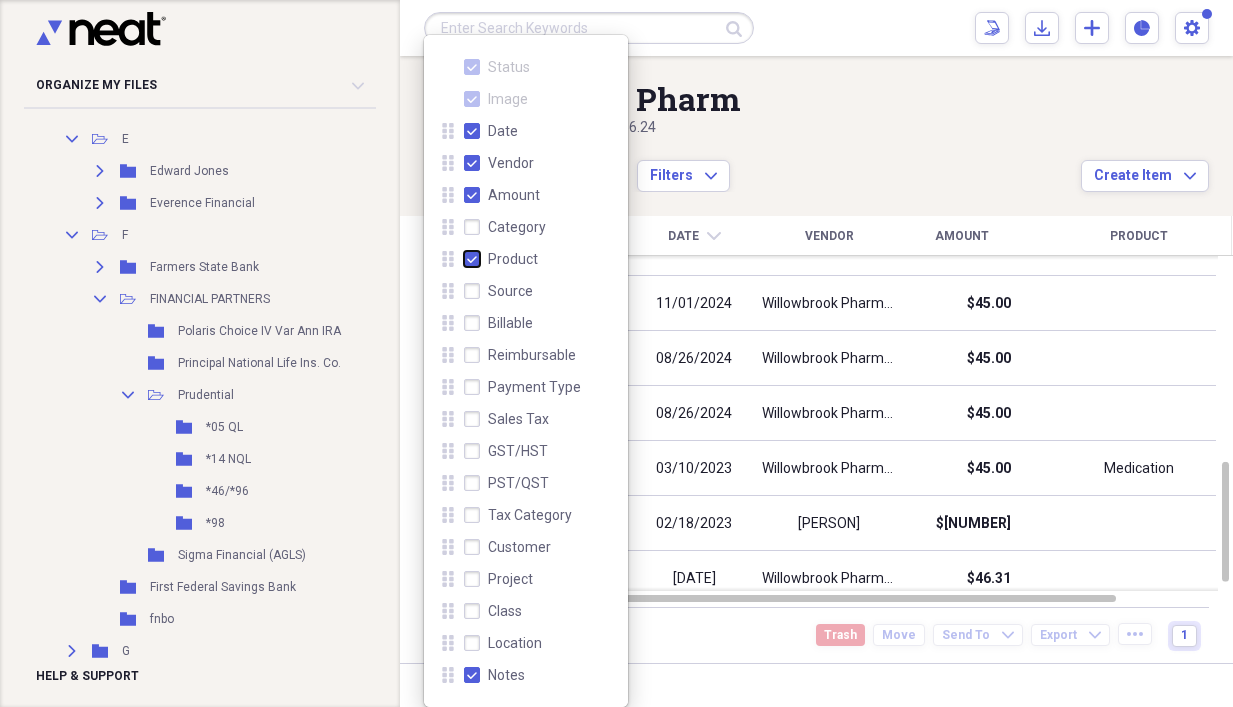 click on "Product" at bounding box center [464, 259] 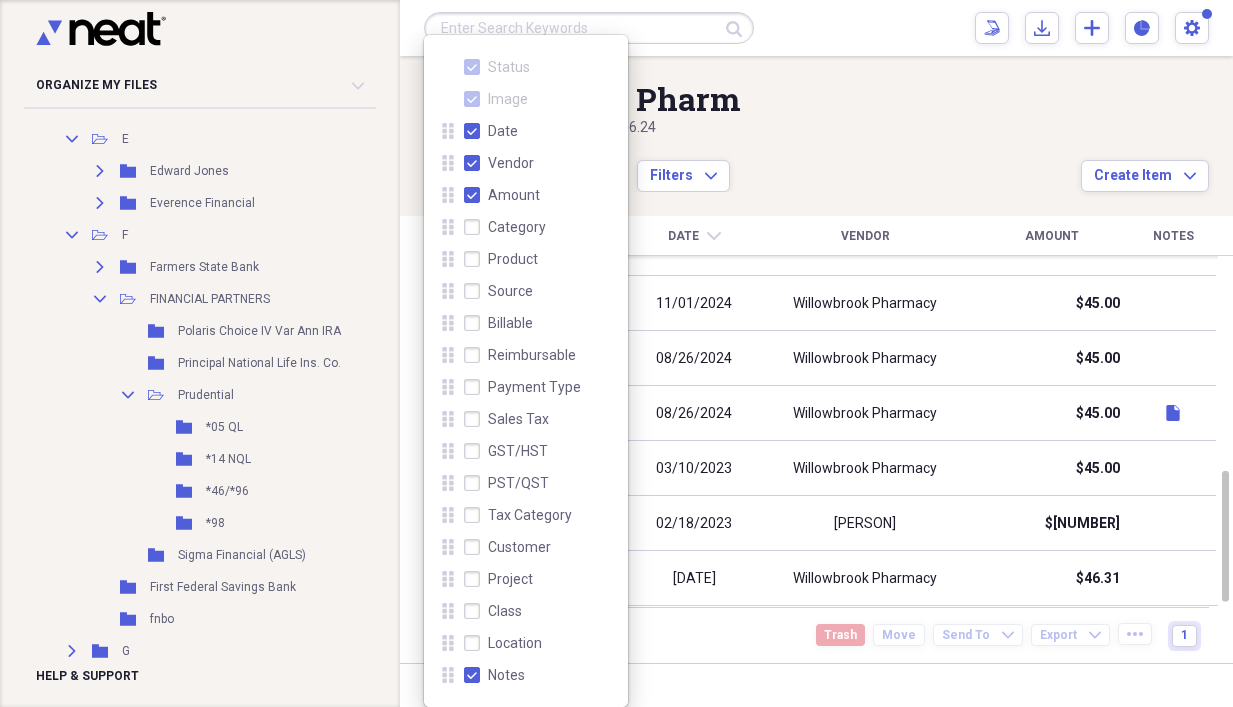 click on "Source" at bounding box center (498, 291) 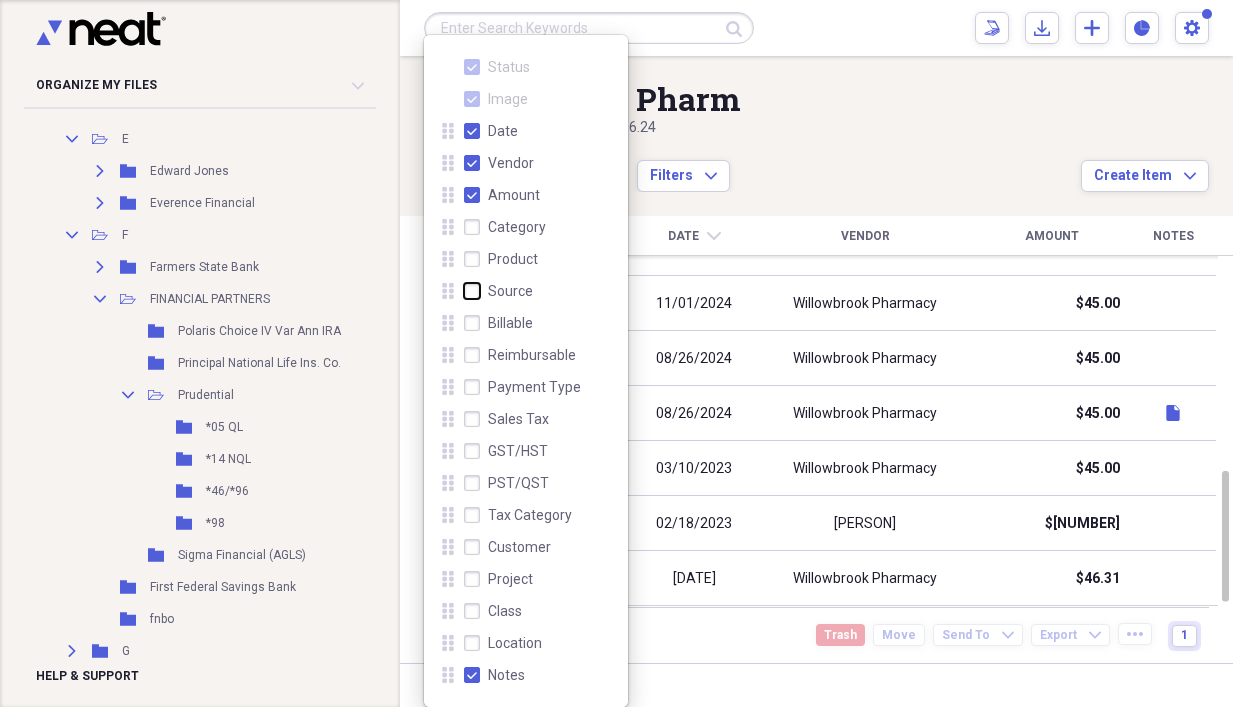 click on "Source" at bounding box center [464, 291] 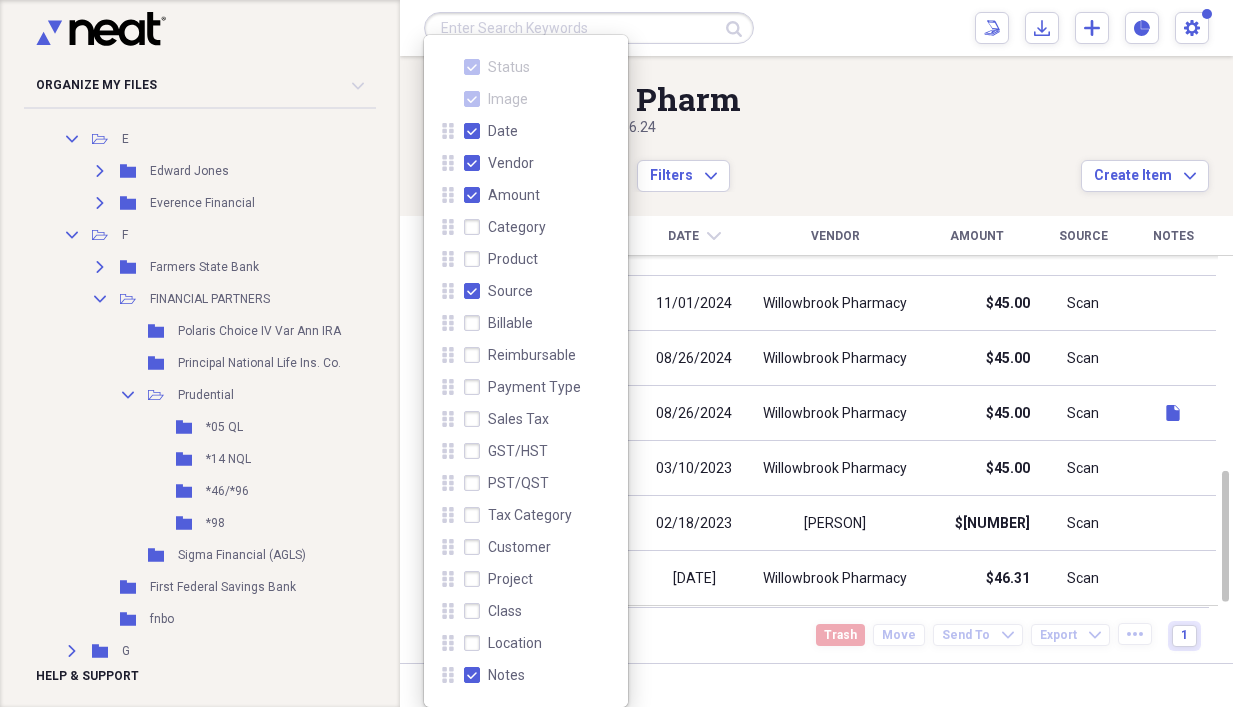 click on "Source" at bounding box center [498, 291] 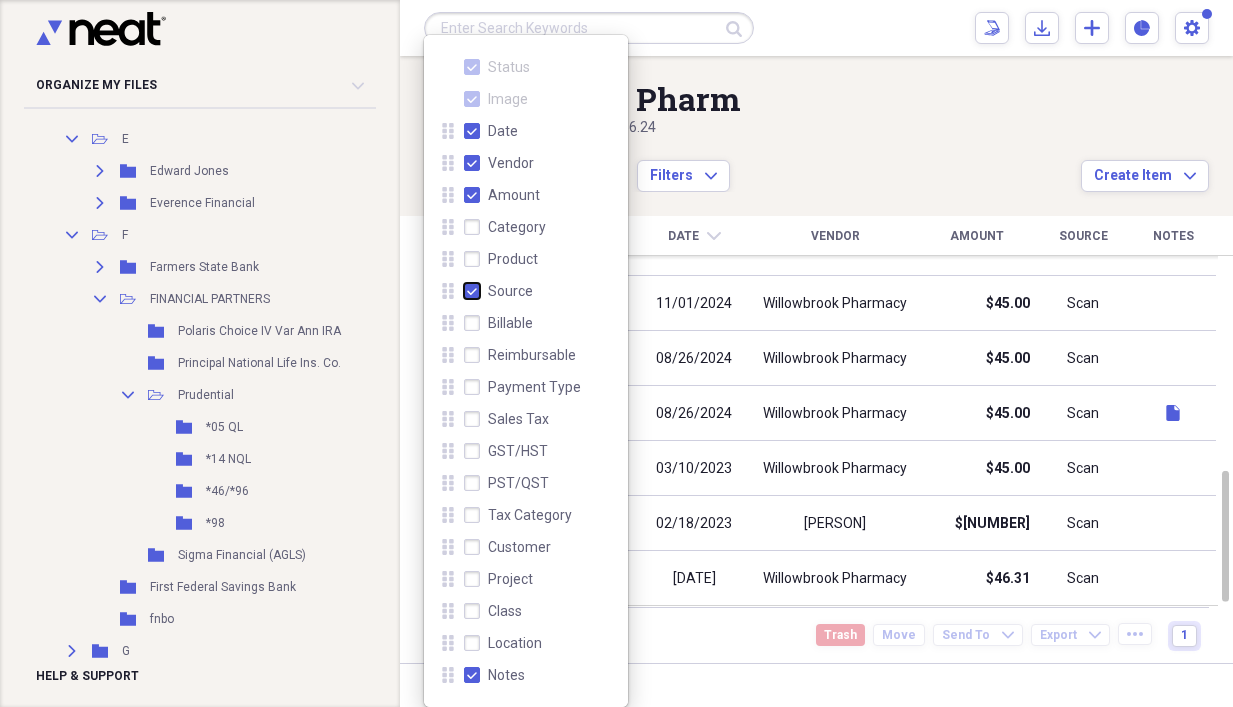 click on "Source" at bounding box center [464, 291] 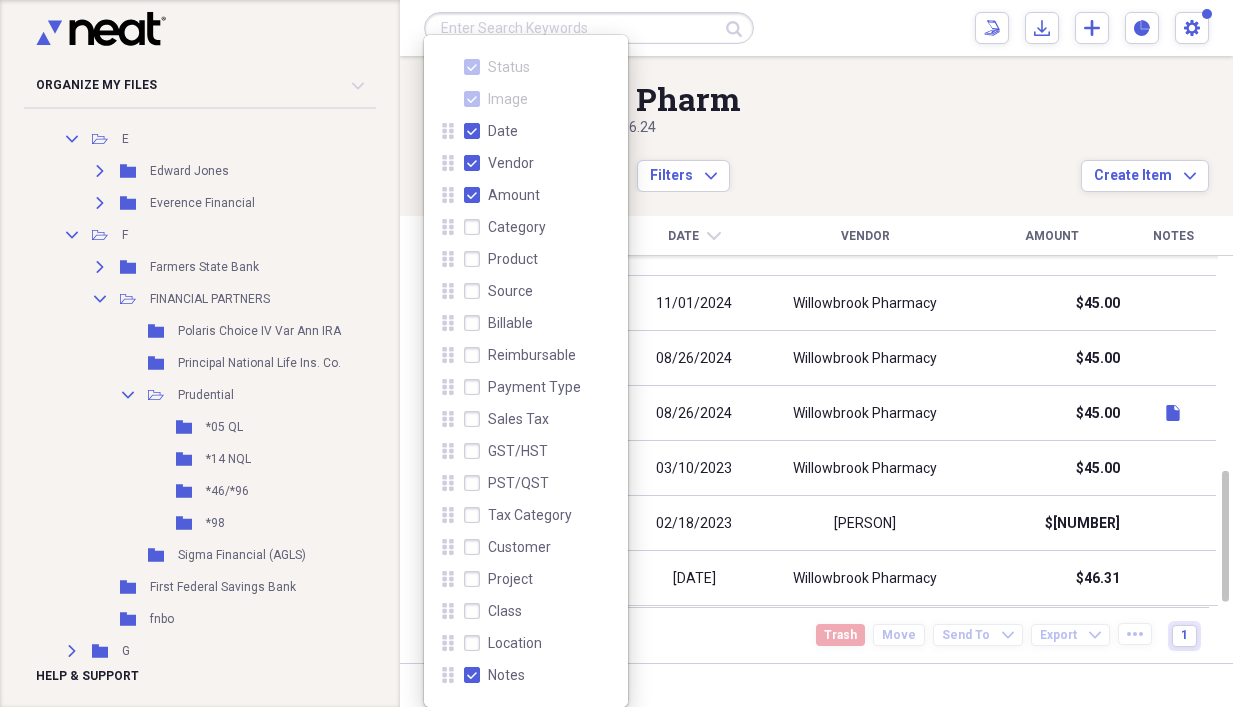 click on "Billable" at bounding box center [498, 323] 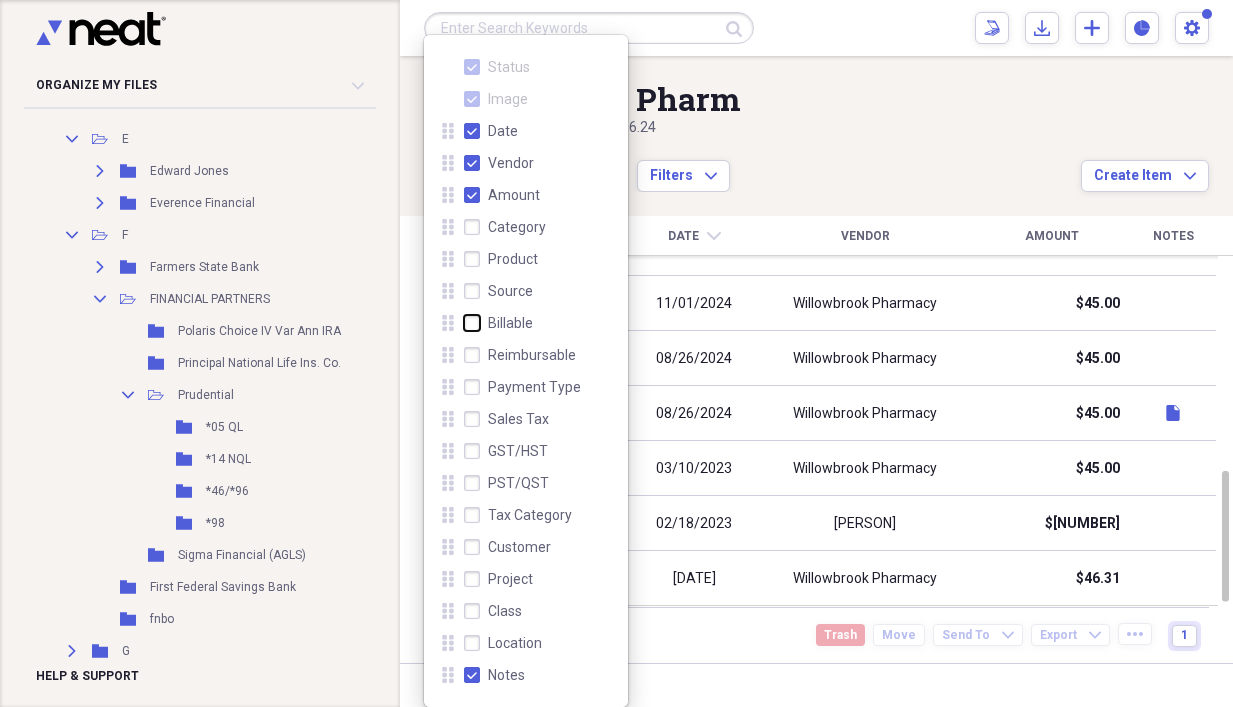 click on "Billable" at bounding box center [464, 323] 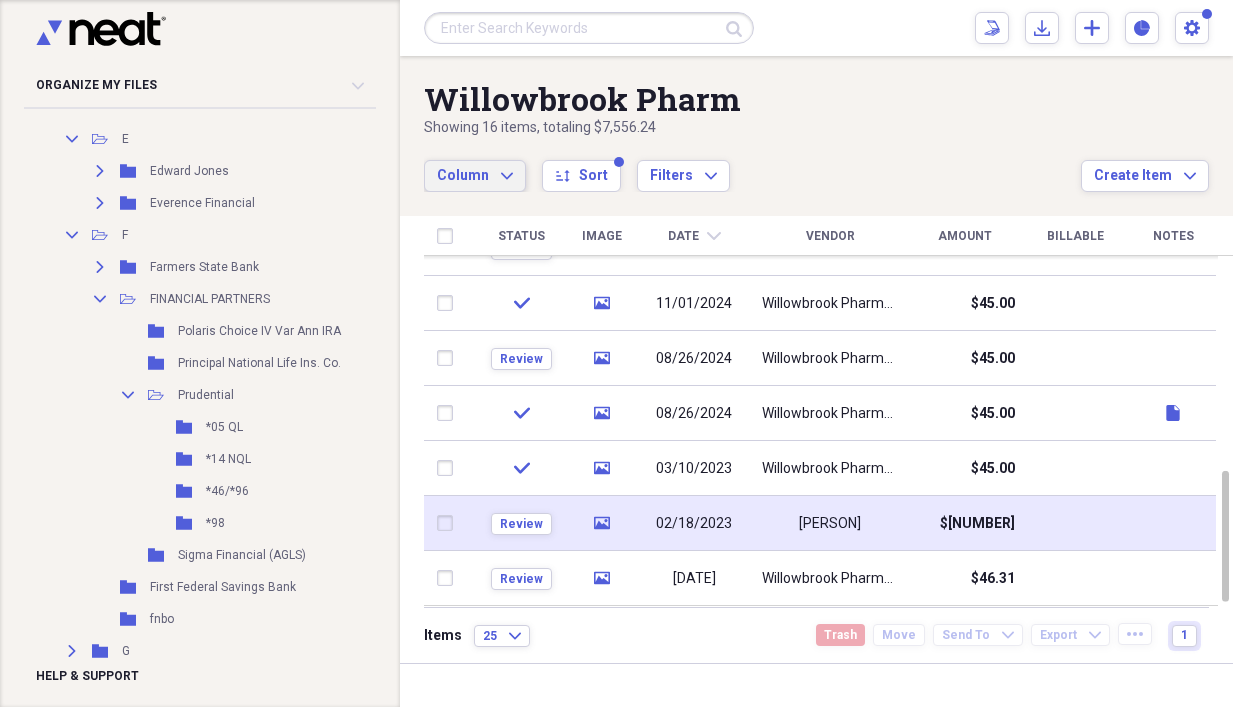 click on "$[NUMBER]" at bounding box center [964, 523] 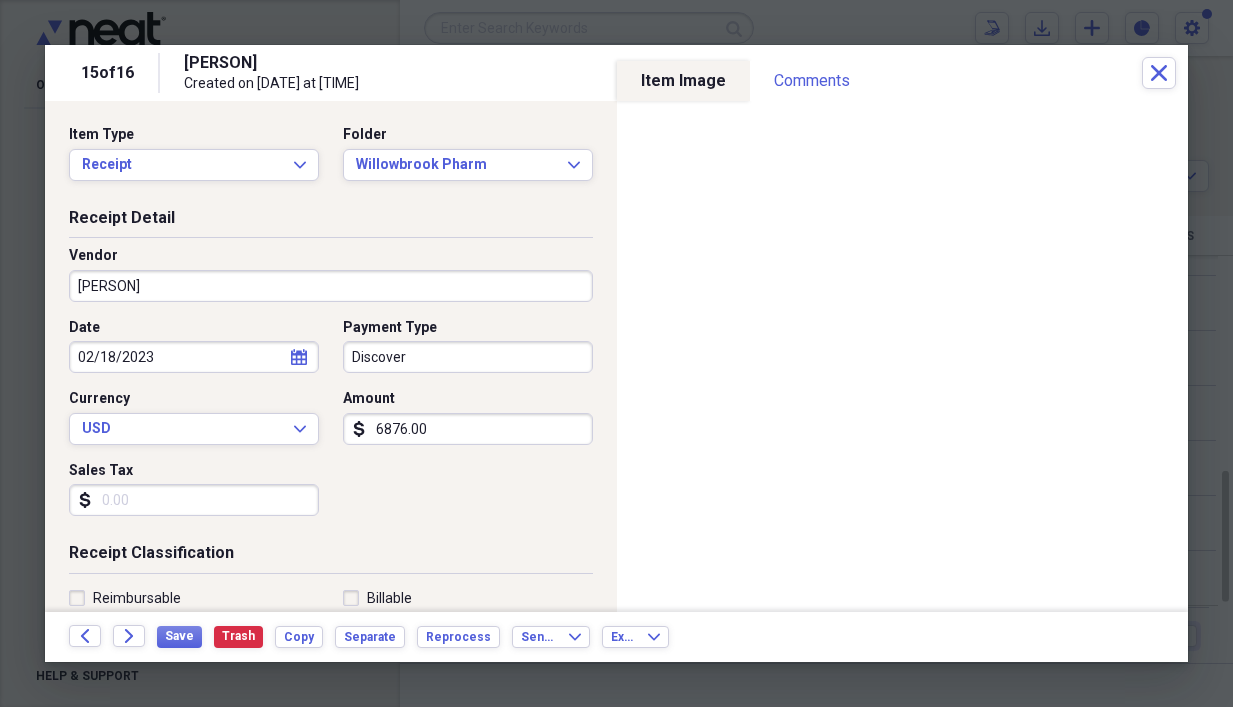 click on "6876.00" at bounding box center (468, 429) 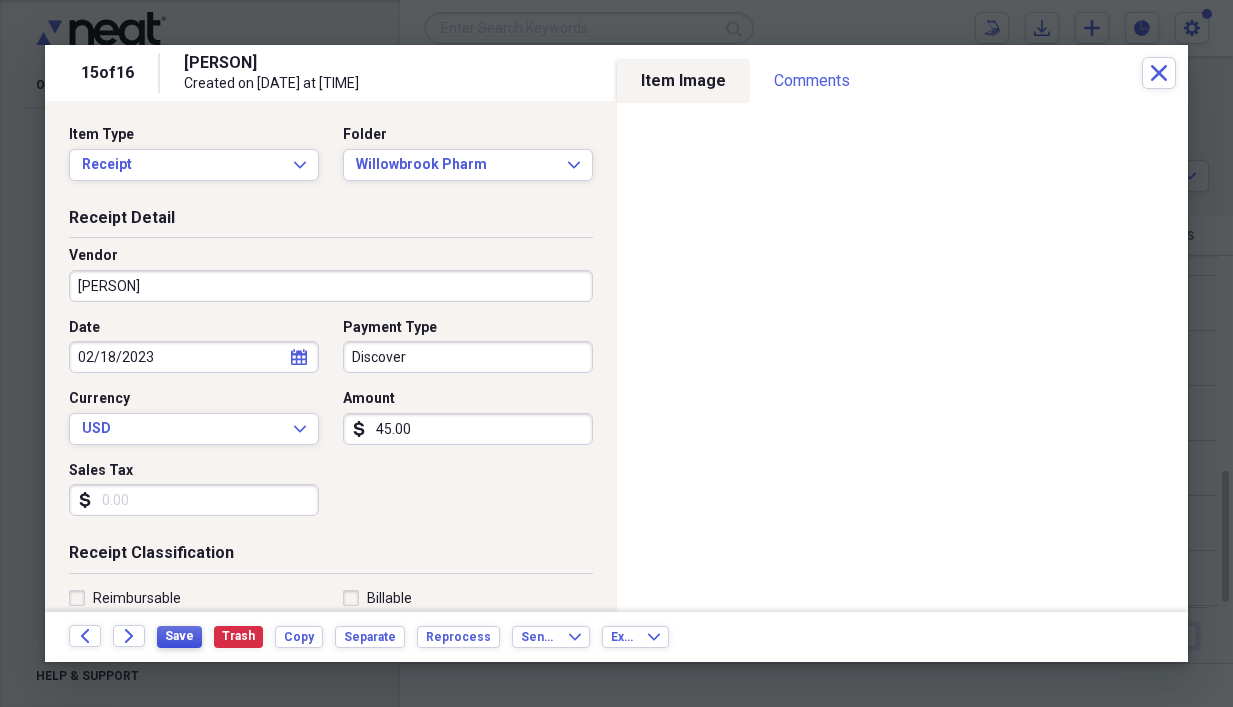 type on "45.00" 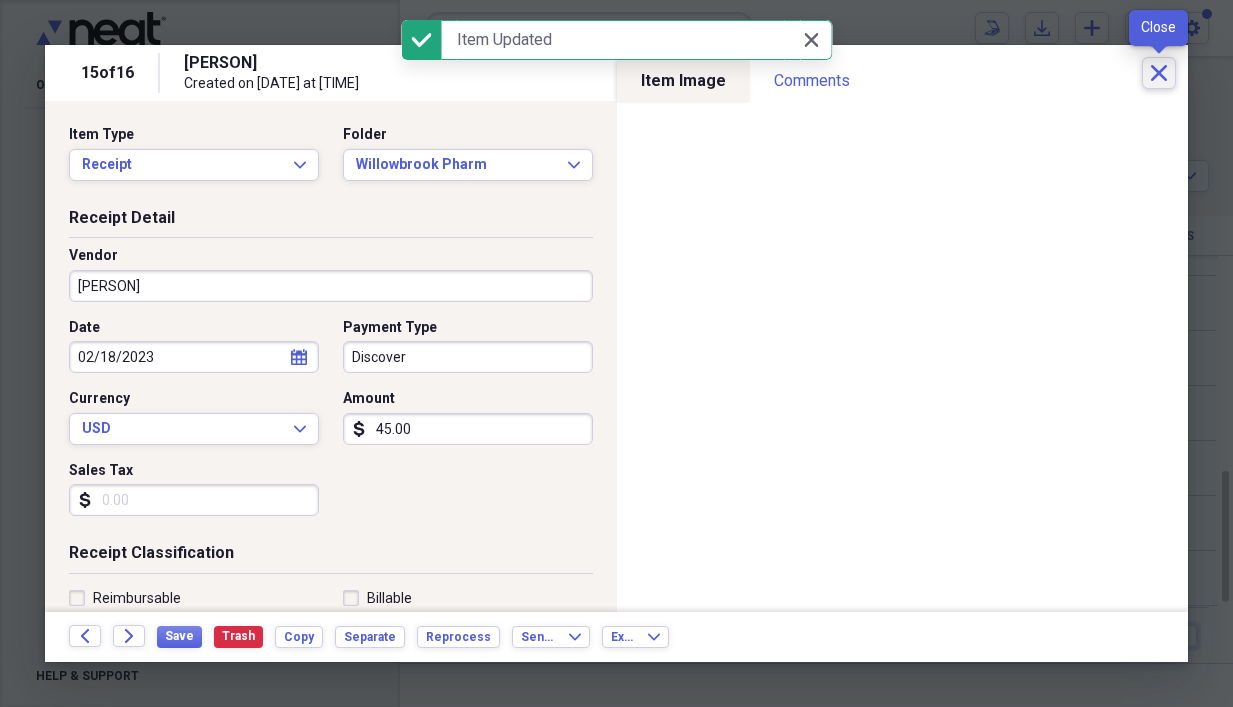 click on "Close" at bounding box center (1159, 73) 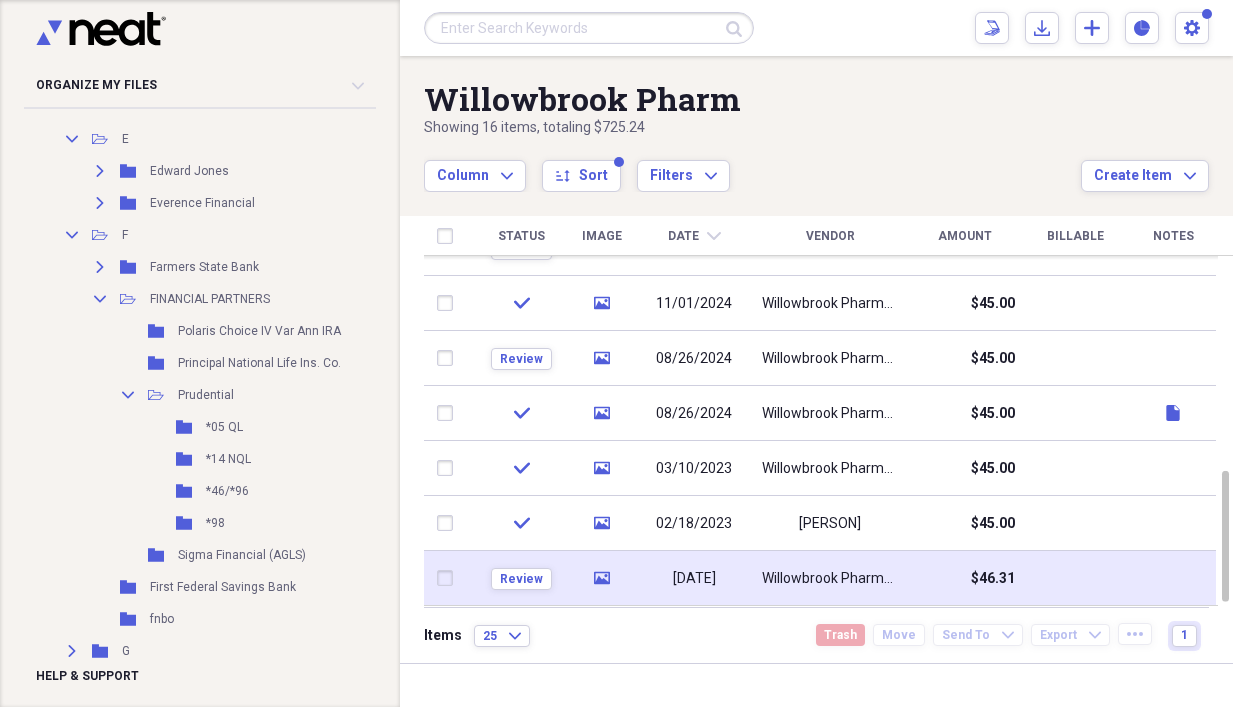 click on "$46.31" at bounding box center [964, 578] 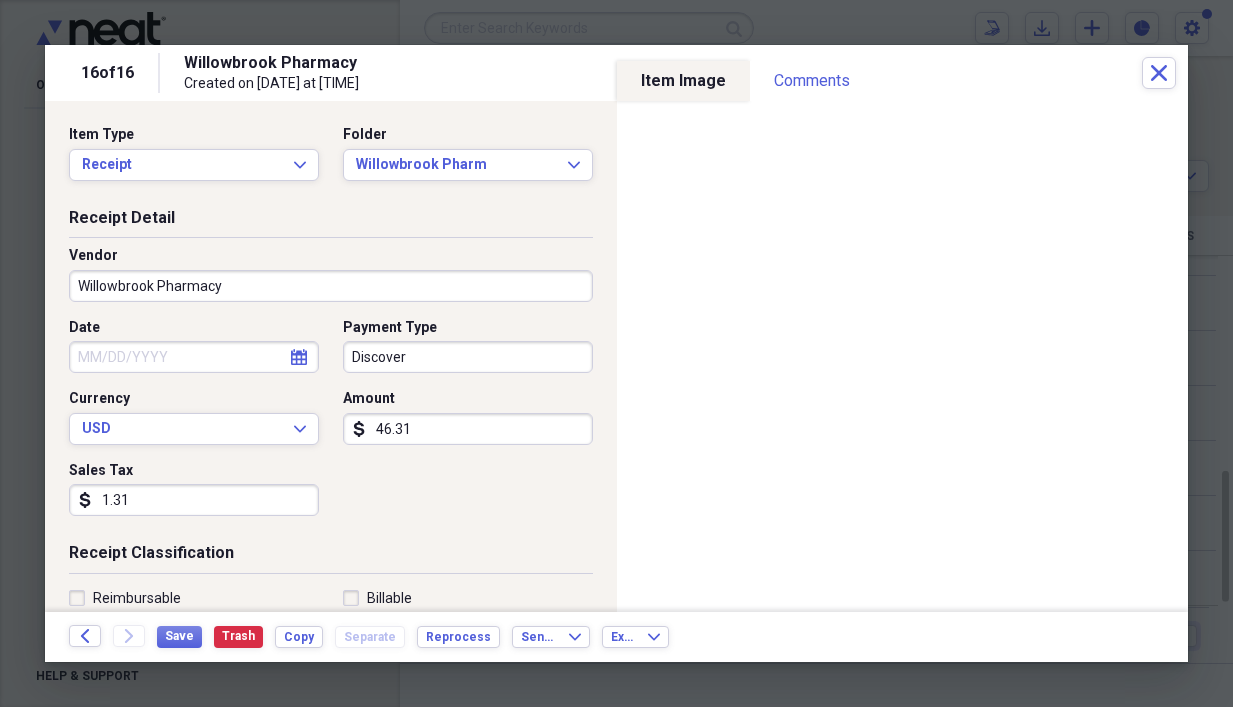 click on "46.31" at bounding box center (468, 429) 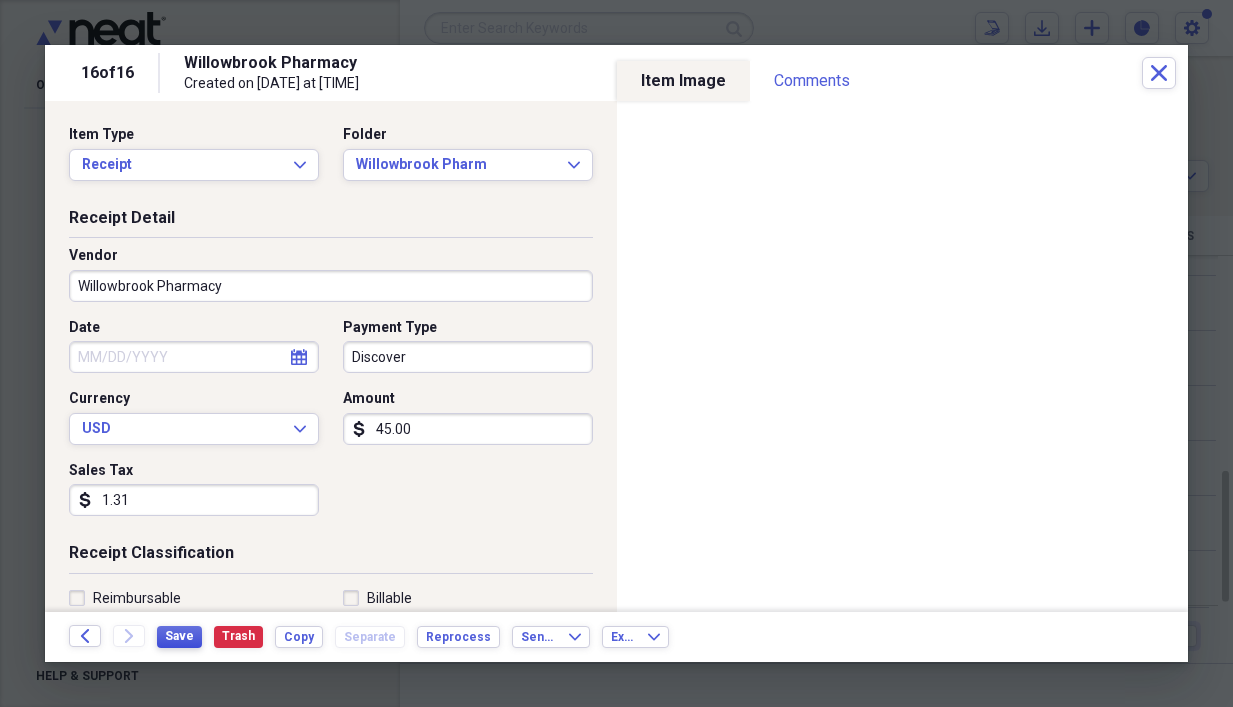 click on "Save" at bounding box center (179, 636) 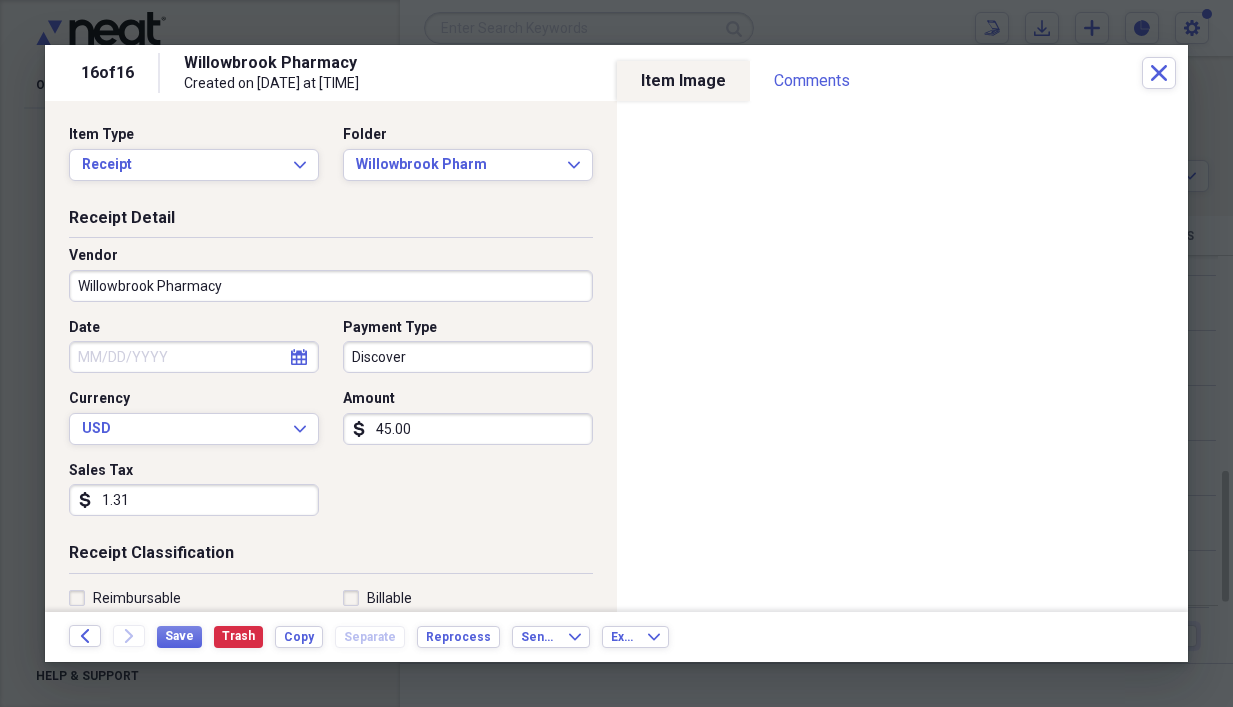 click on "45.00" at bounding box center (468, 429) 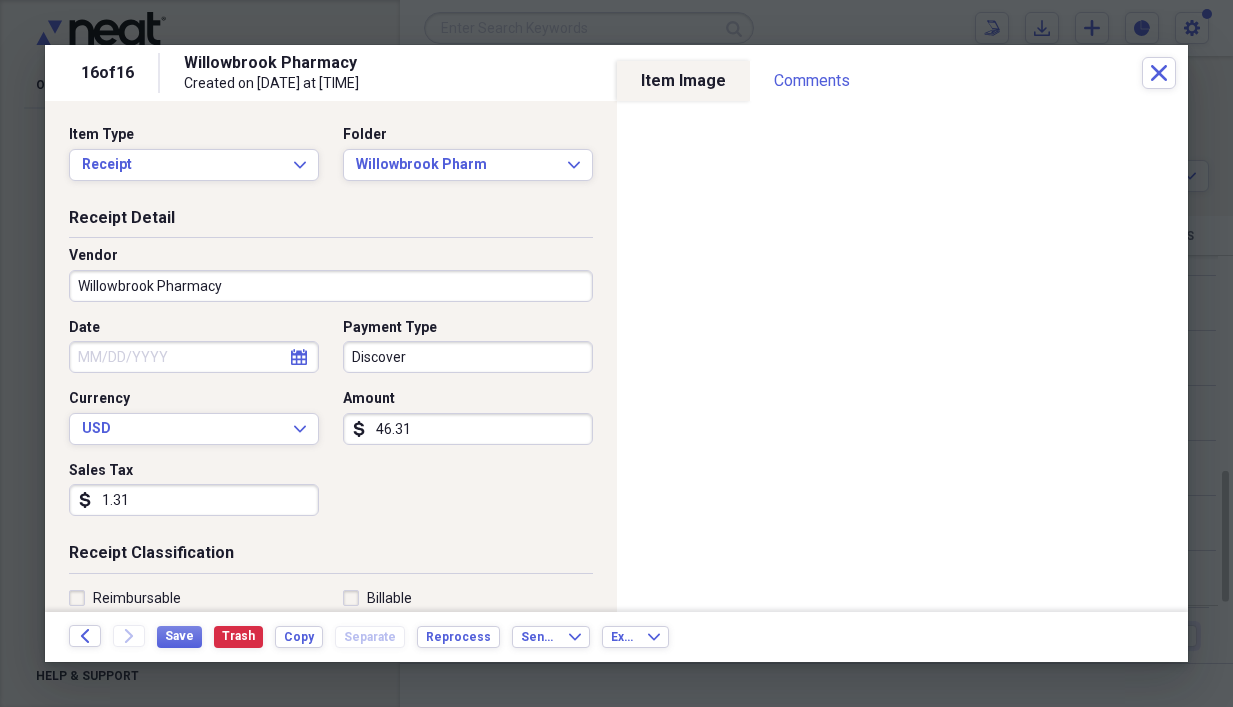 type on "46.31" 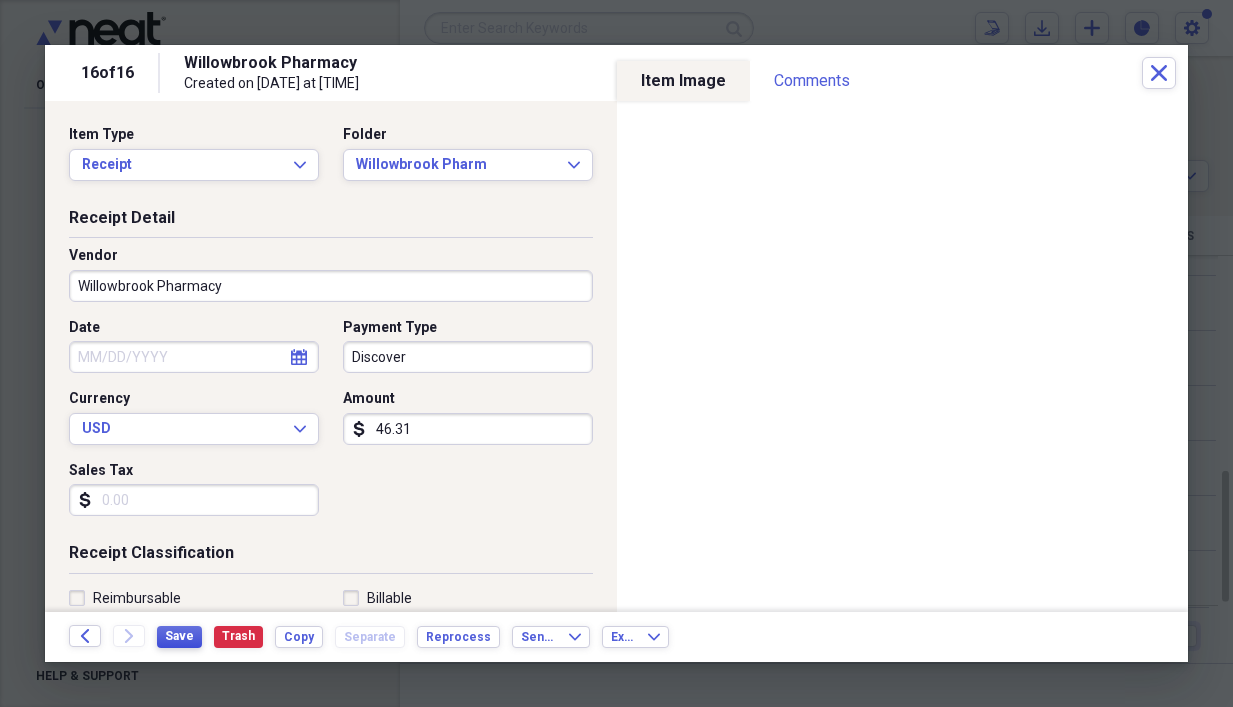 type 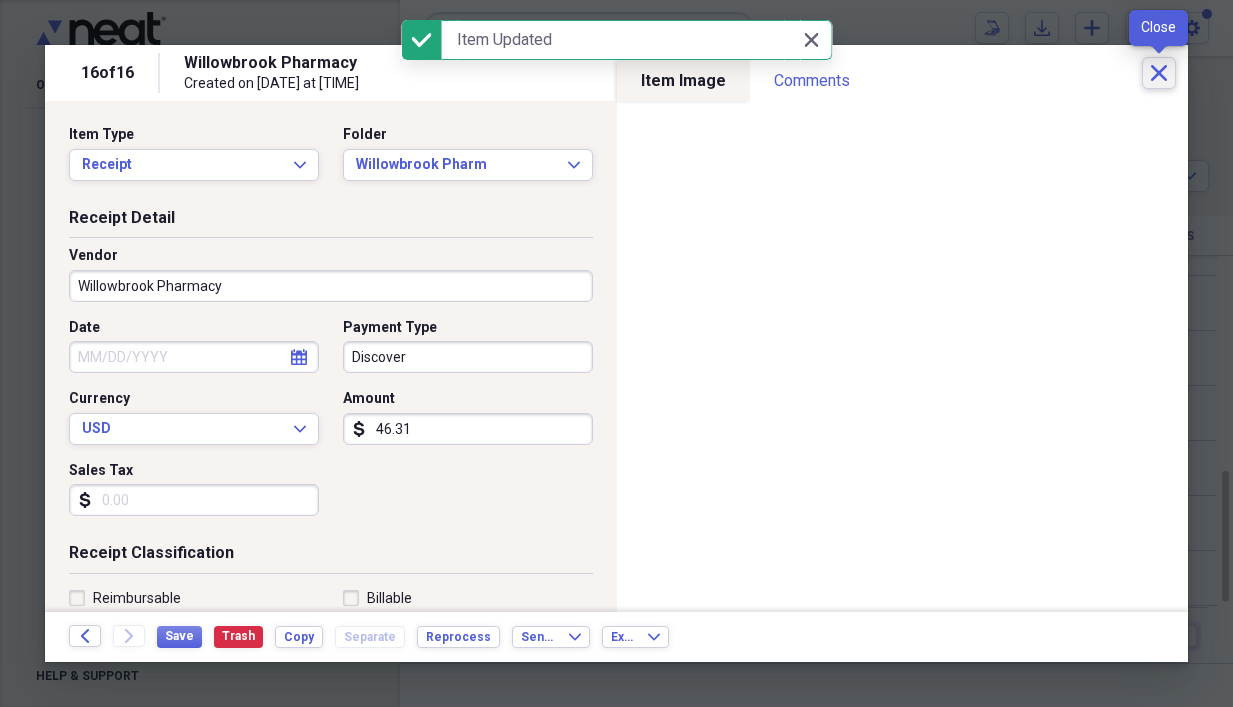 click on "Close" 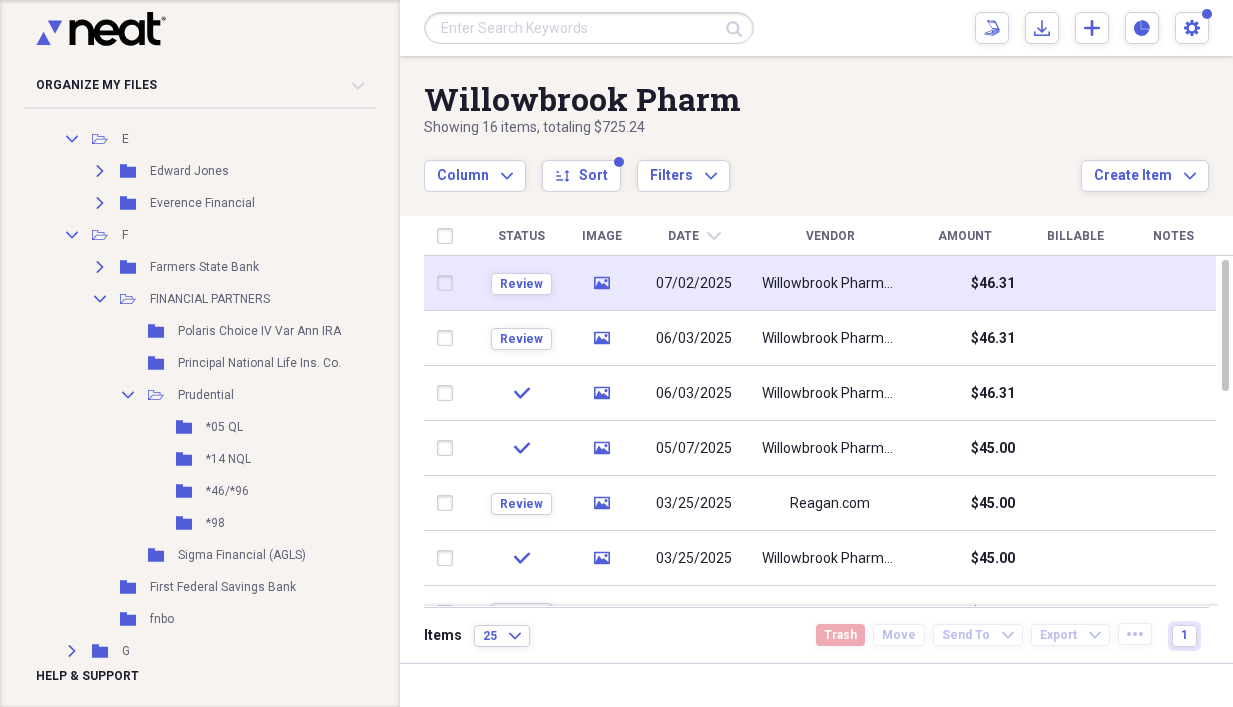 click on "$46.31" at bounding box center (964, 283) 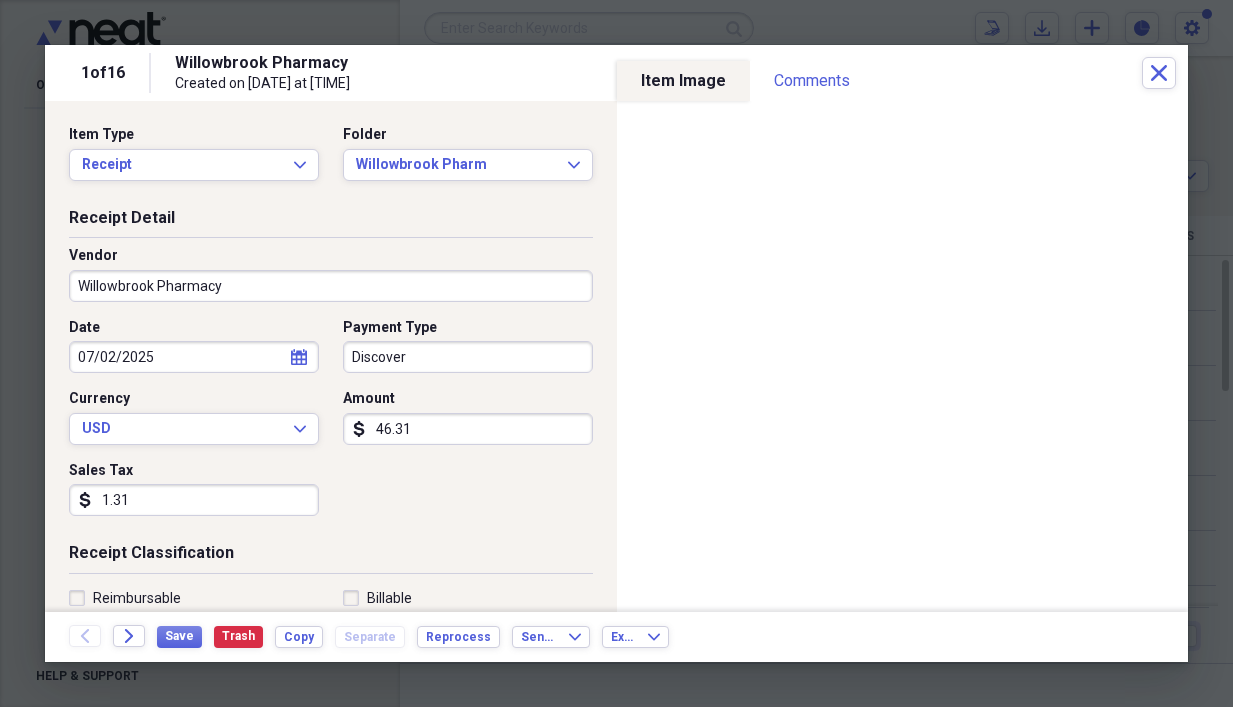 click on "1.31" at bounding box center [194, 500] 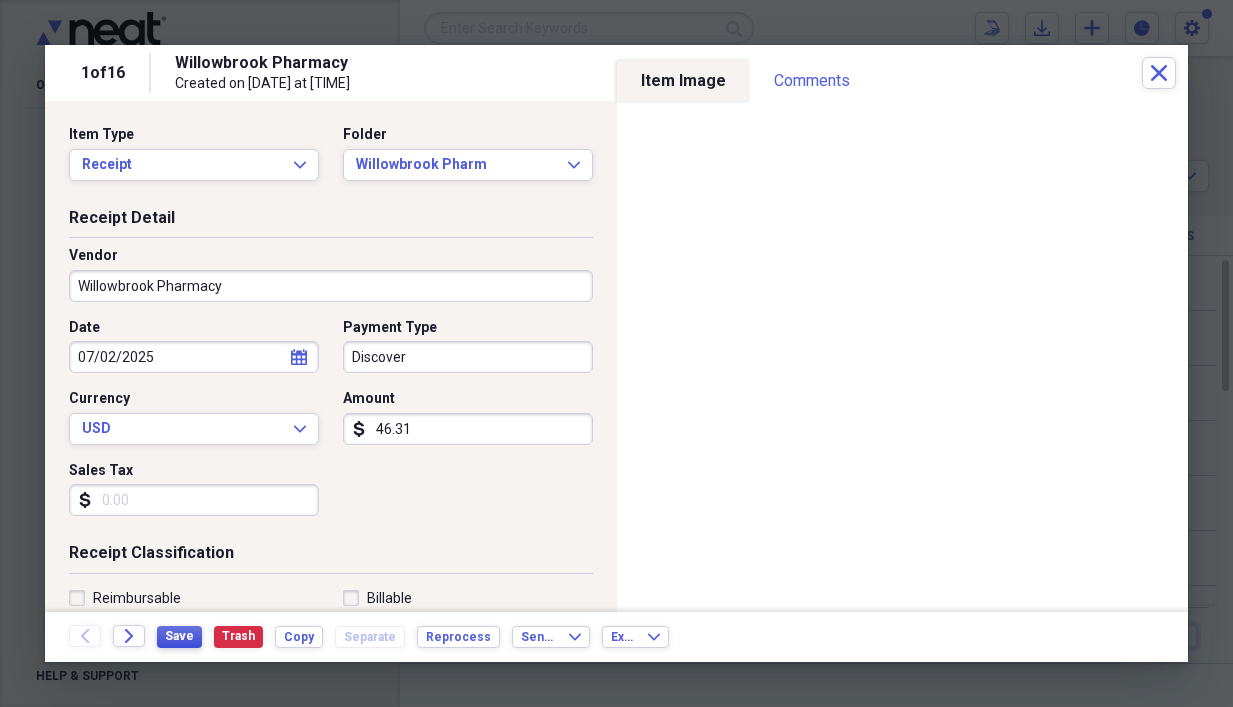type 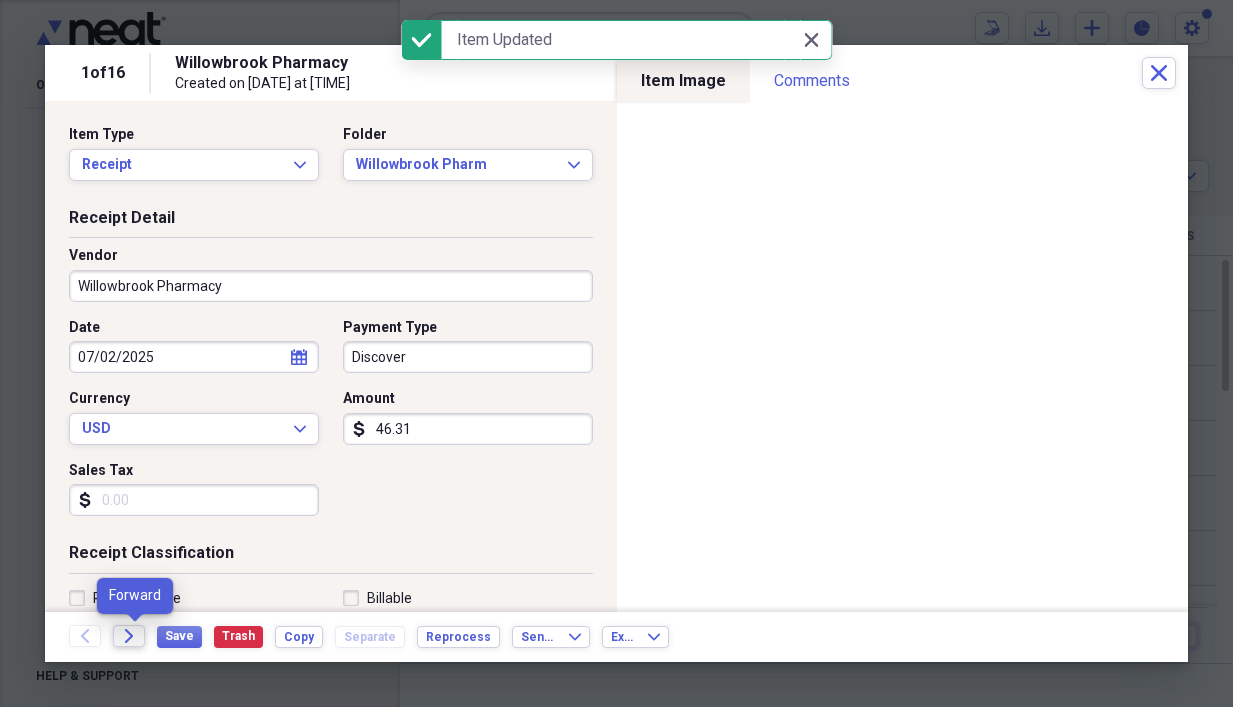 click on "Forward" 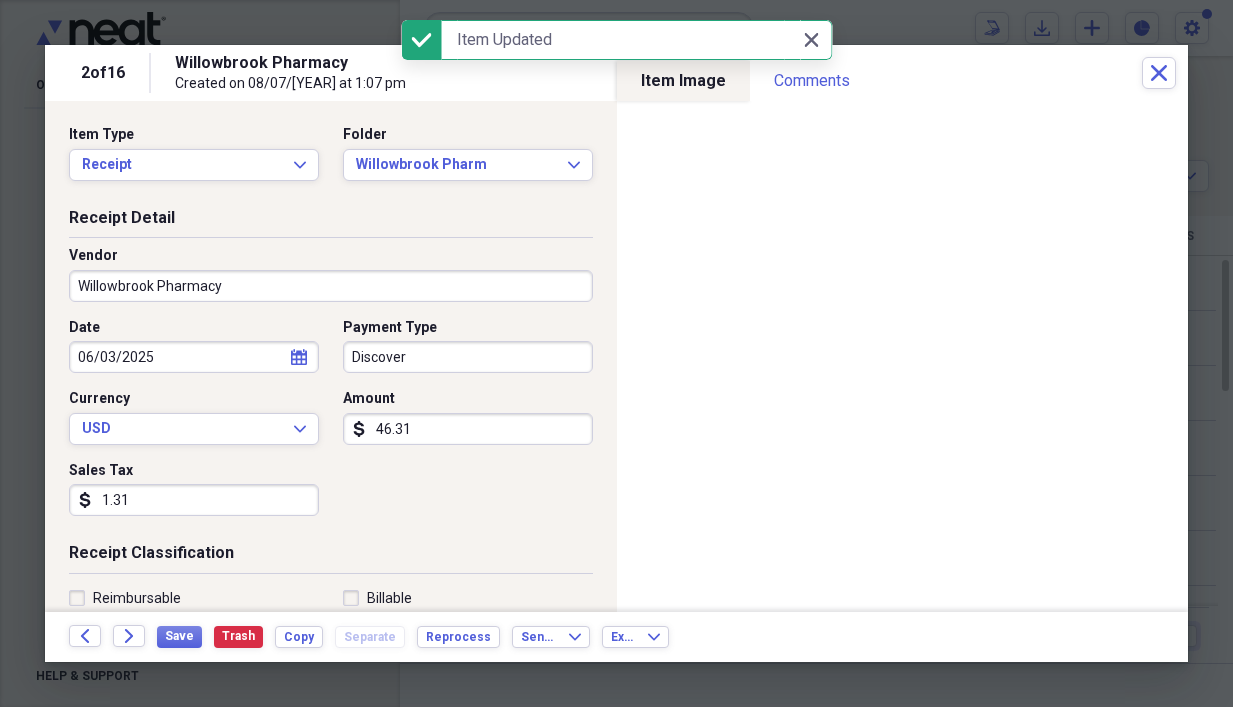 click on "1.31" at bounding box center [194, 500] 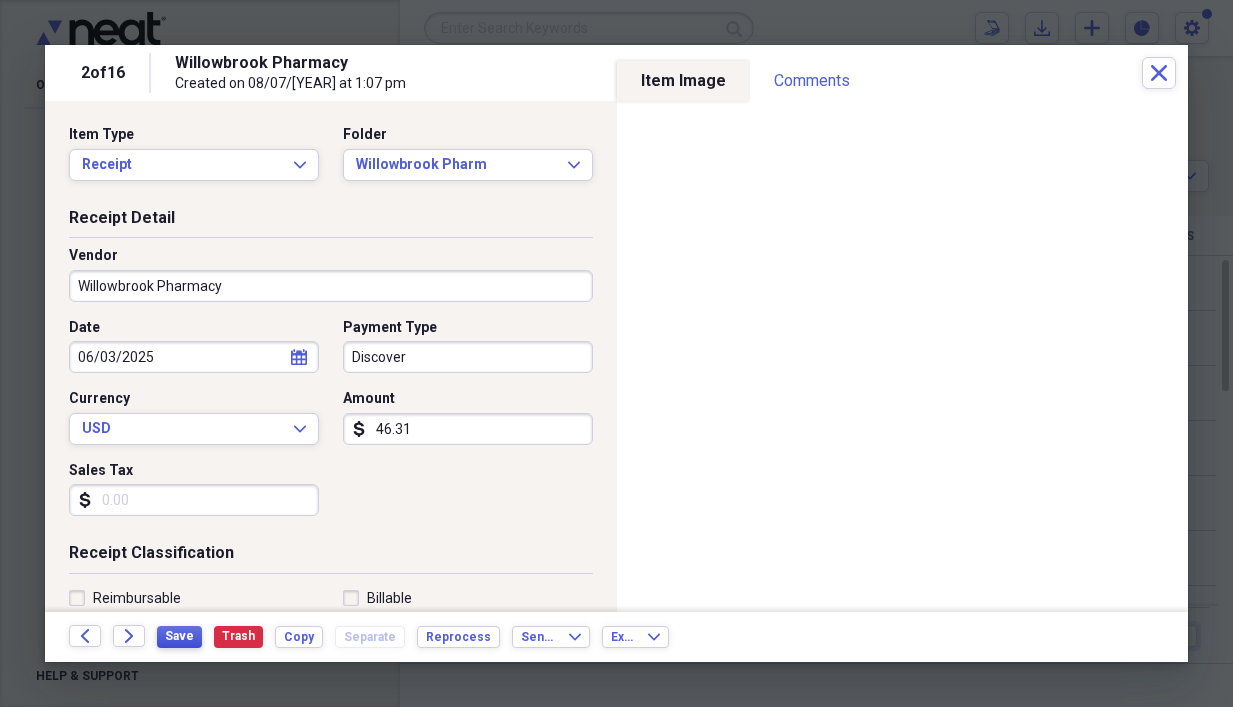 type 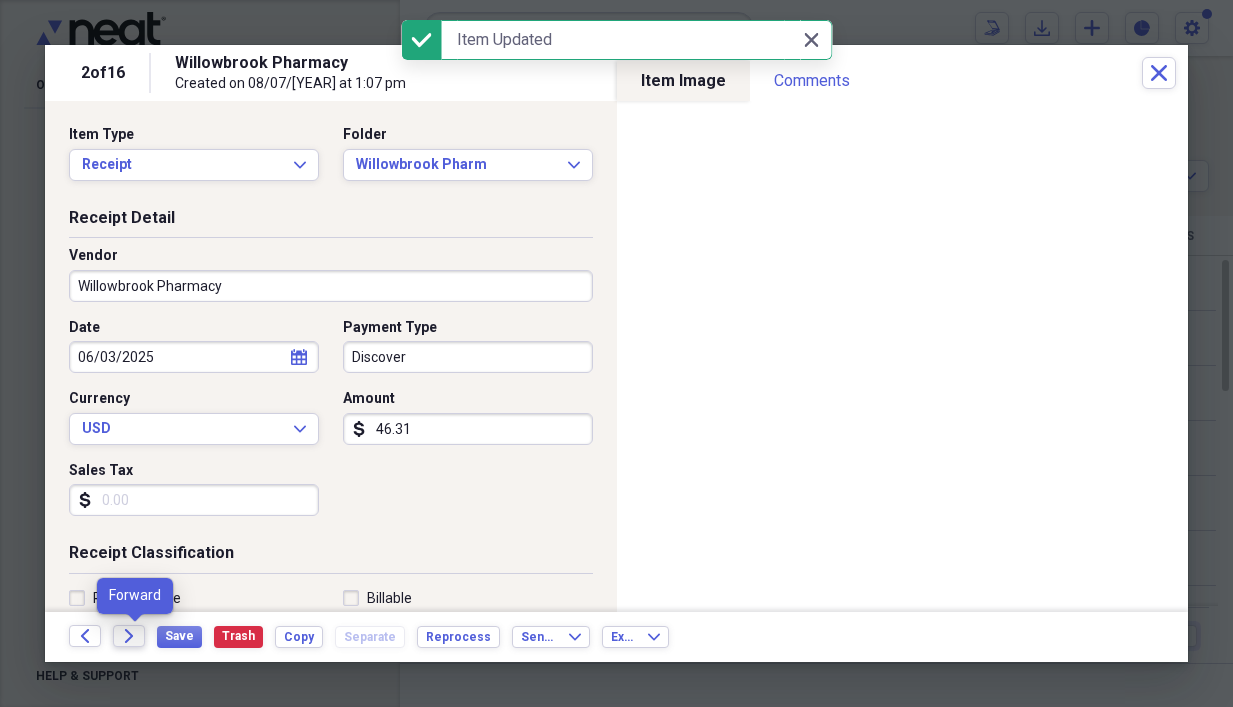 click 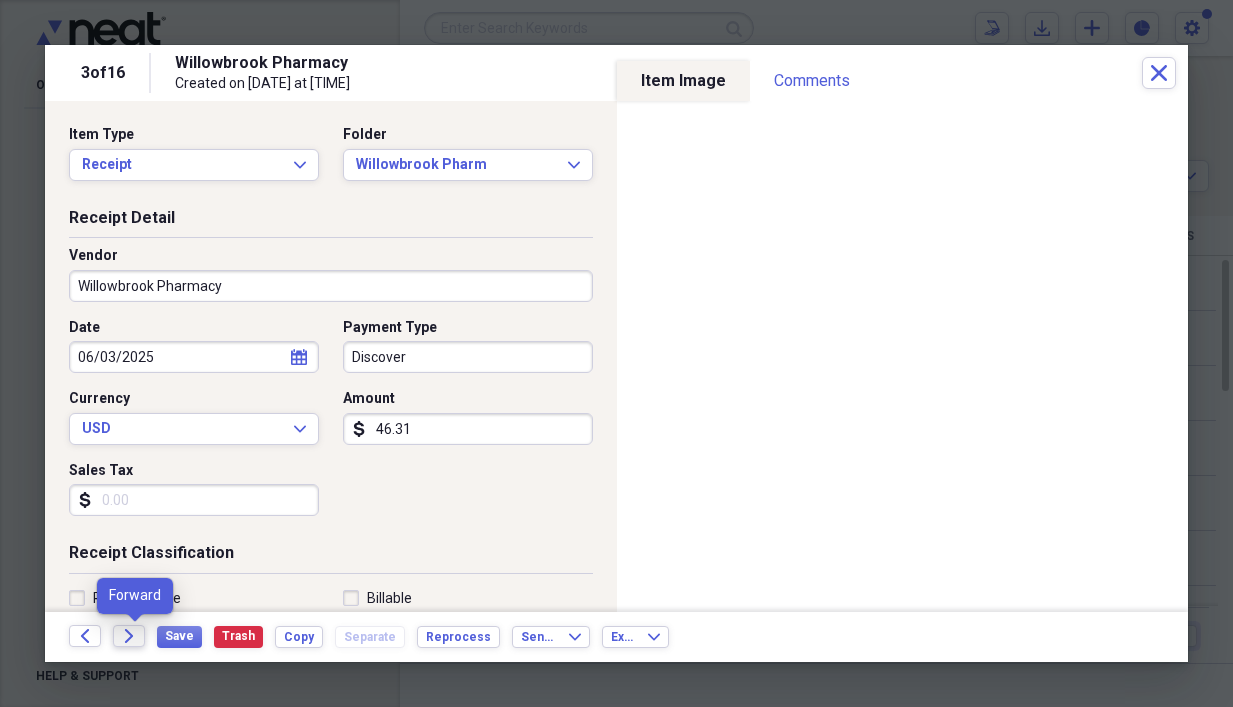 click 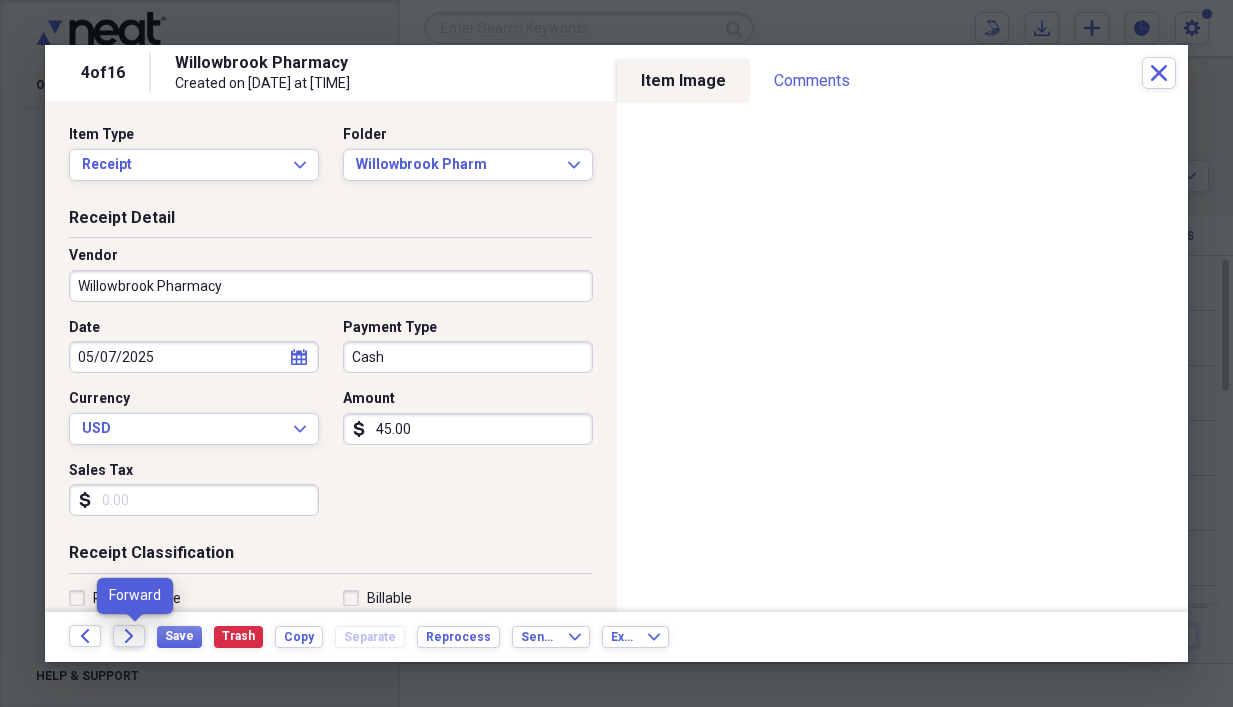 click on "Forward" at bounding box center (129, 636) 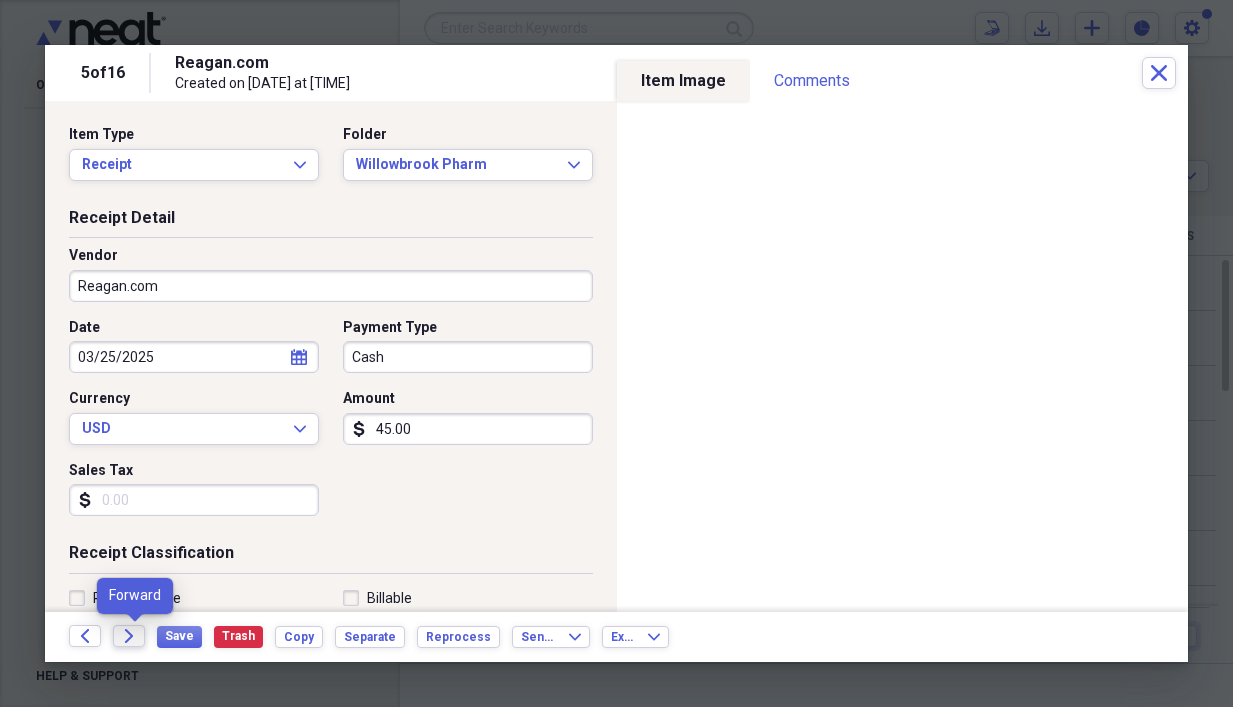 click on "Forward" 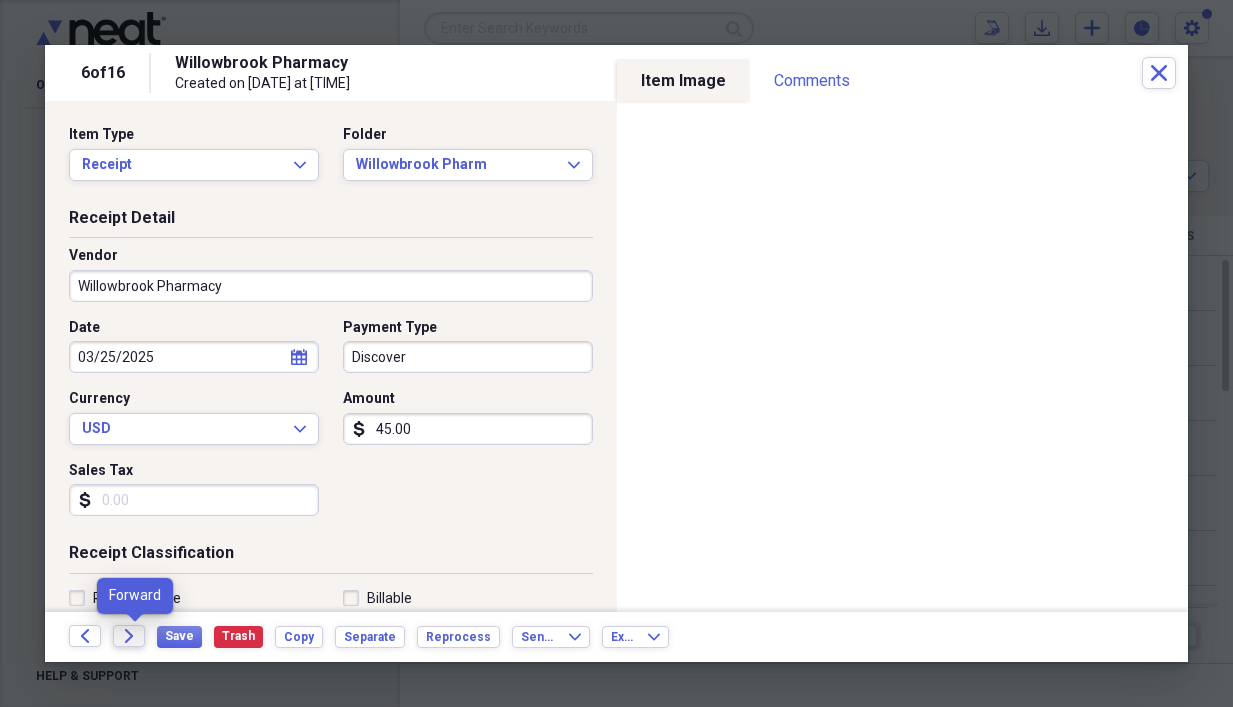 click 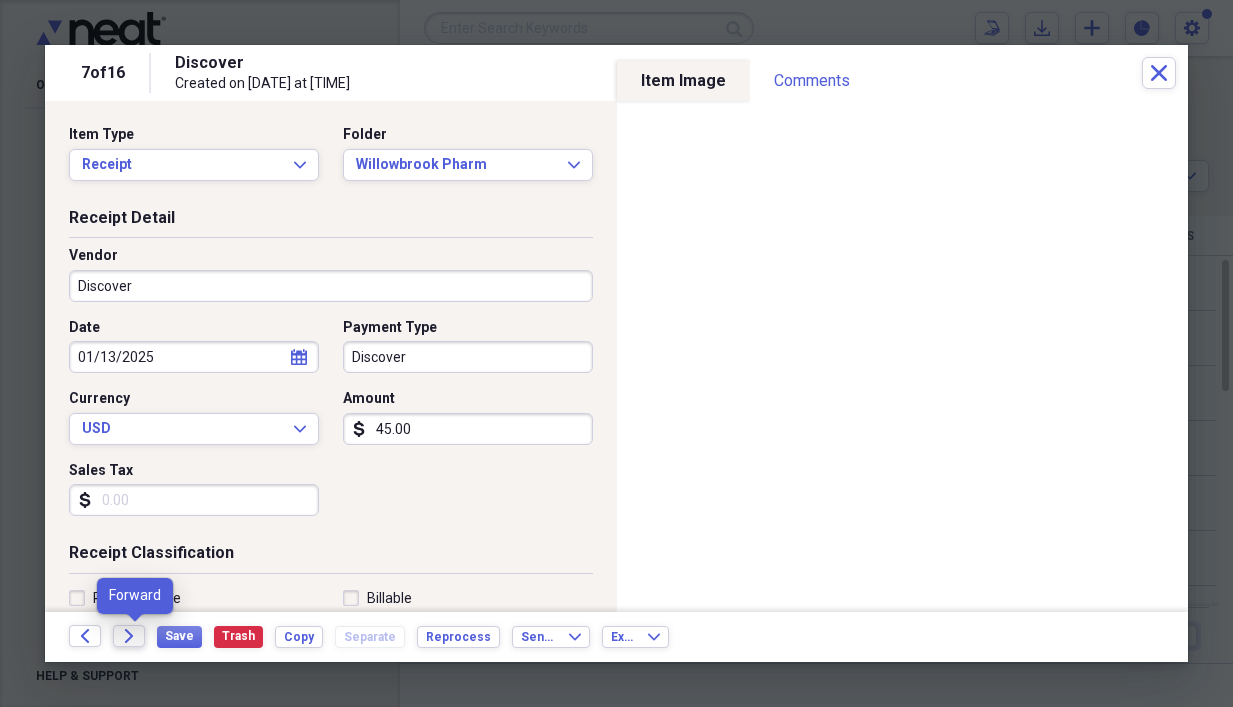 click on "Forward" 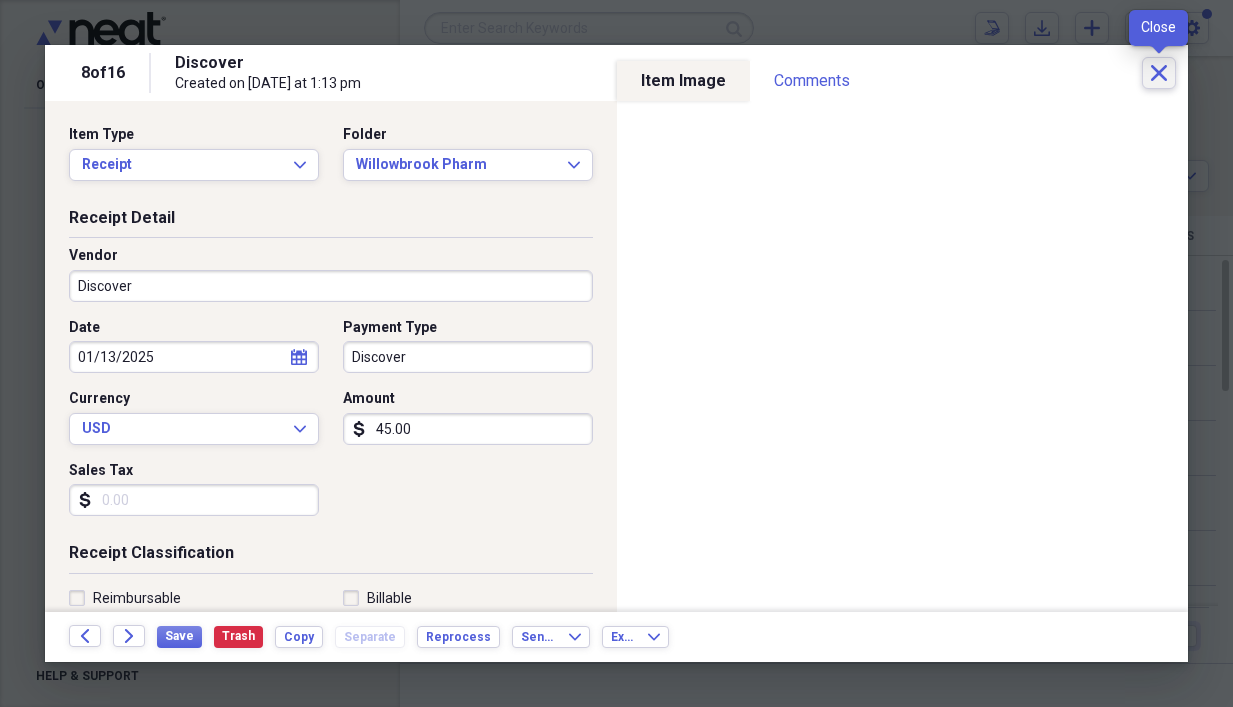 click on "Close" 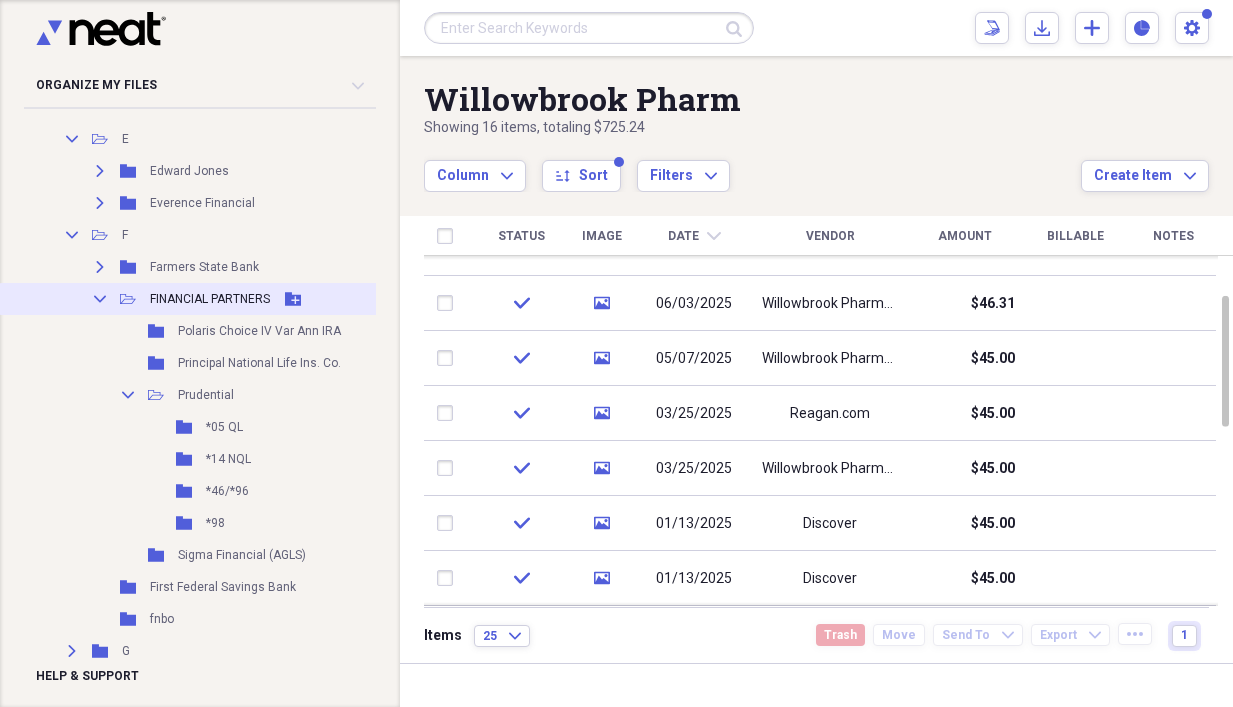 click 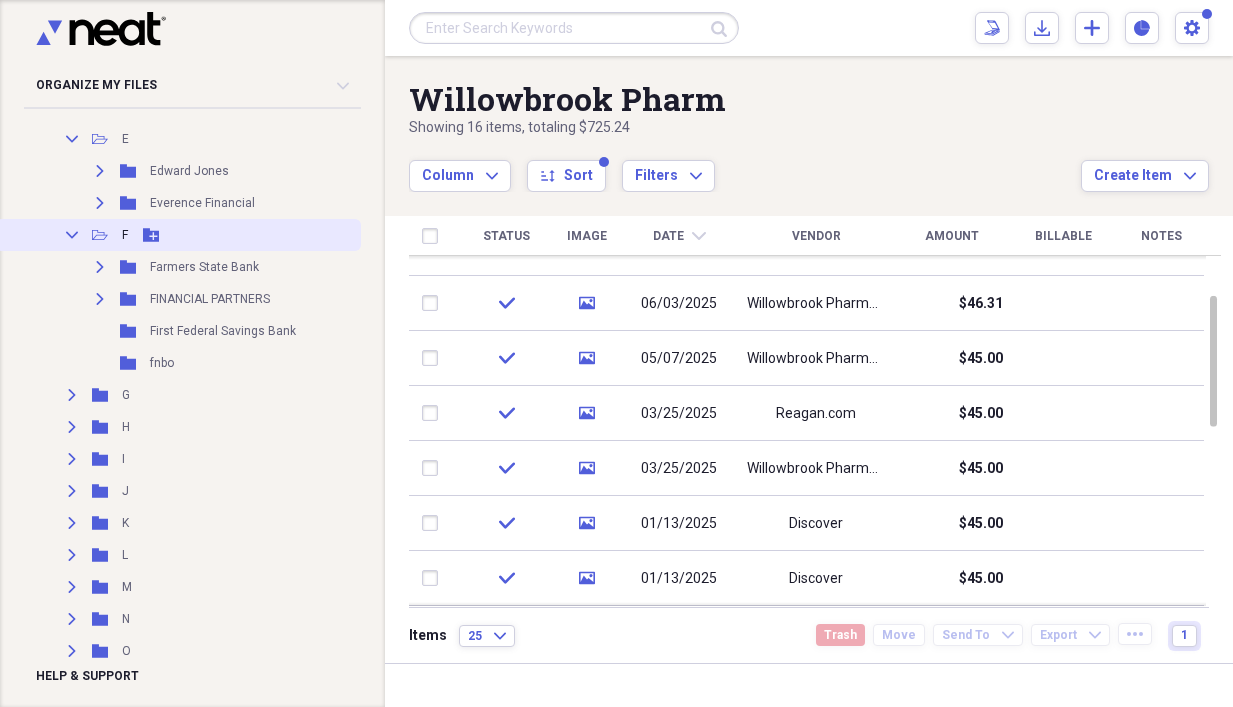 click on "Collapse" 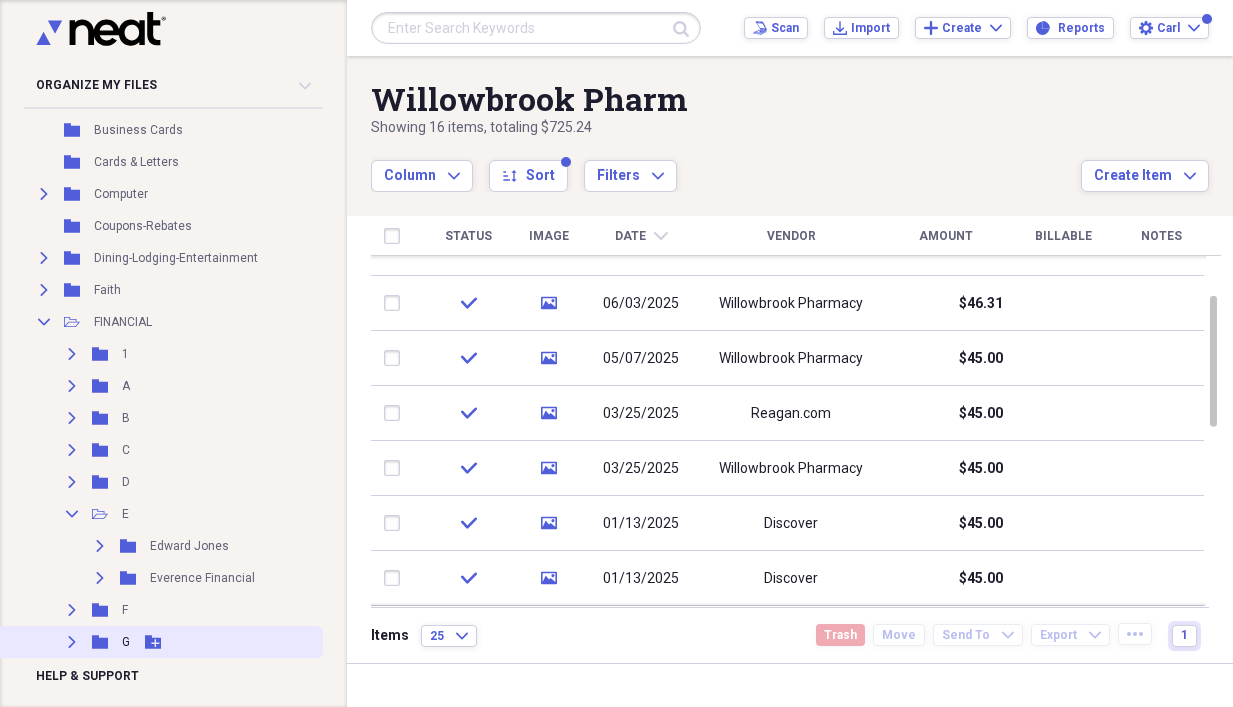 scroll, scrollTop: 266, scrollLeft: 0, axis: vertical 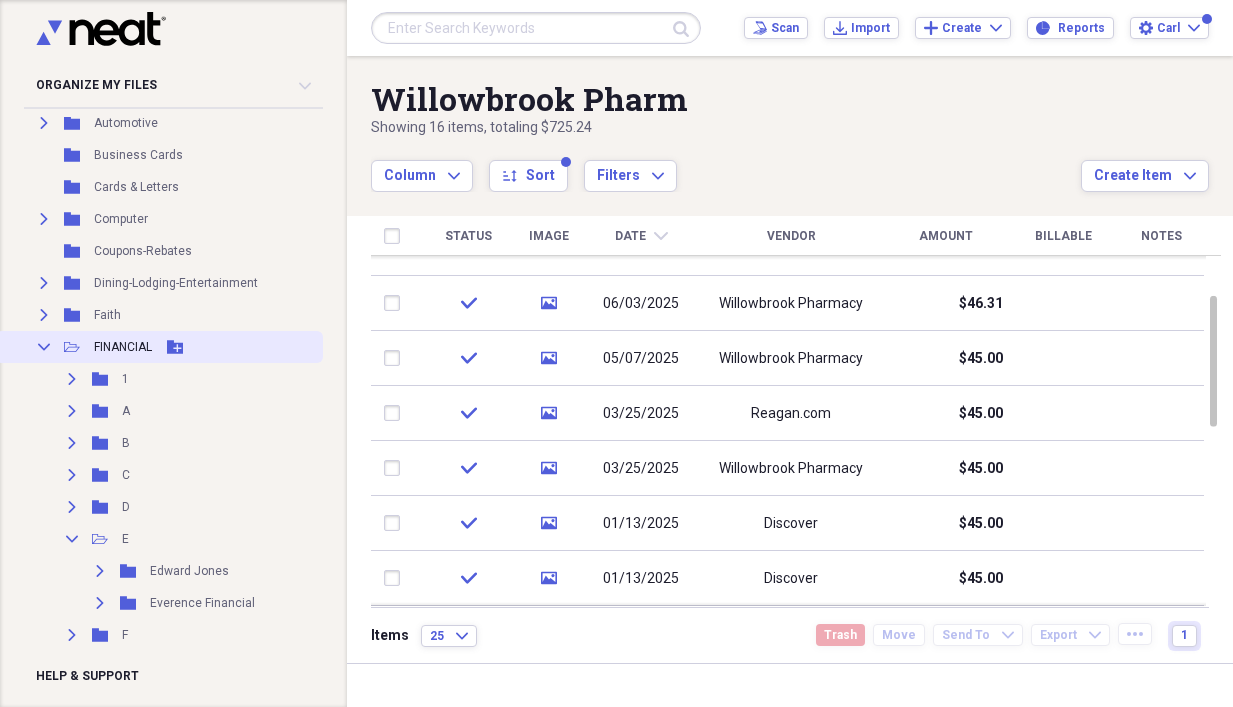 click on "Collapse" 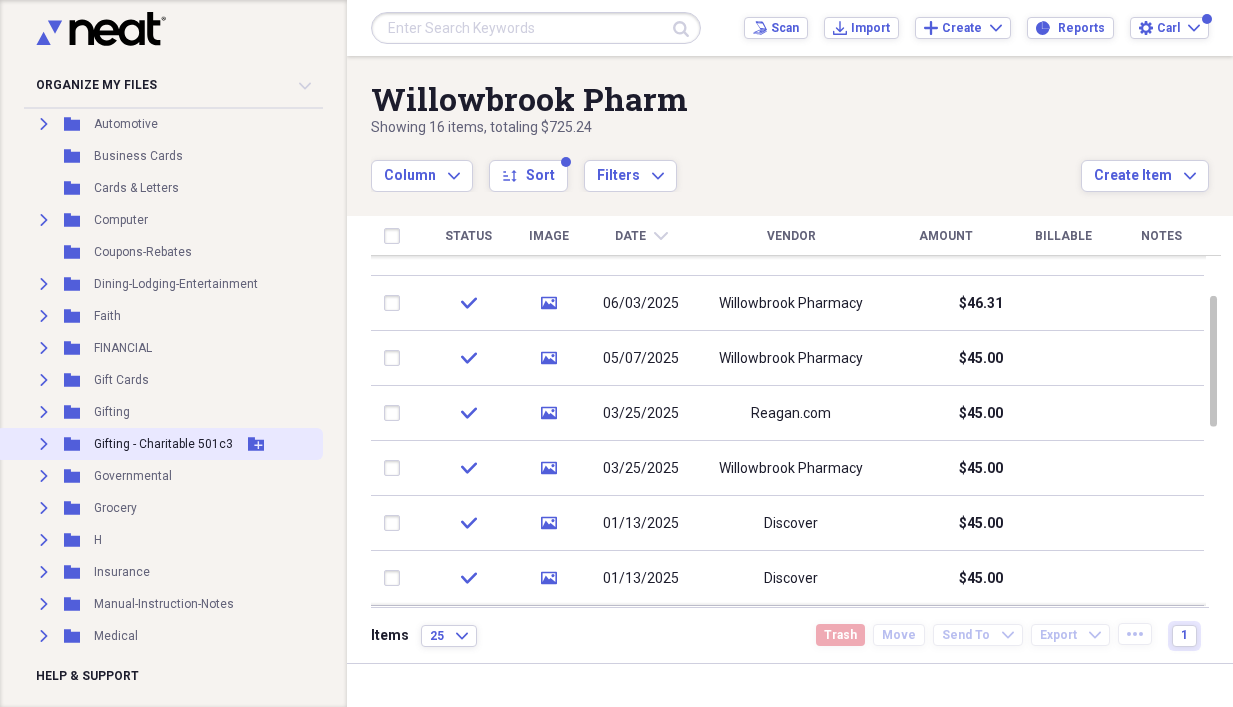 scroll, scrollTop: 266, scrollLeft: 0, axis: vertical 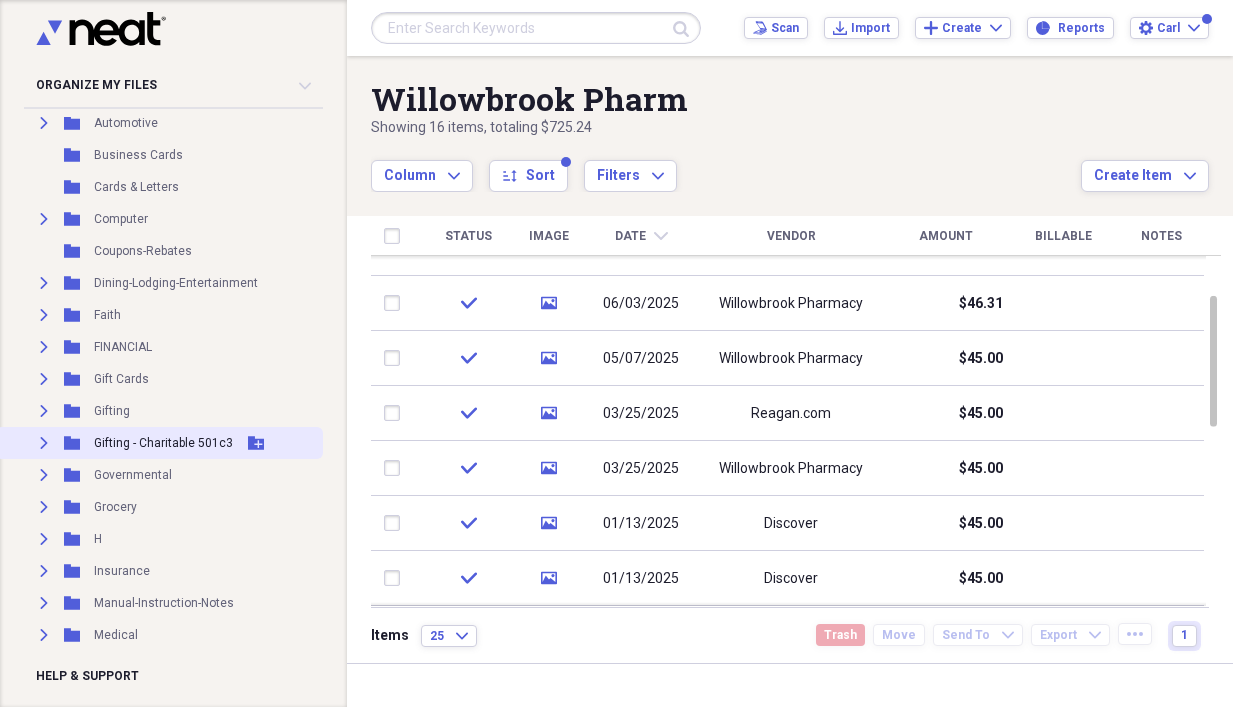 click 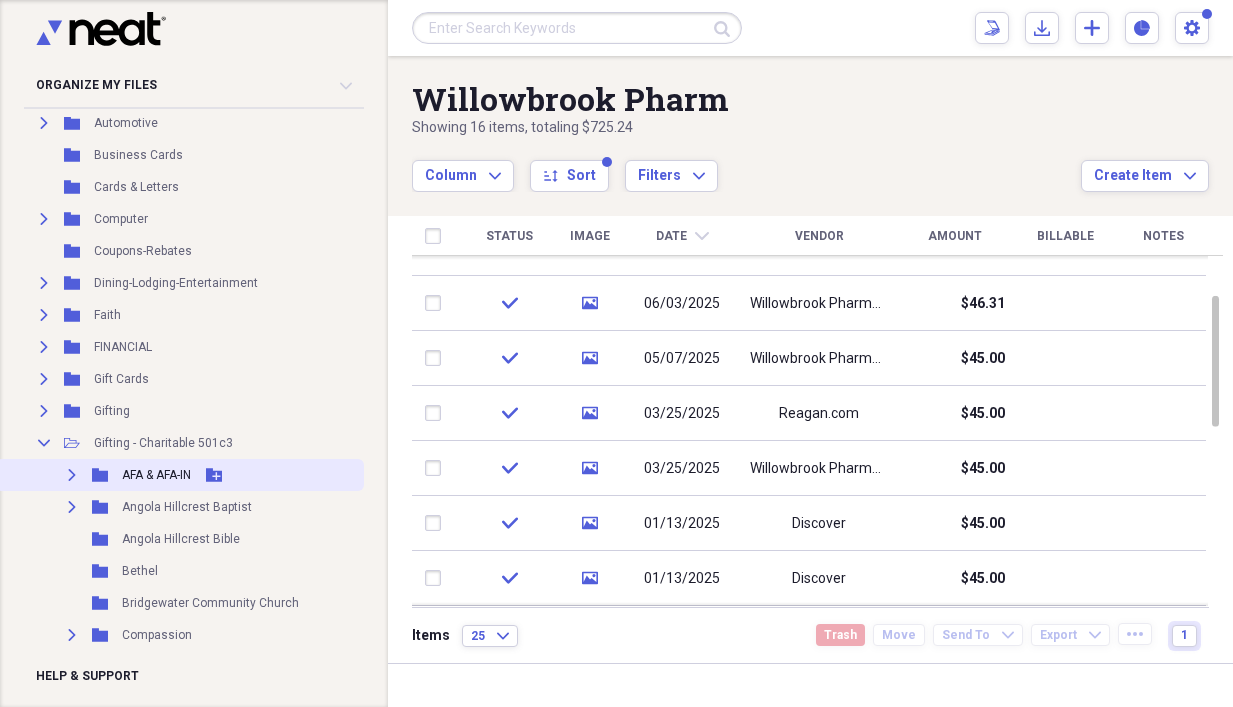 click 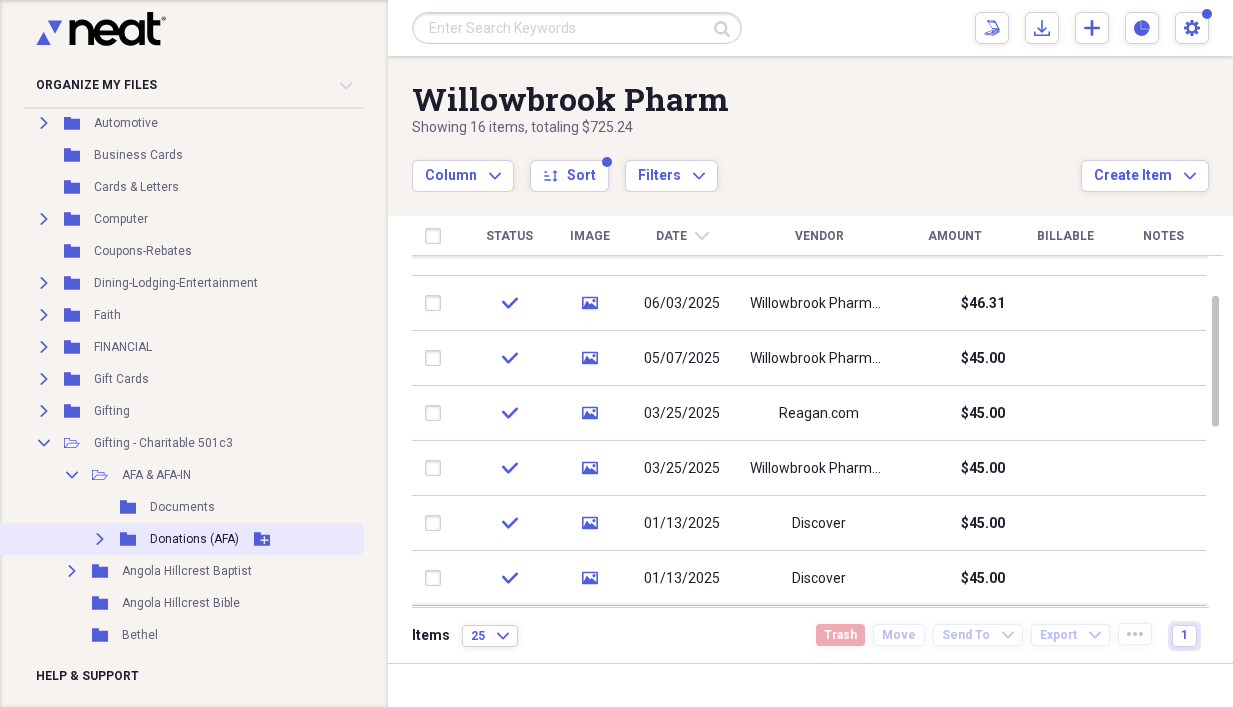 click on "Expand" 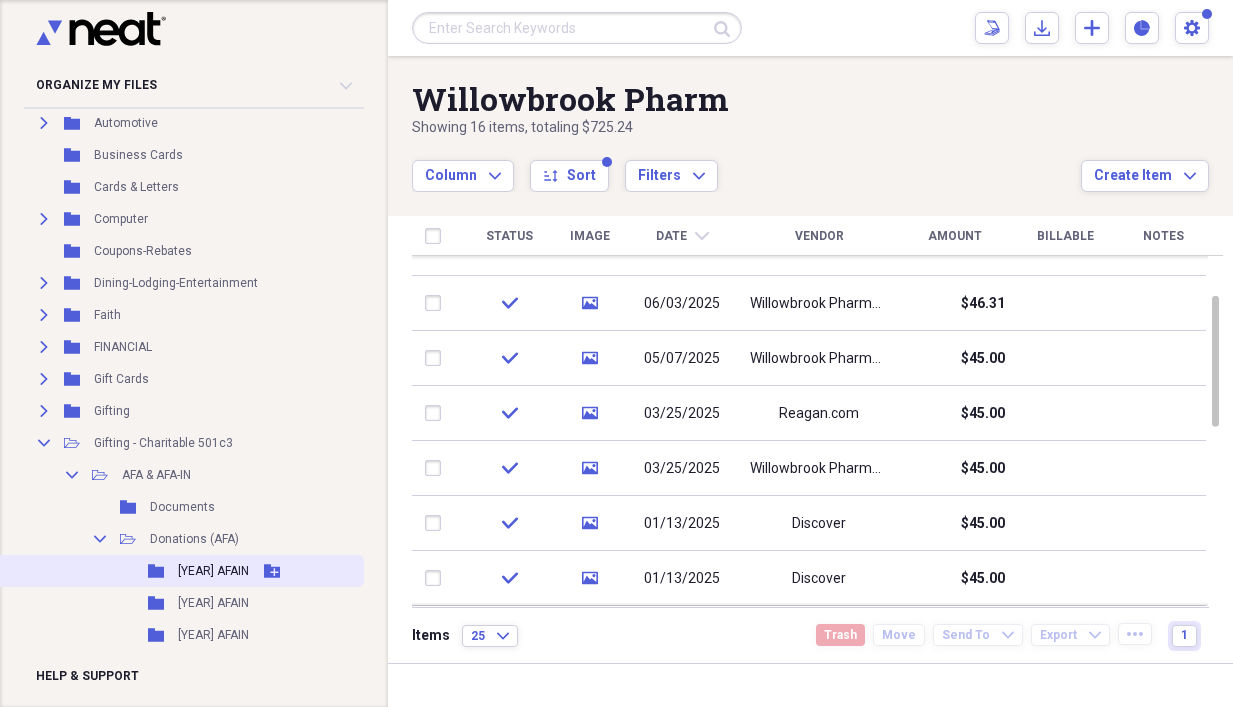 scroll, scrollTop: 400, scrollLeft: 0, axis: vertical 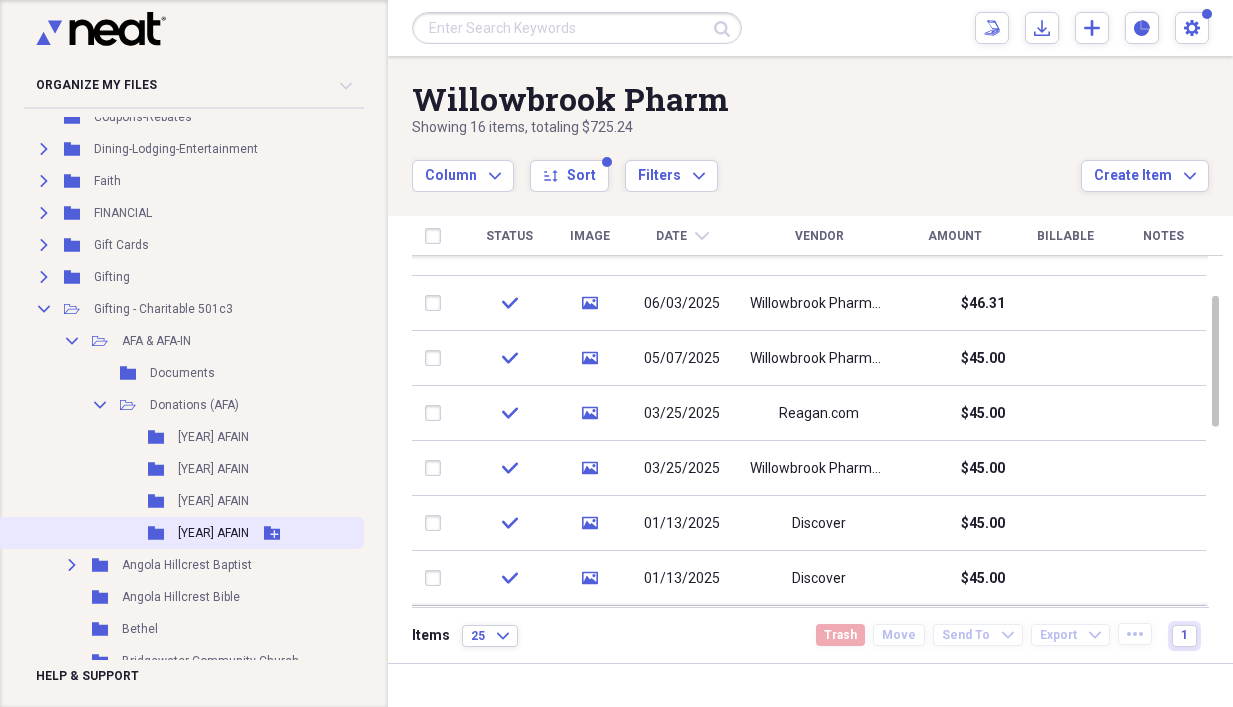 click on "[YEAR] AFAIN" at bounding box center (213, 533) 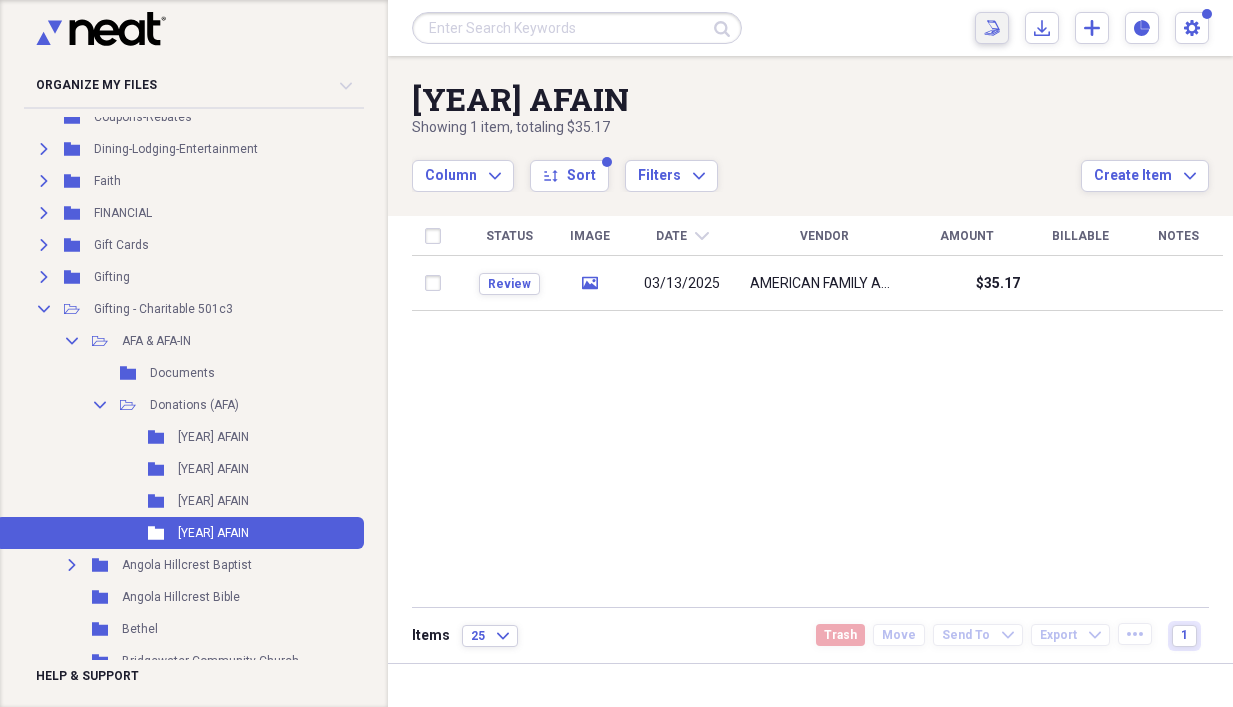 click on "Scan Scan" at bounding box center (992, 28) 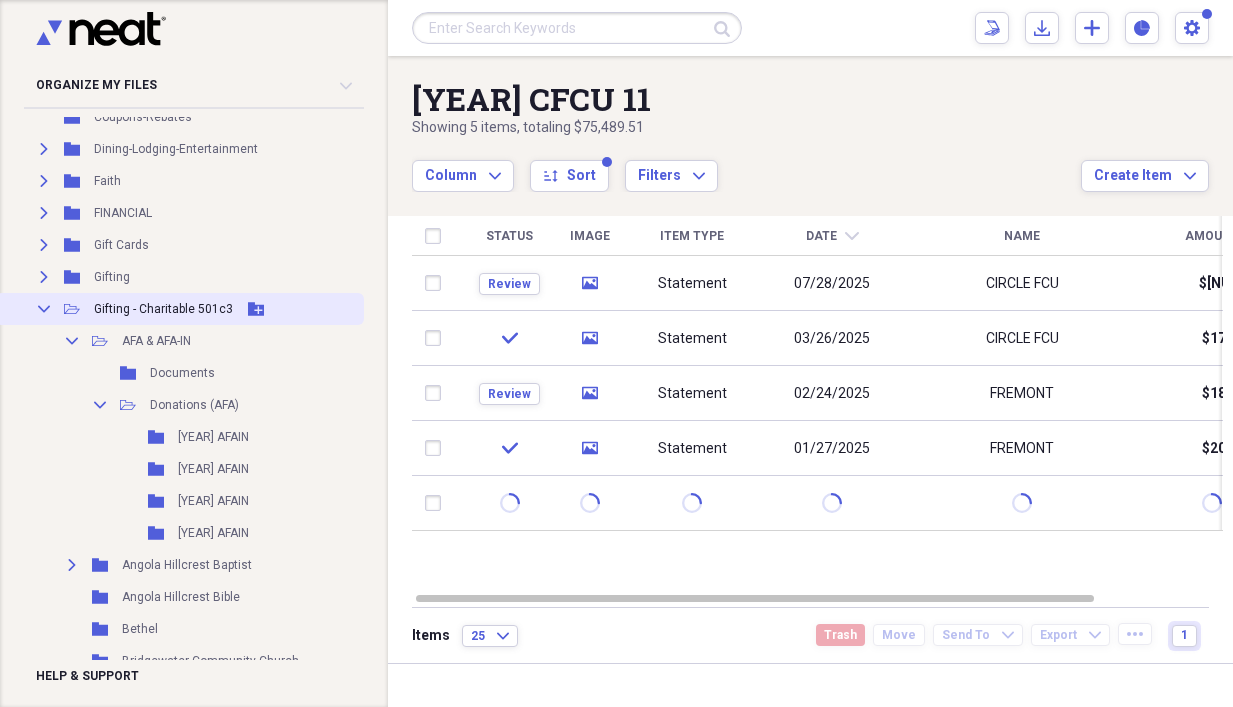 click on "Collapse" 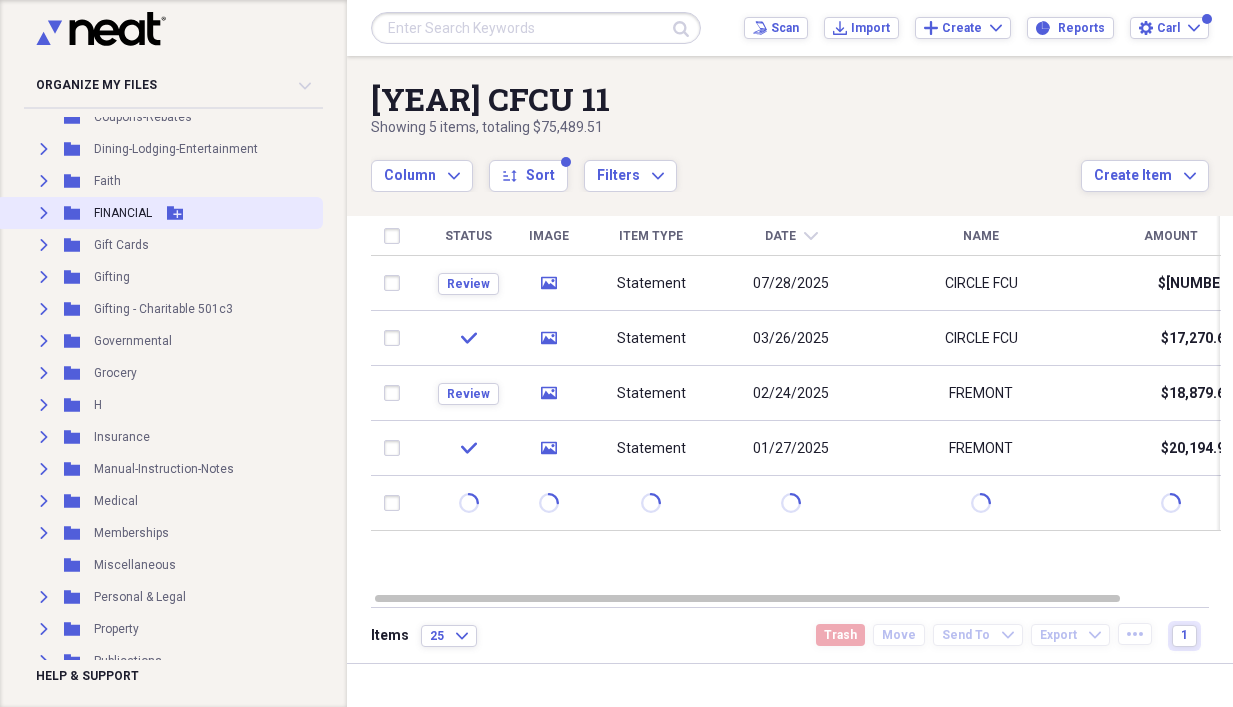 click 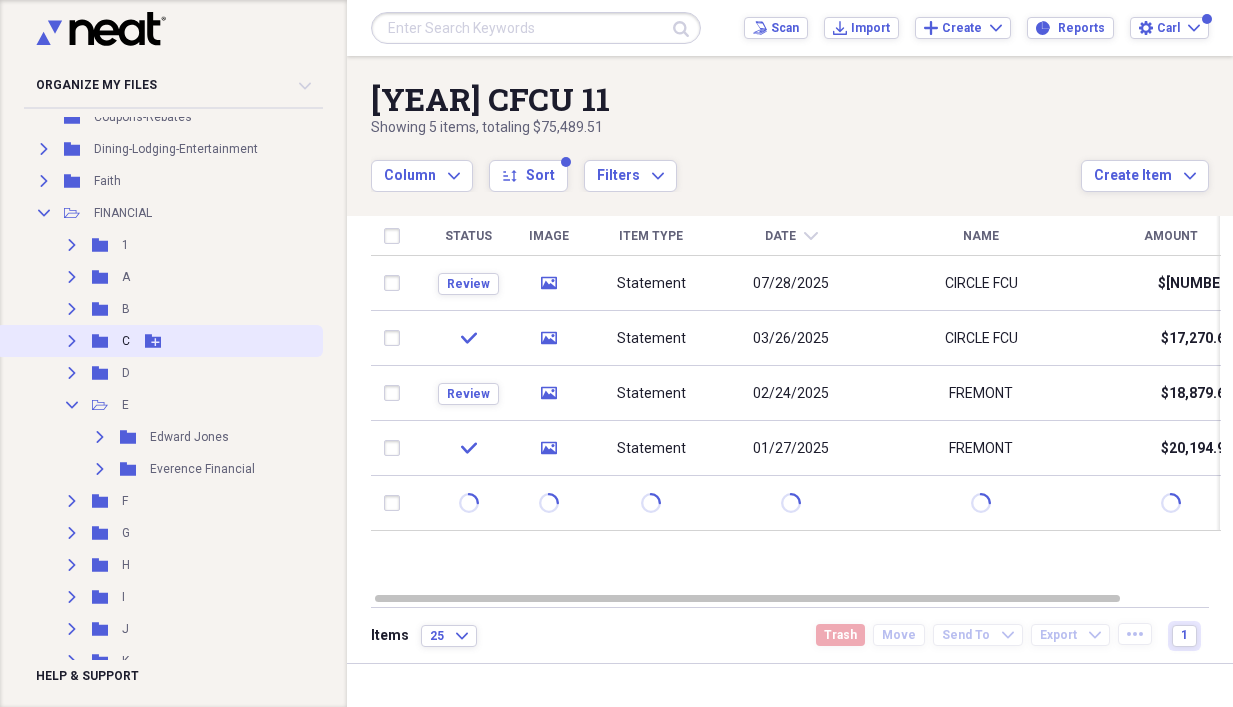 click on "Expand" 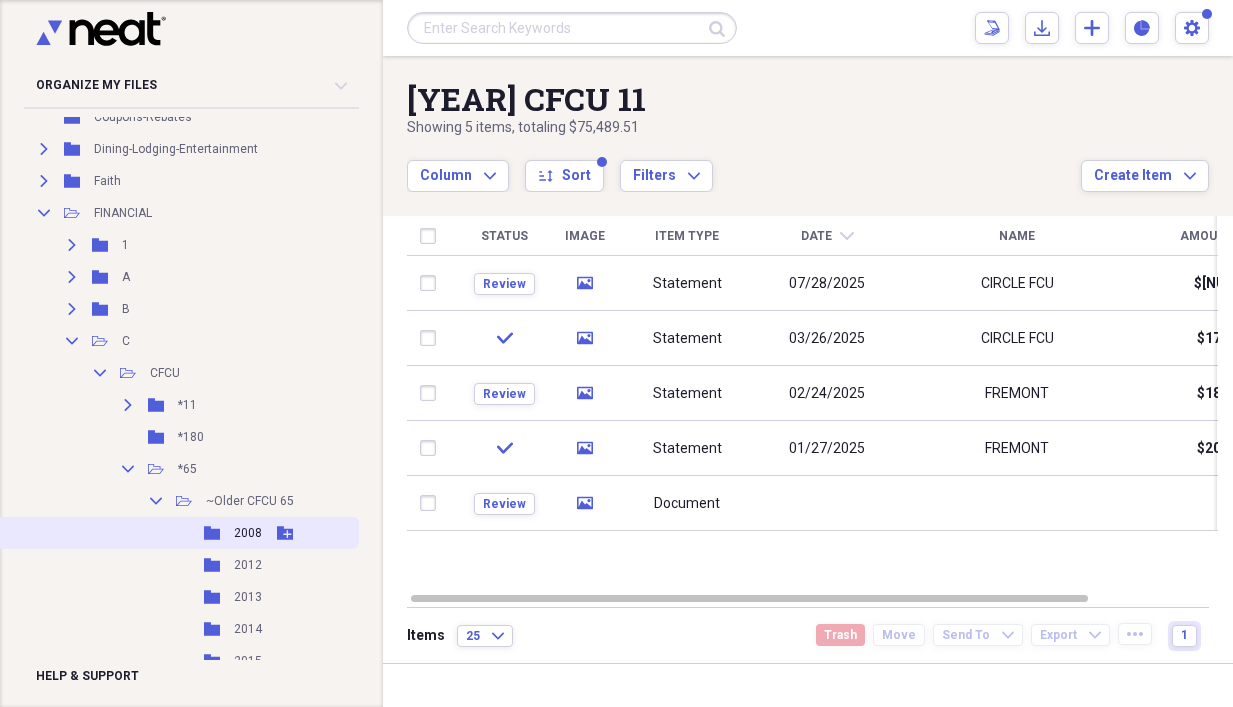 scroll, scrollTop: 533, scrollLeft: 0, axis: vertical 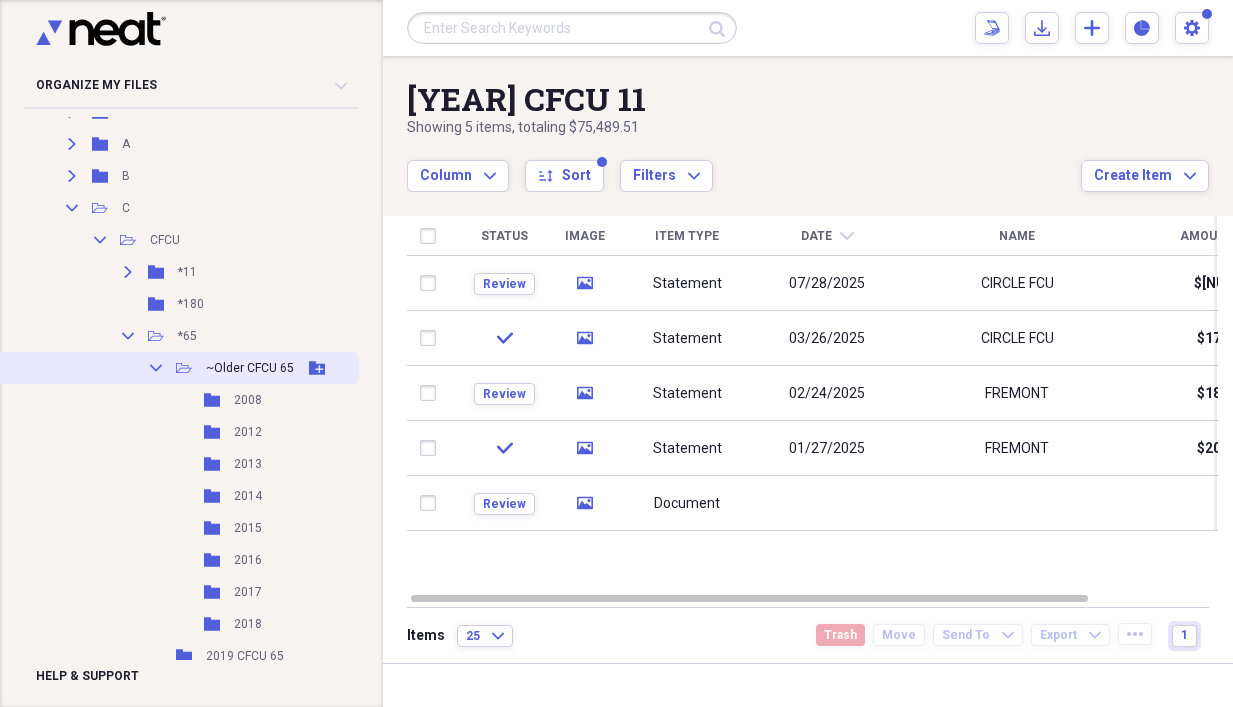 click on "Collapse" 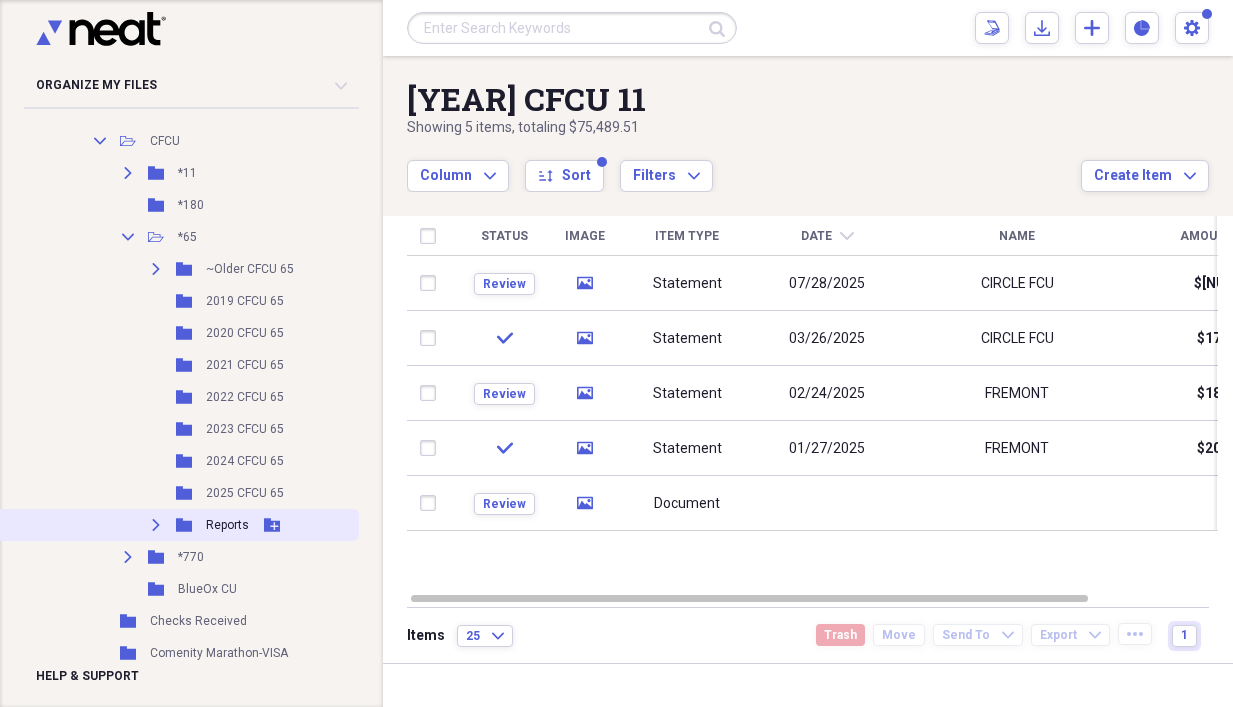 scroll, scrollTop: 666, scrollLeft: 0, axis: vertical 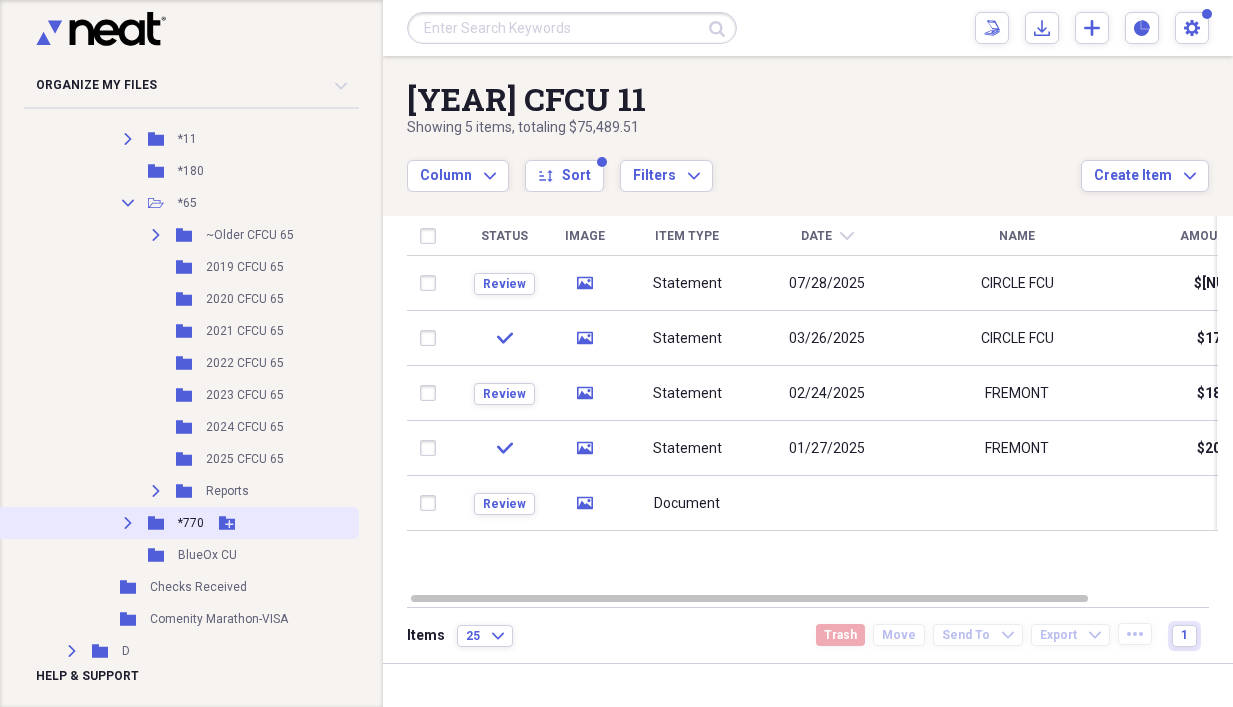 click on "Expand" 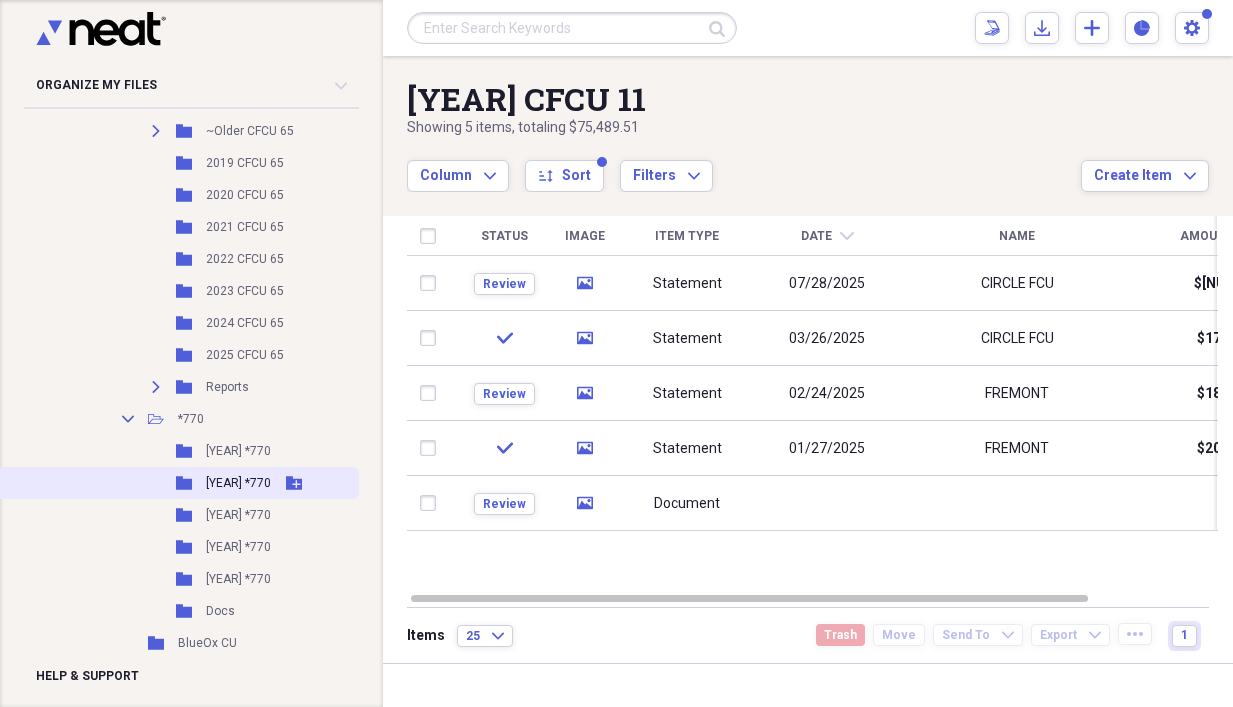 scroll, scrollTop: 799, scrollLeft: 0, axis: vertical 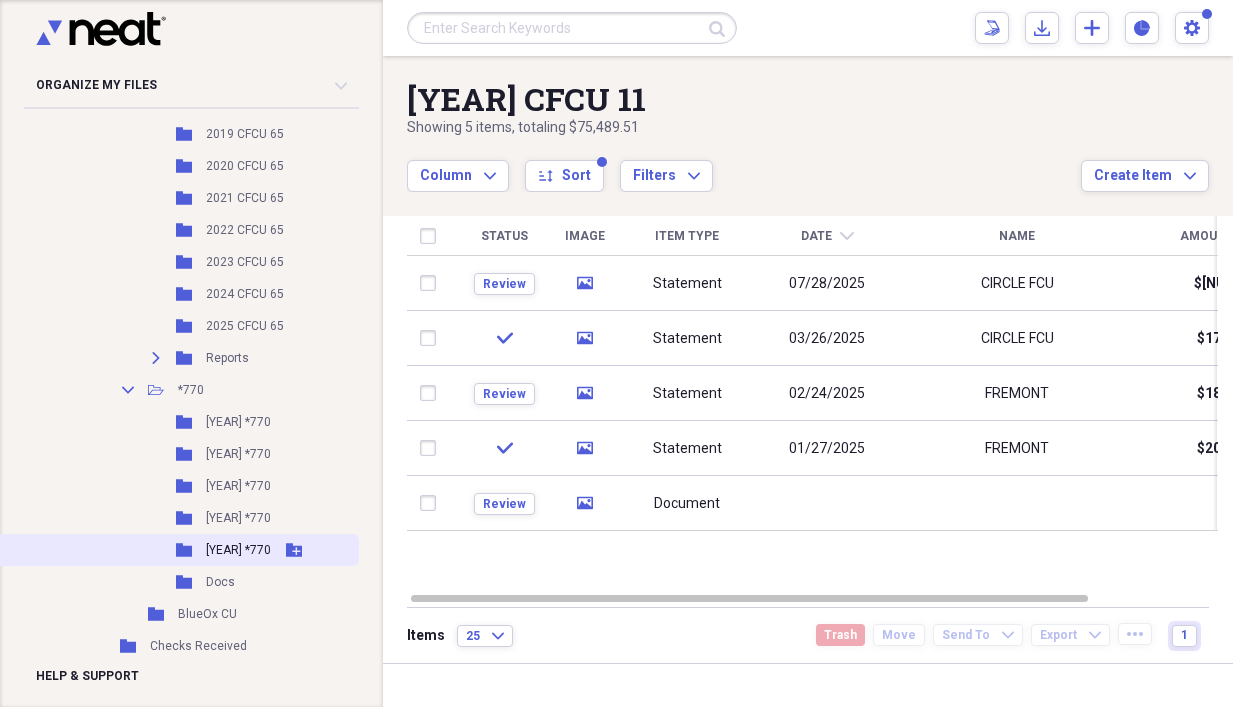 click on "[YEAR] *770" at bounding box center [238, 550] 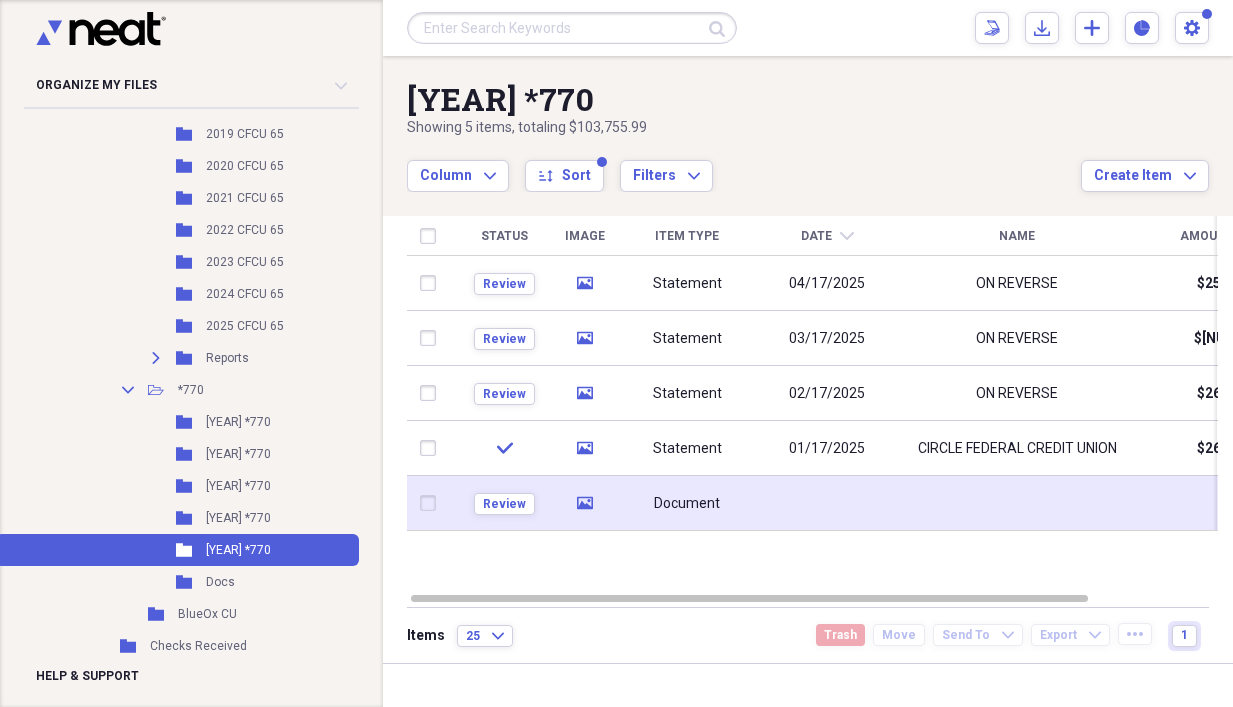 click on "Document" at bounding box center (687, 503) 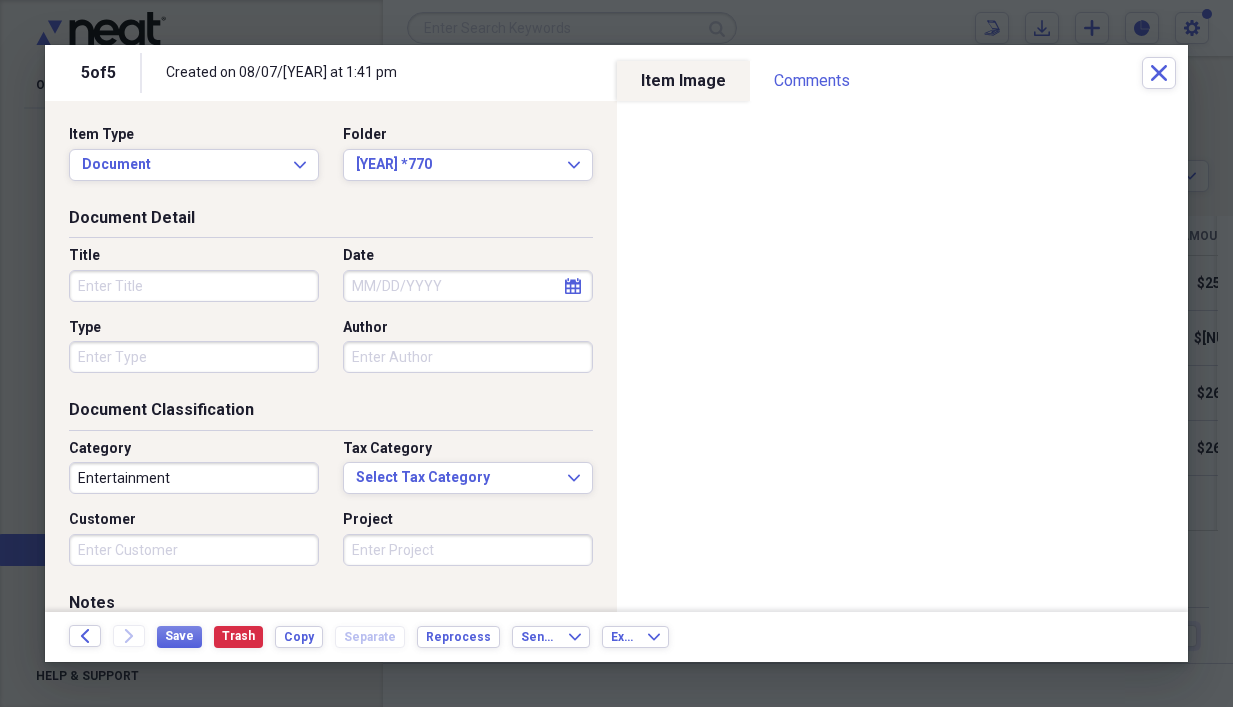 click 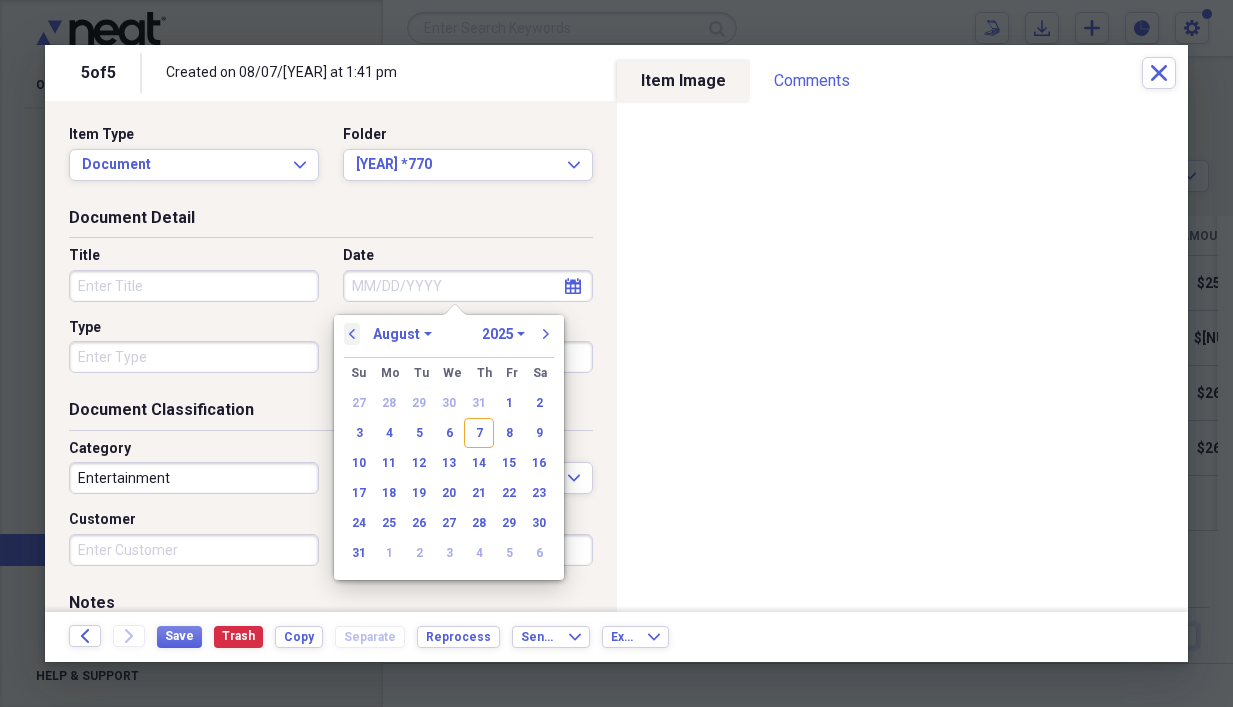 click on "previous" at bounding box center (352, 334) 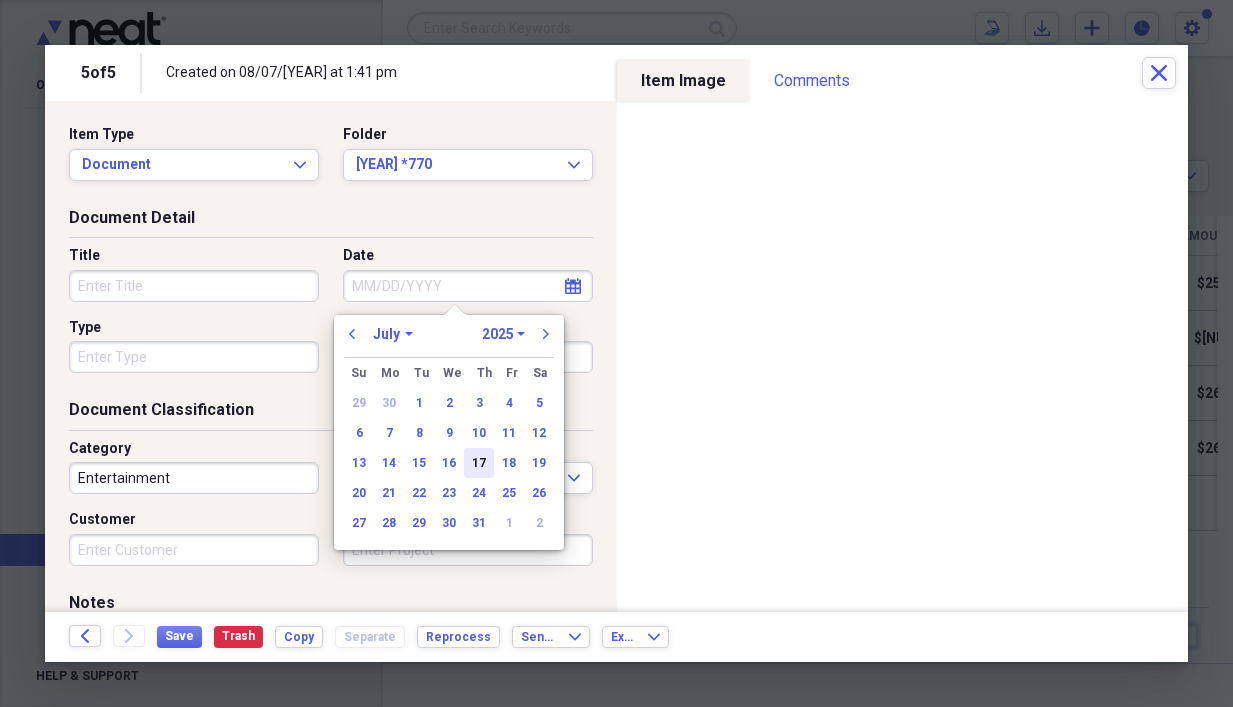 click on "17" at bounding box center [479, 463] 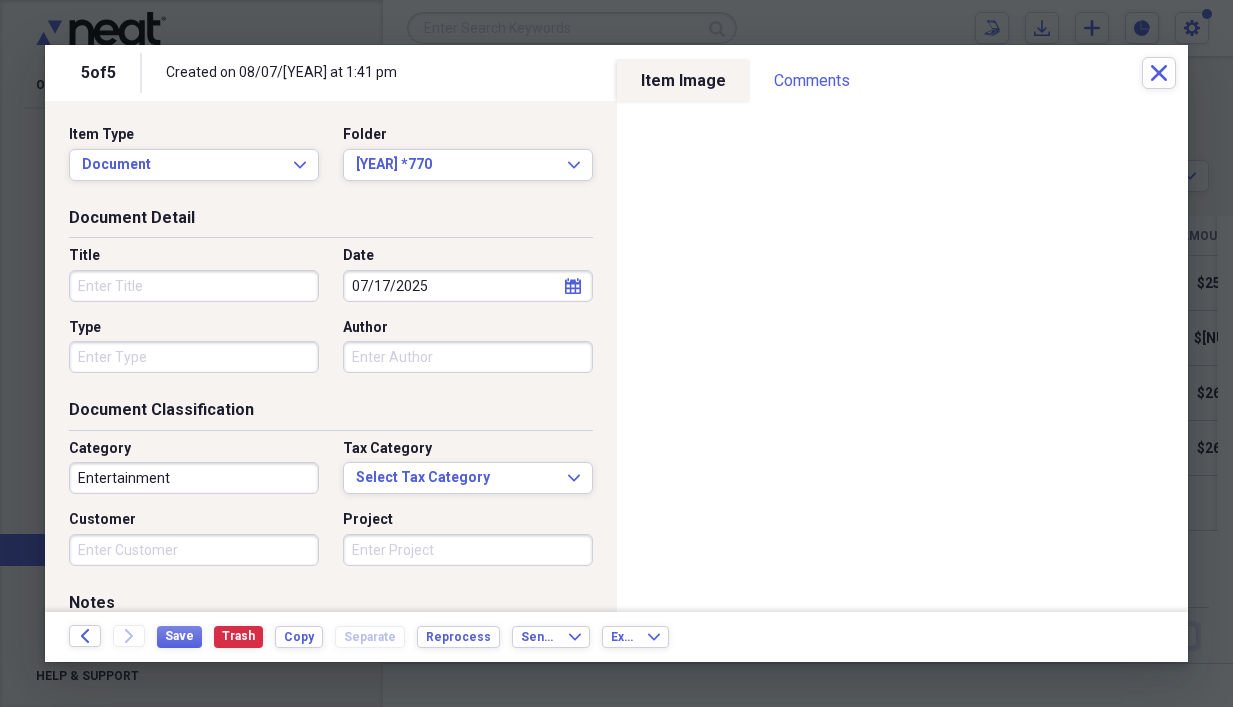 click on "Title" at bounding box center (194, 286) 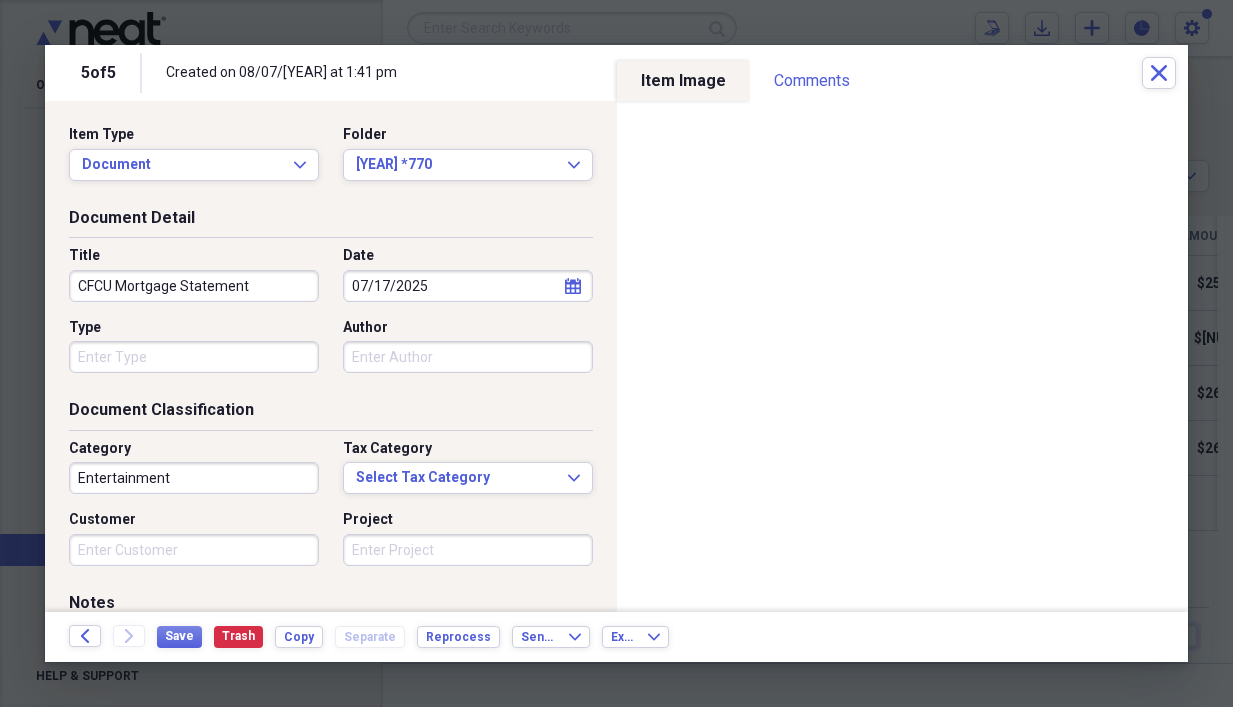 type on "CFCU Mortgage Statement" 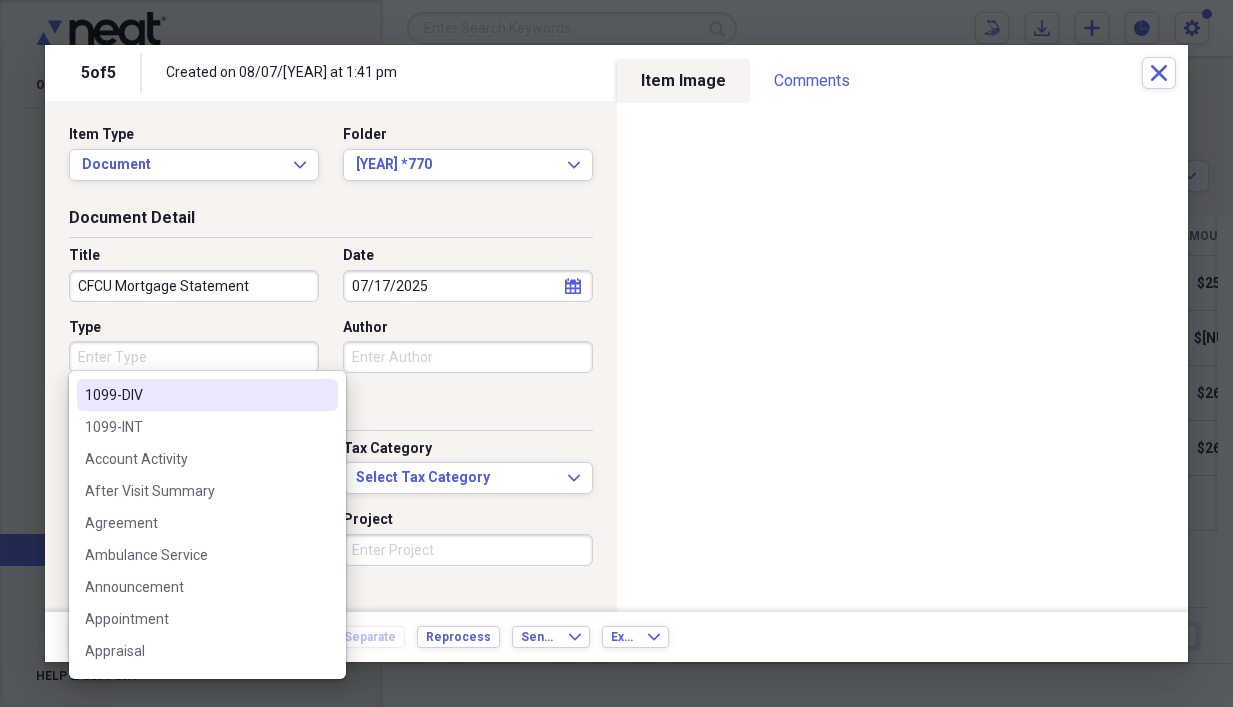 click on "Type" at bounding box center [194, 357] 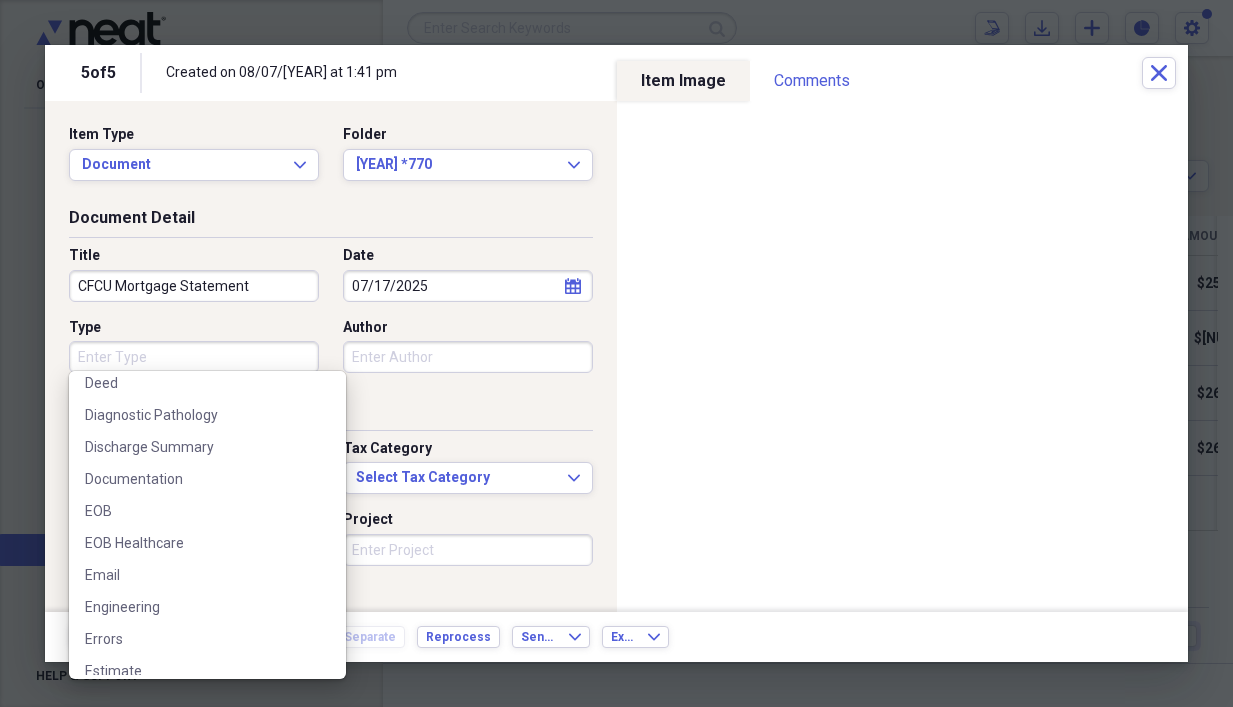 scroll, scrollTop: 1104, scrollLeft: 0, axis: vertical 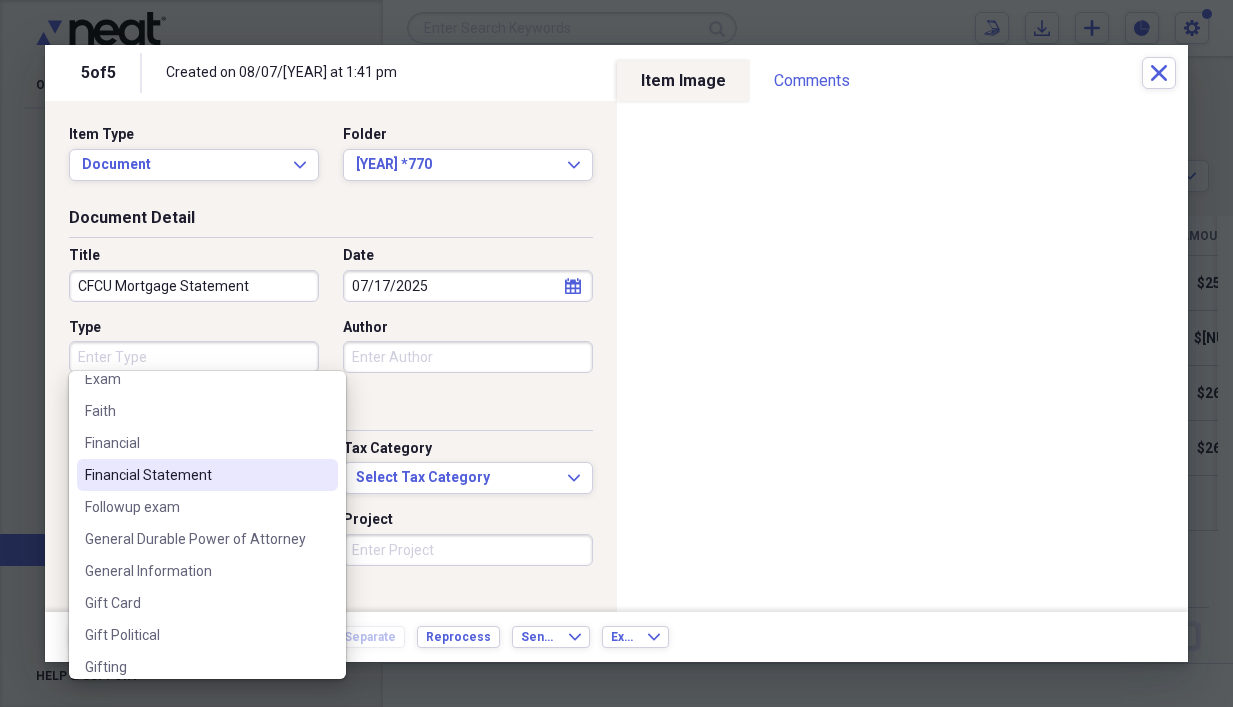 click on "Financial Statement" at bounding box center [195, 475] 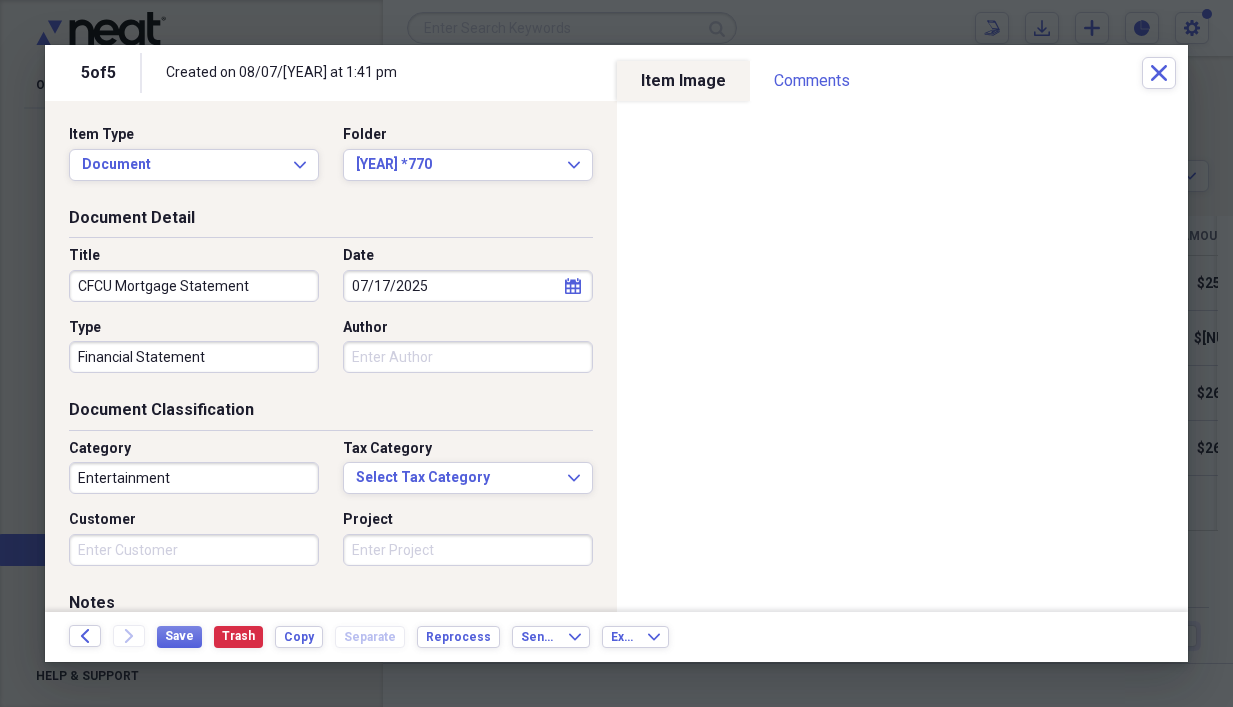 click on "Author" at bounding box center [468, 357] 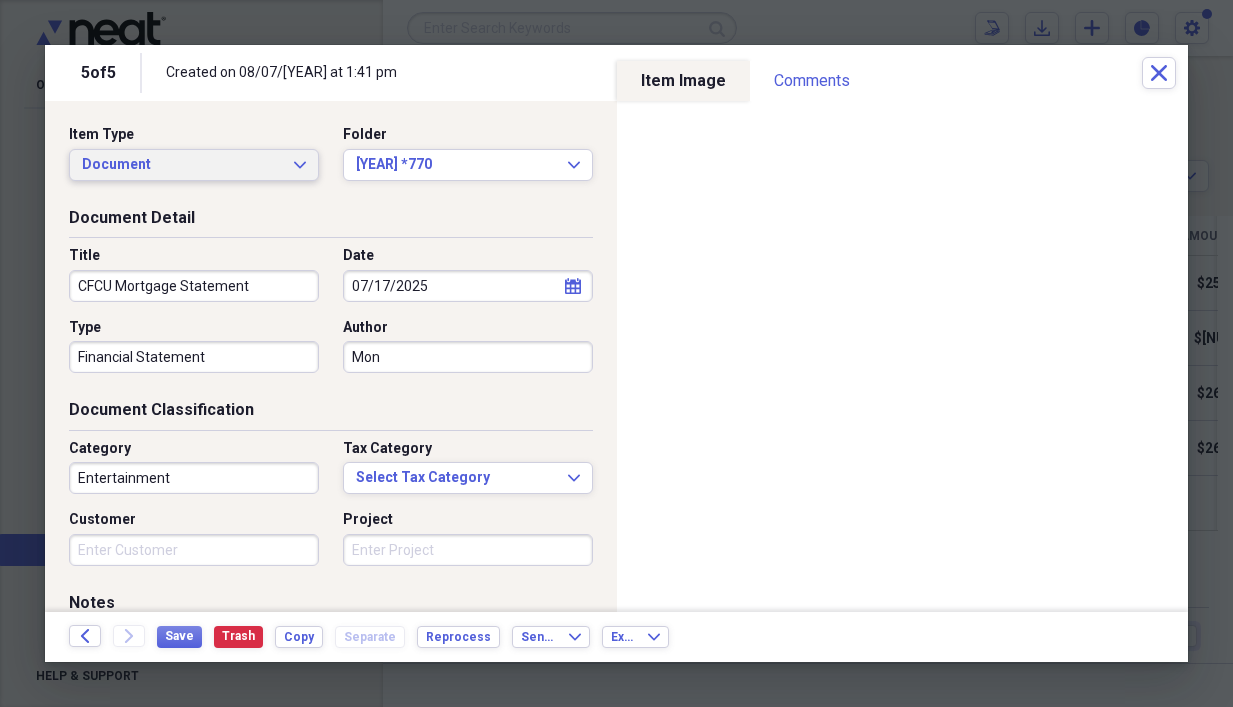 type on "Mon" 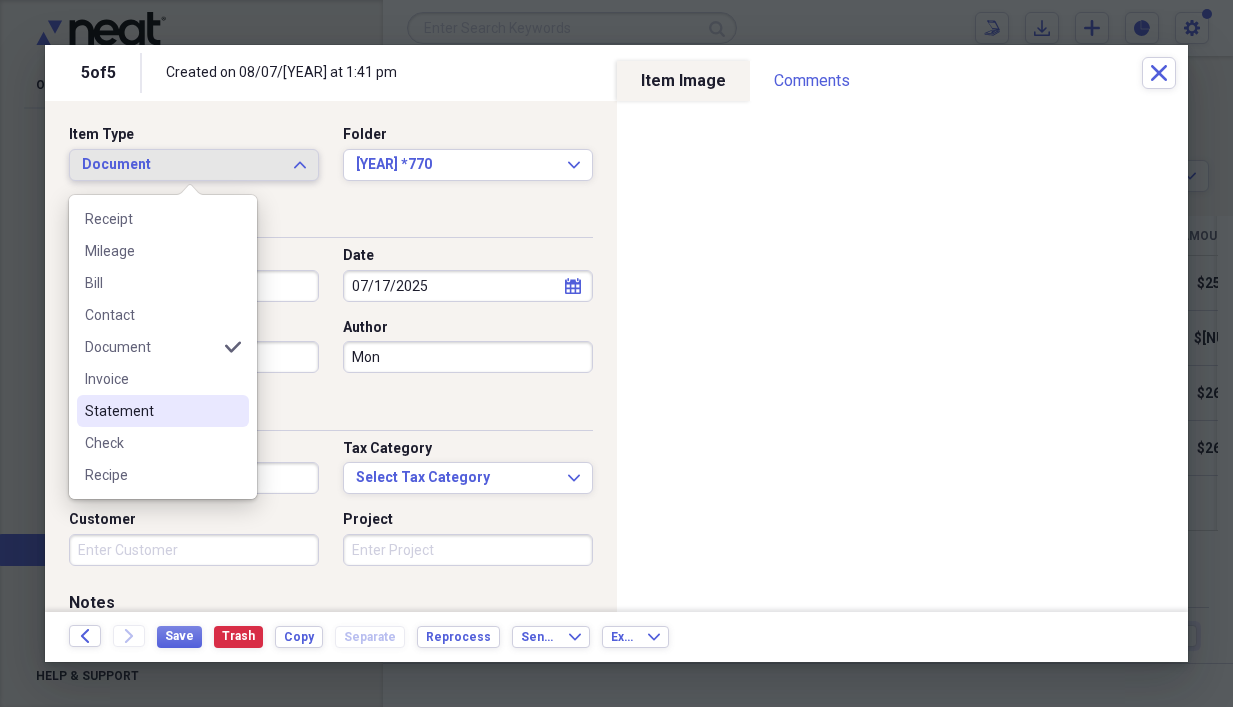 click on "Statement" at bounding box center [151, 411] 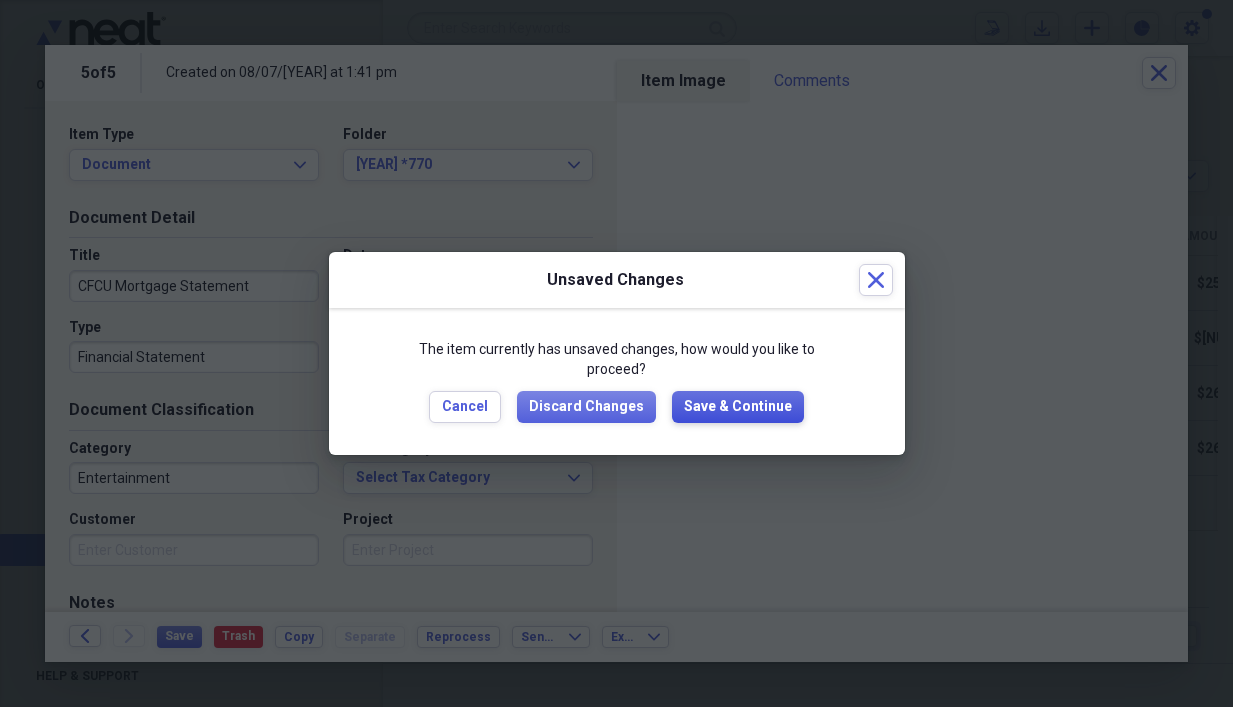 click on "Save & Continue" at bounding box center (738, 407) 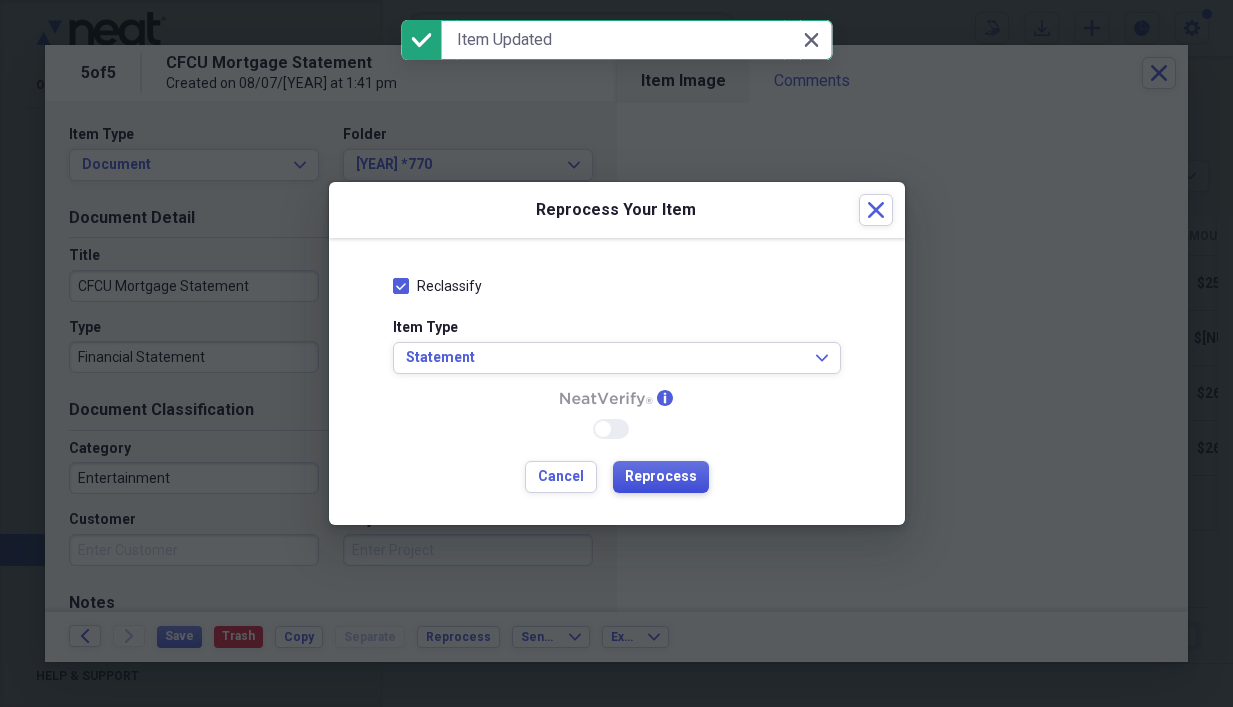 click on "Reprocess" at bounding box center (661, 477) 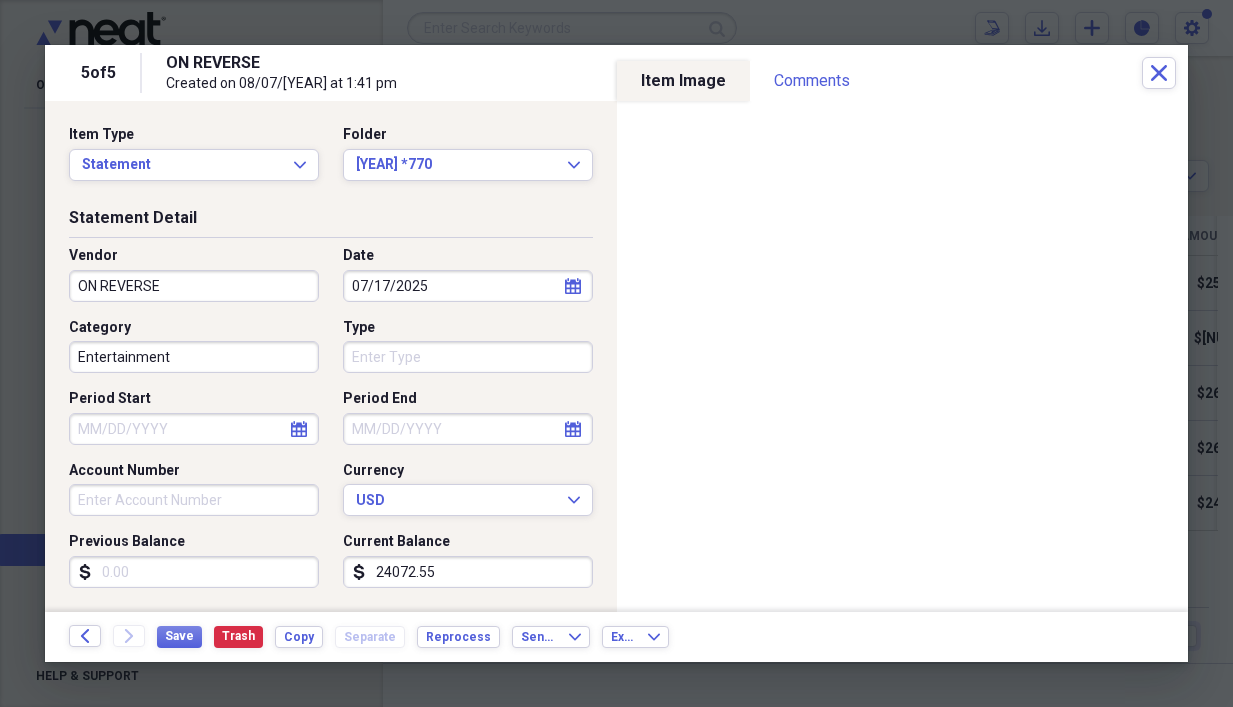 type on "ON REVERSE" 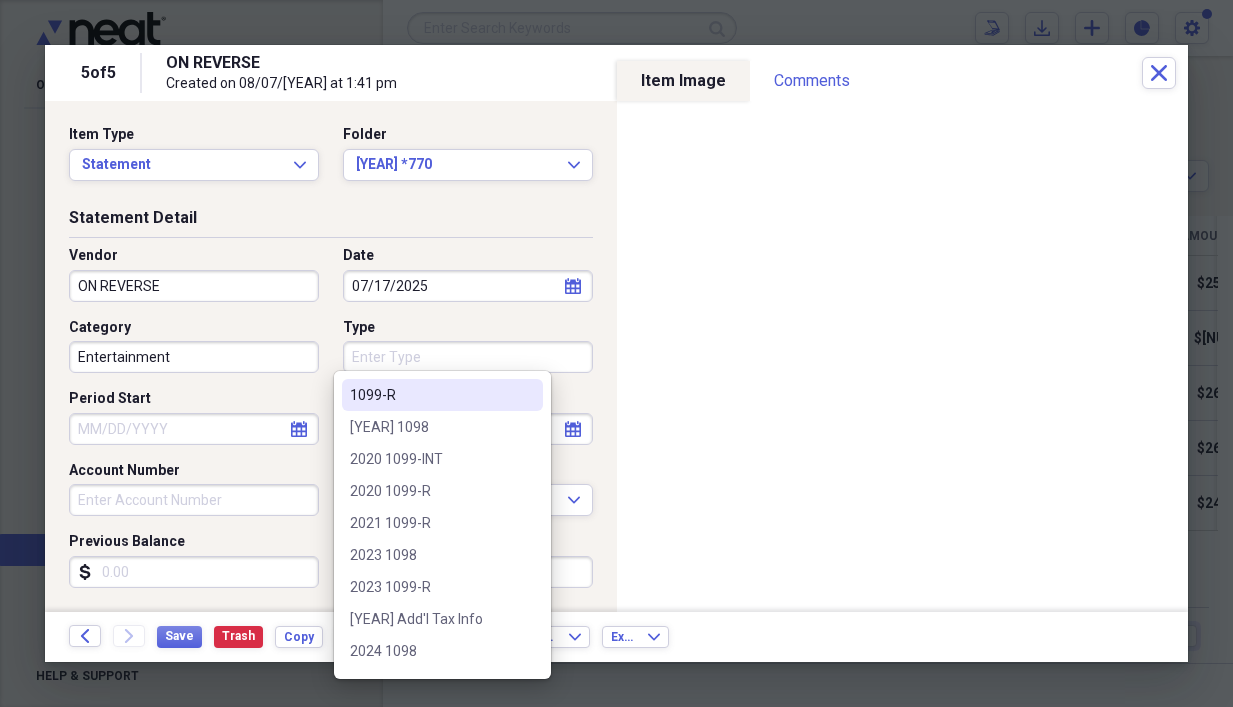 click on "Type" at bounding box center [468, 357] 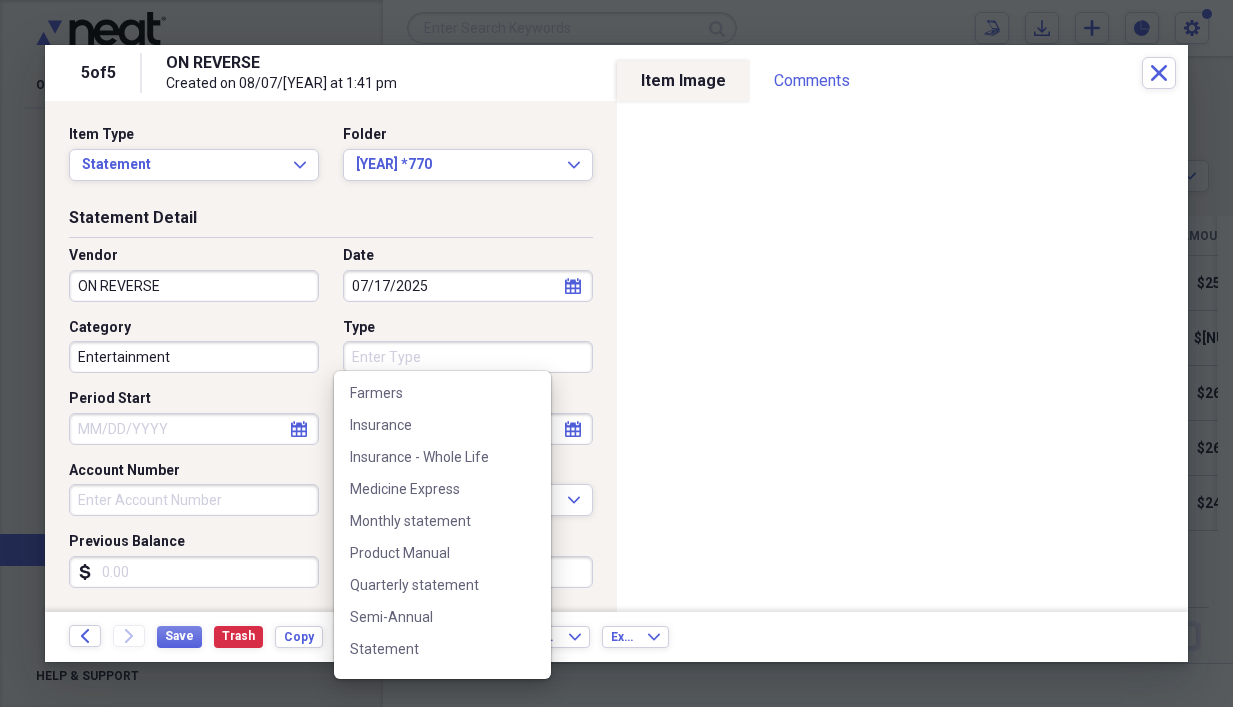 scroll, scrollTop: 892, scrollLeft: 0, axis: vertical 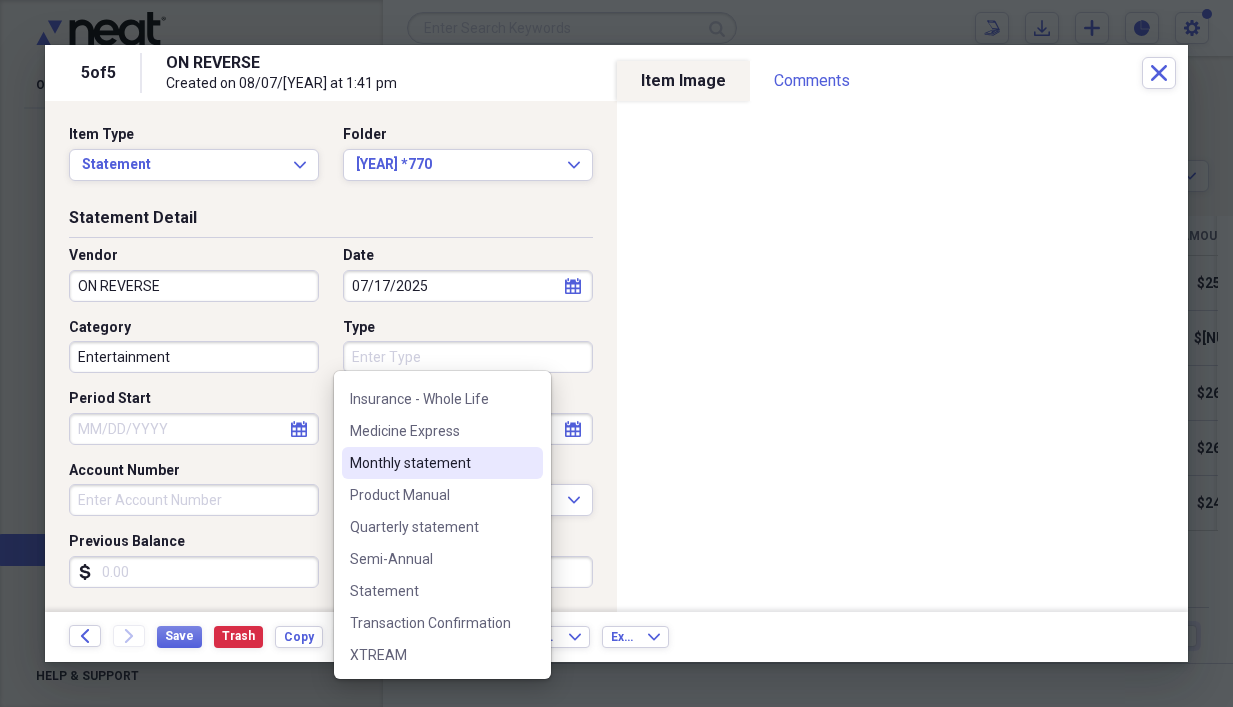 click on "Monthly statement" at bounding box center [430, 463] 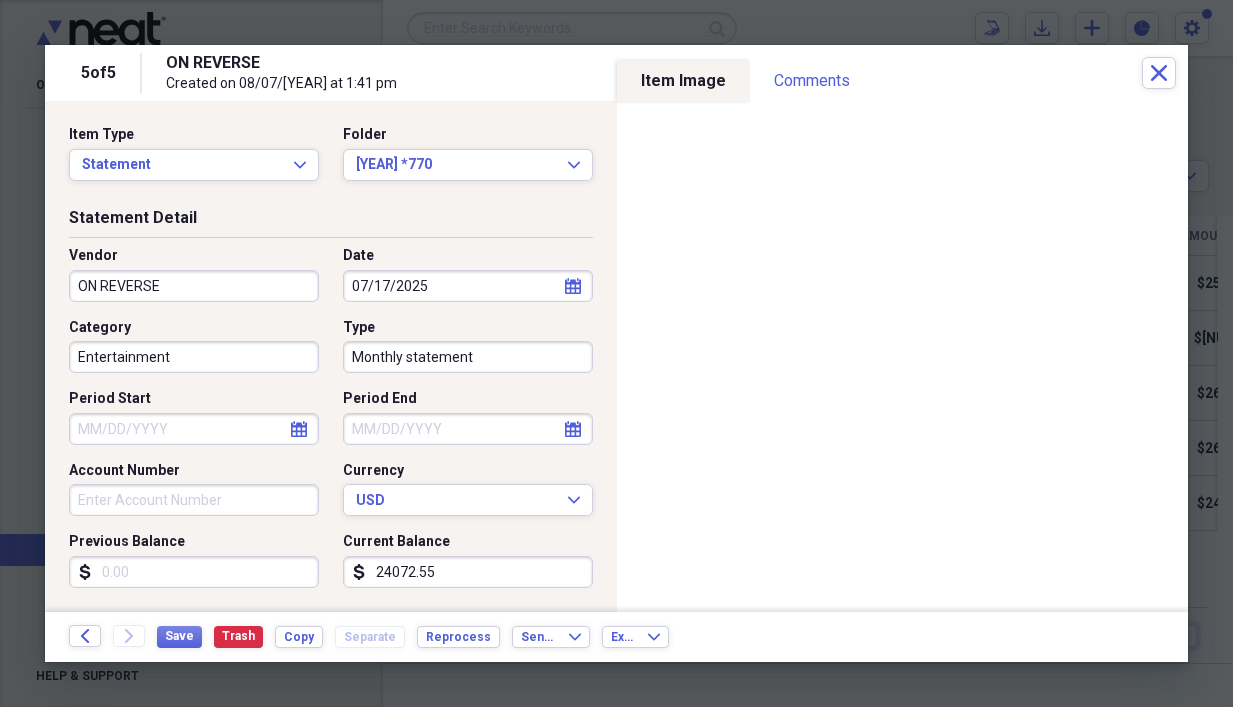 click on "24072.55" at bounding box center [468, 572] 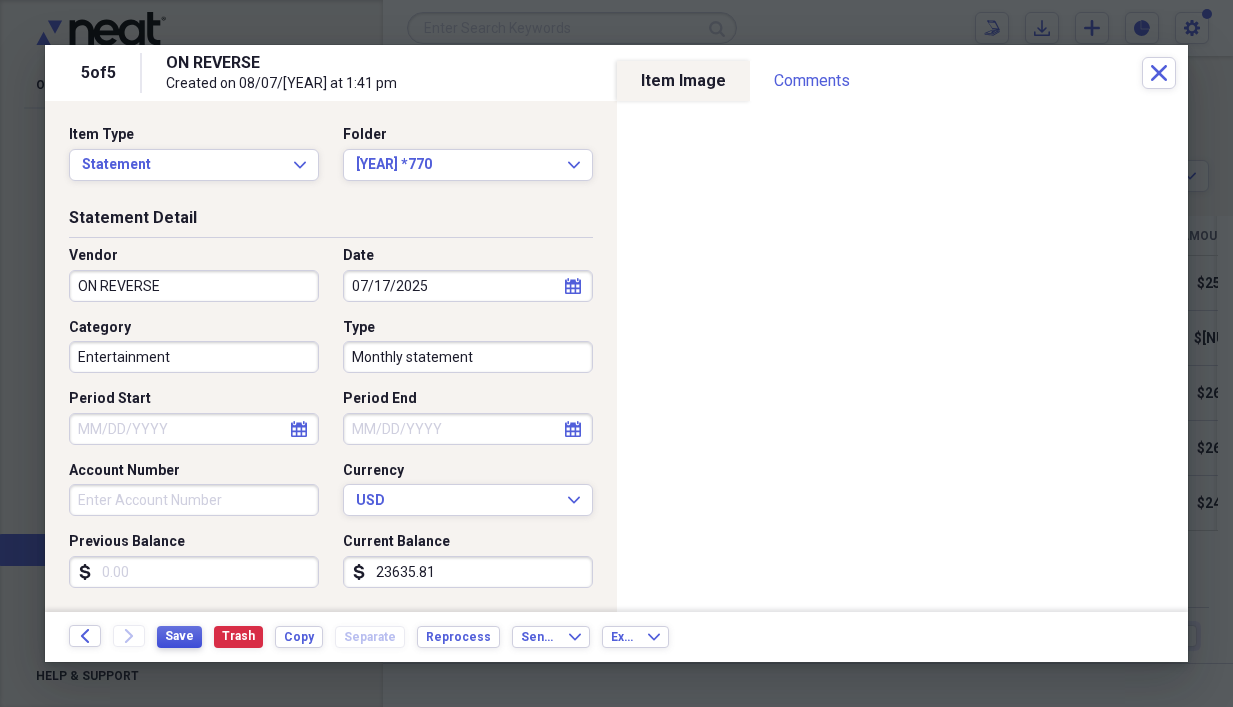type on "23635.81" 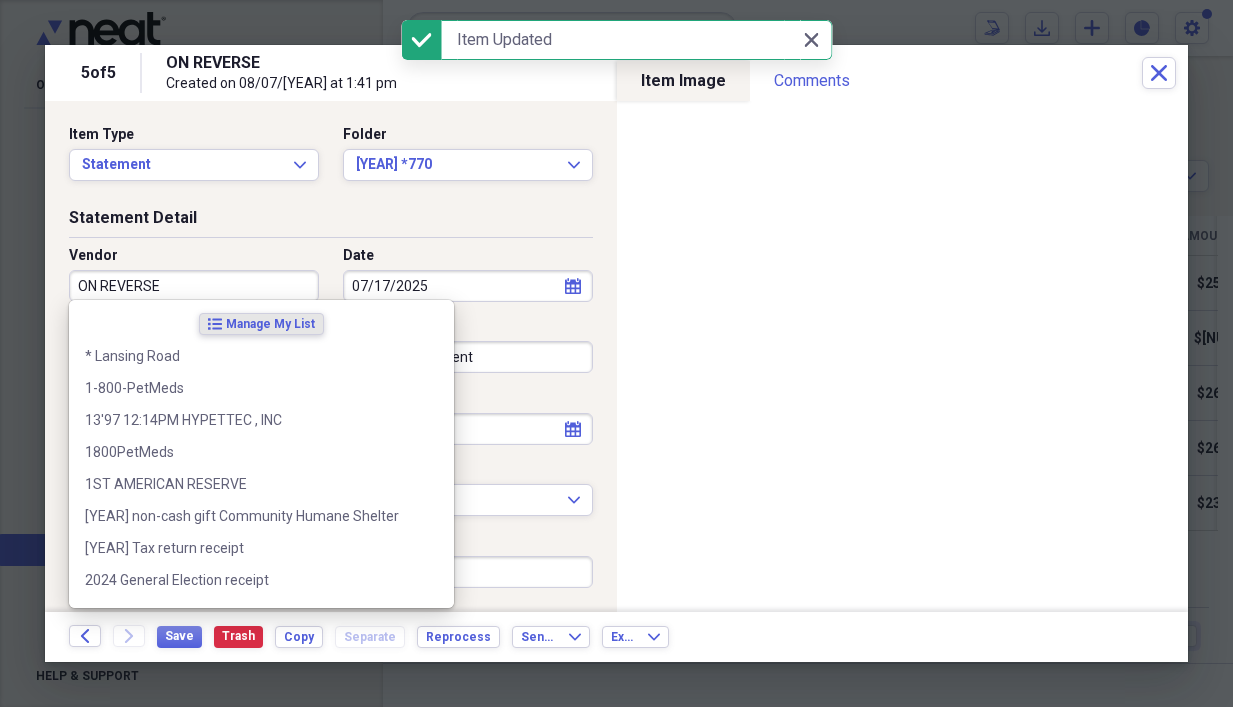 click on "ON REVERSE" at bounding box center [194, 286] 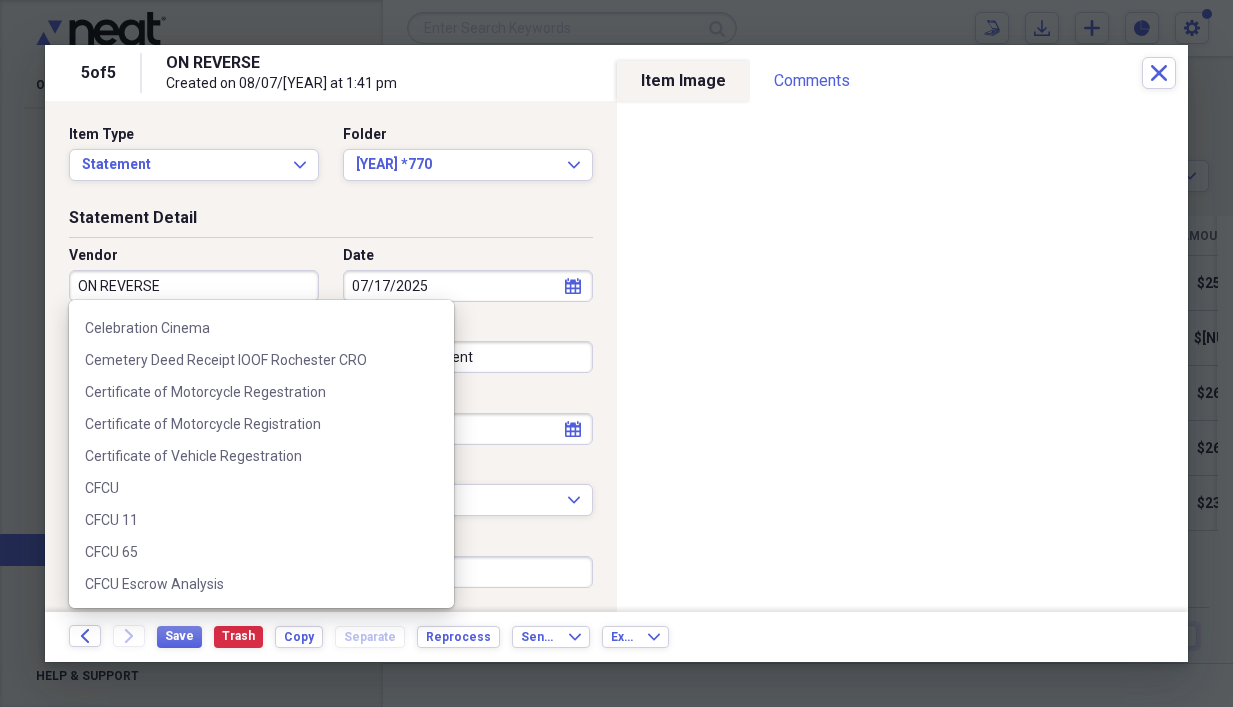scroll, scrollTop: 6134, scrollLeft: 0, axis: vertical 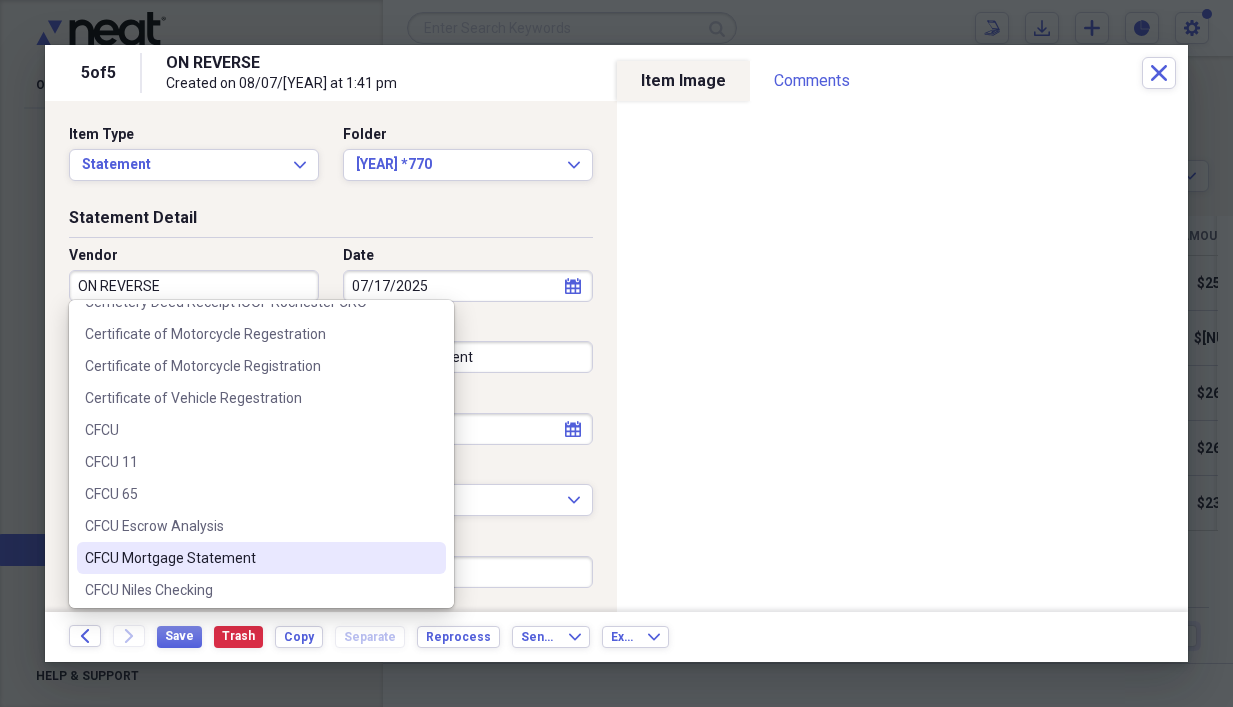 click on "CFCU Mortgage Statement" at bounding box center (249, 558) 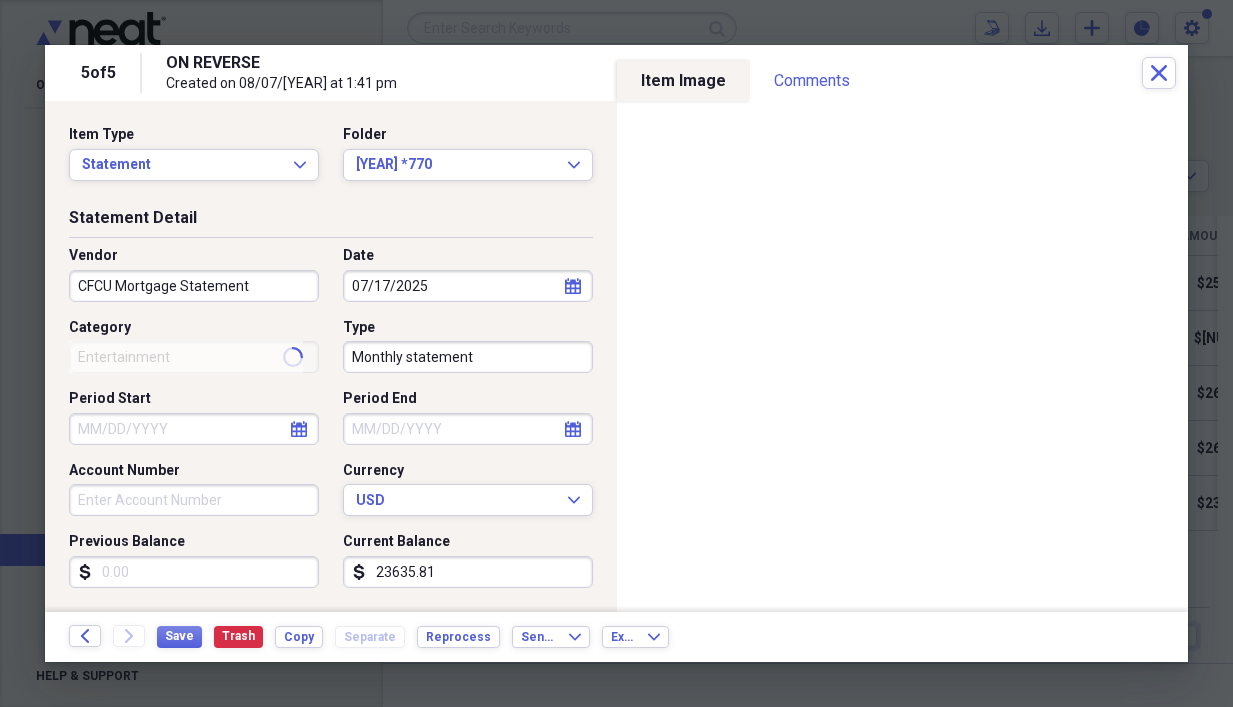 type on "Financial Statement" 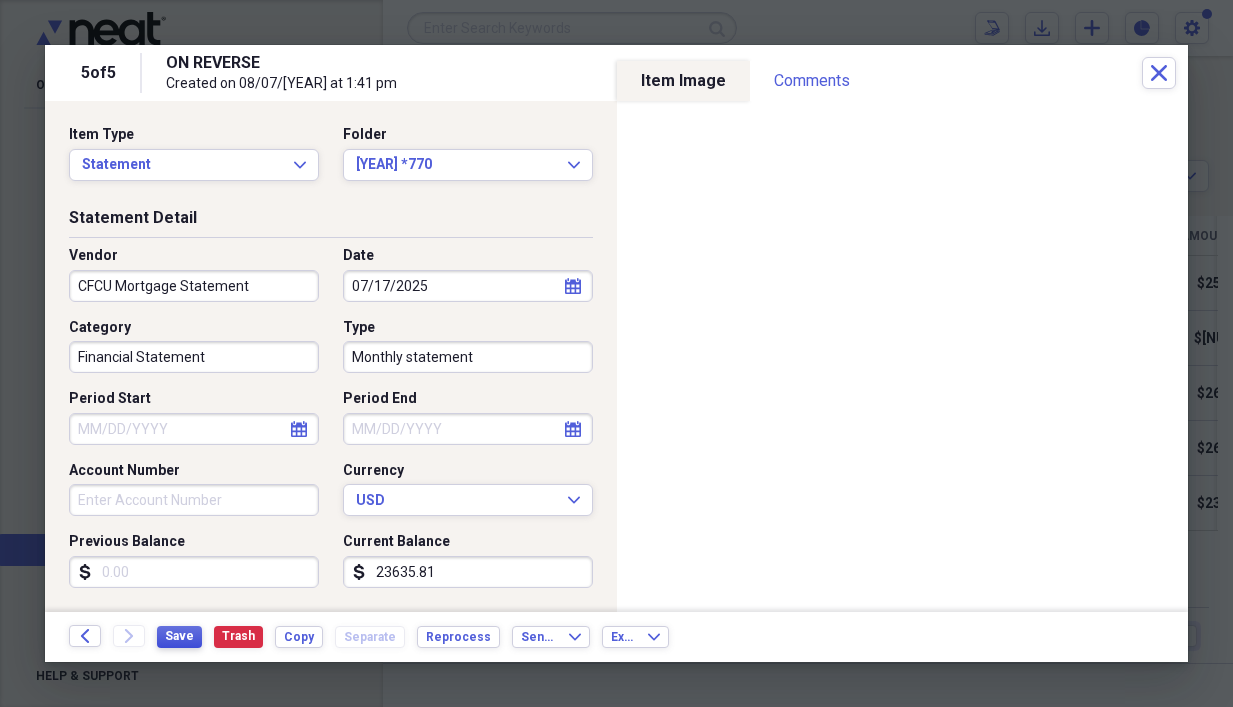 click on "Save" at bounding box center [179, 636] 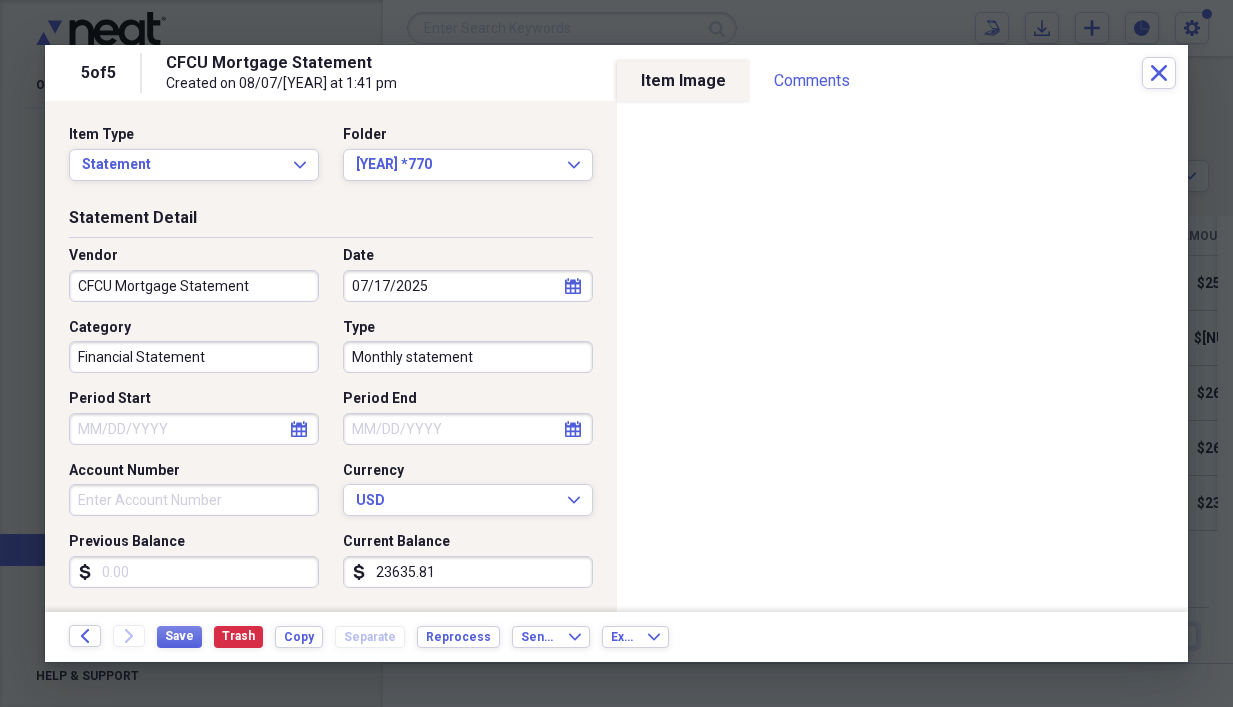 click on "Vendor CFCU Mortgage Statement Date [DATE] calendar Calendar Category Financial Statement Type Monthly statement Period Start calendar Calendar Period End calendar Calendar Account Number Currency USD Expand Previous Balance dollar-sign Current Balance dollar-sign 23635.81" at bounding box center (331, 425) 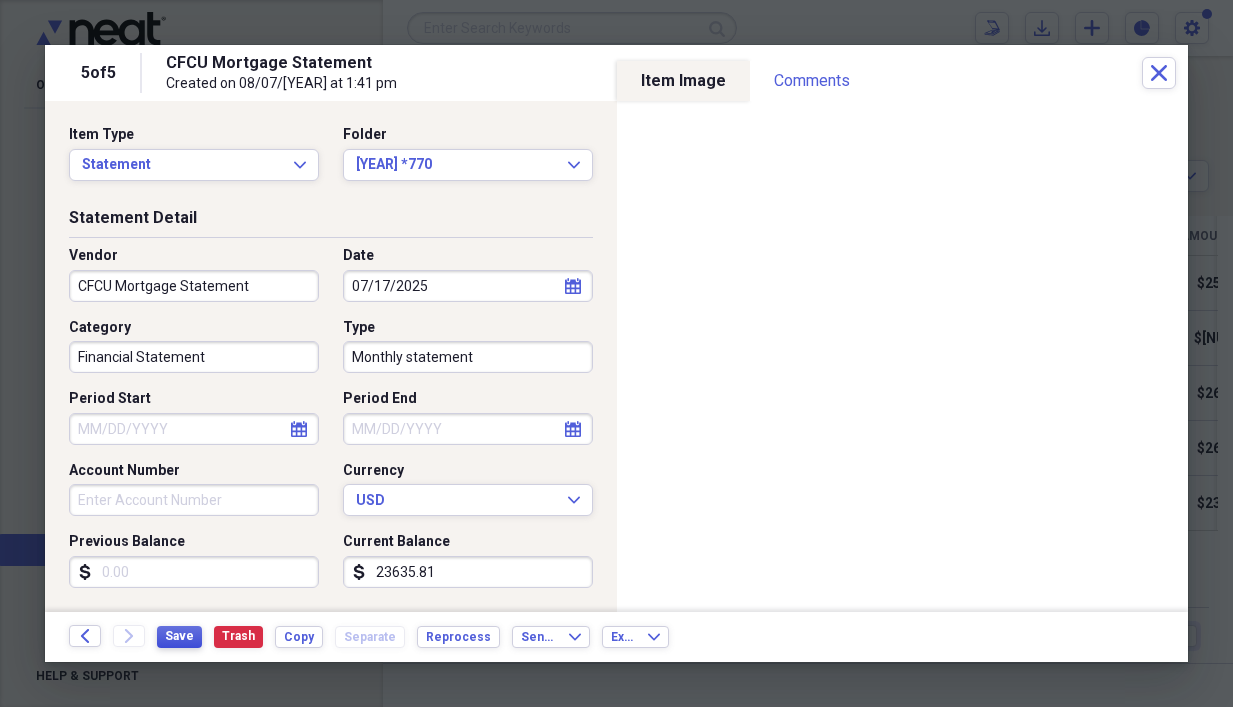 click on "Save" at bounding box center [179, 636] 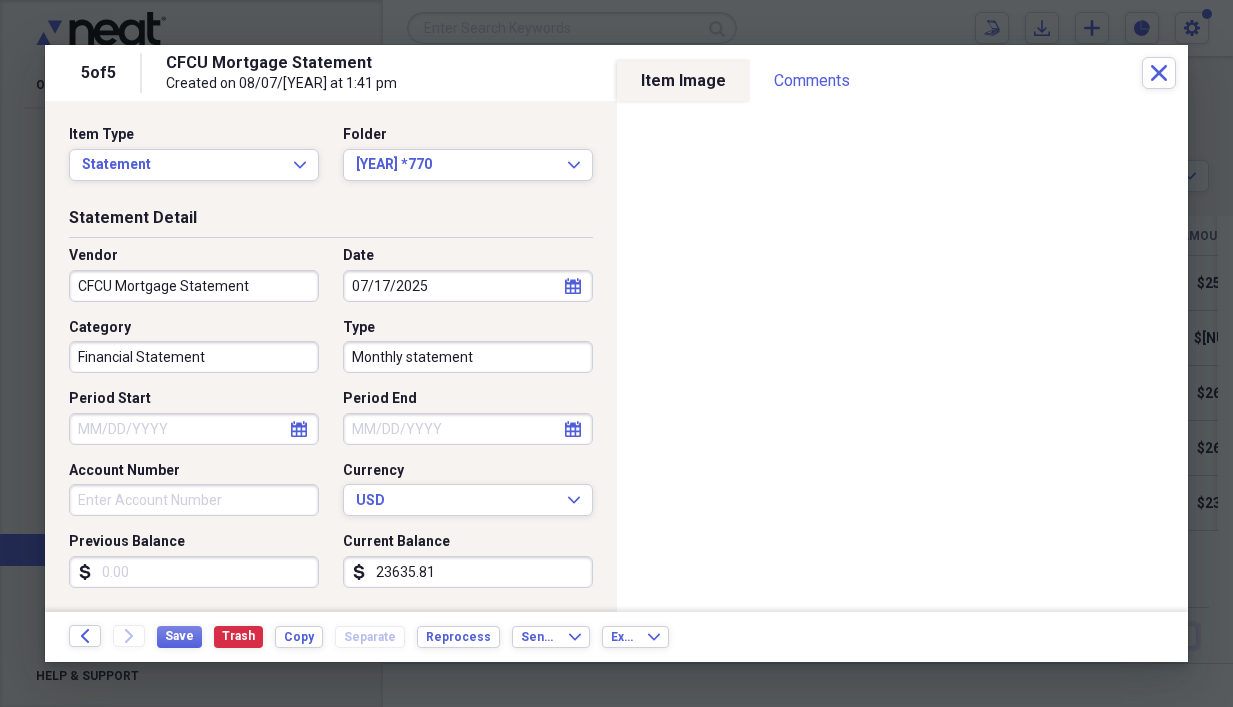 click at bounding box center [616, 353] 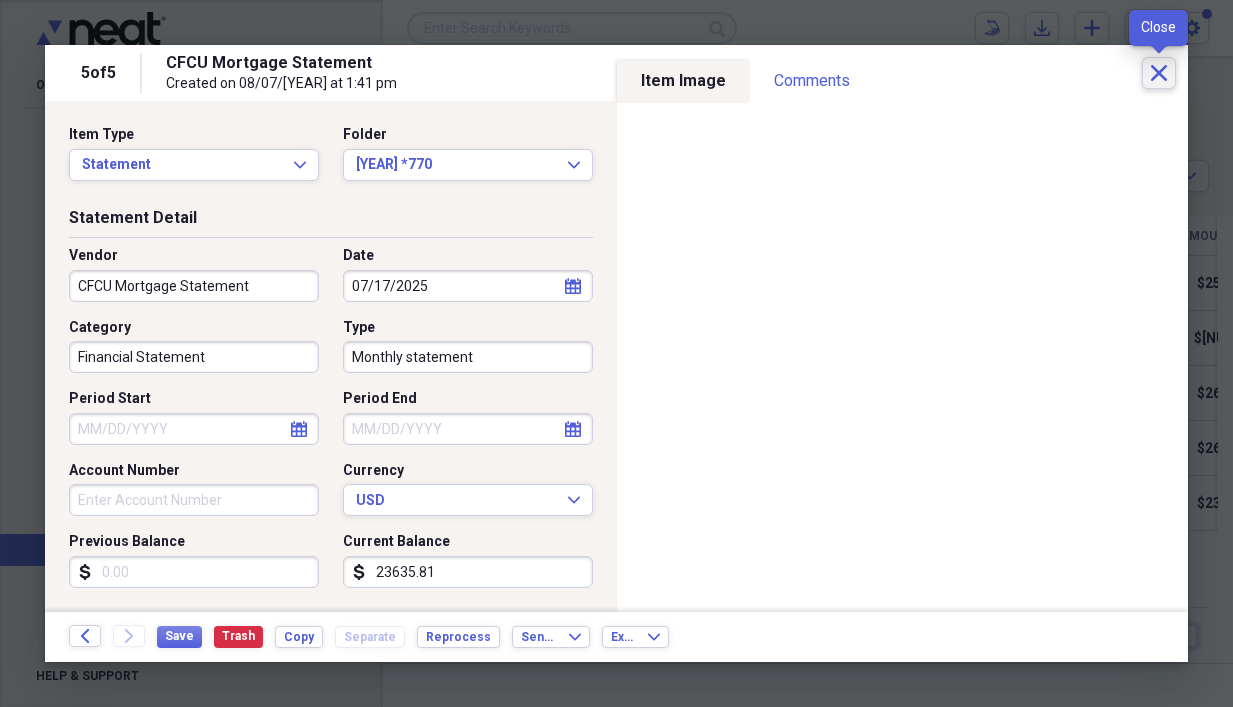 click 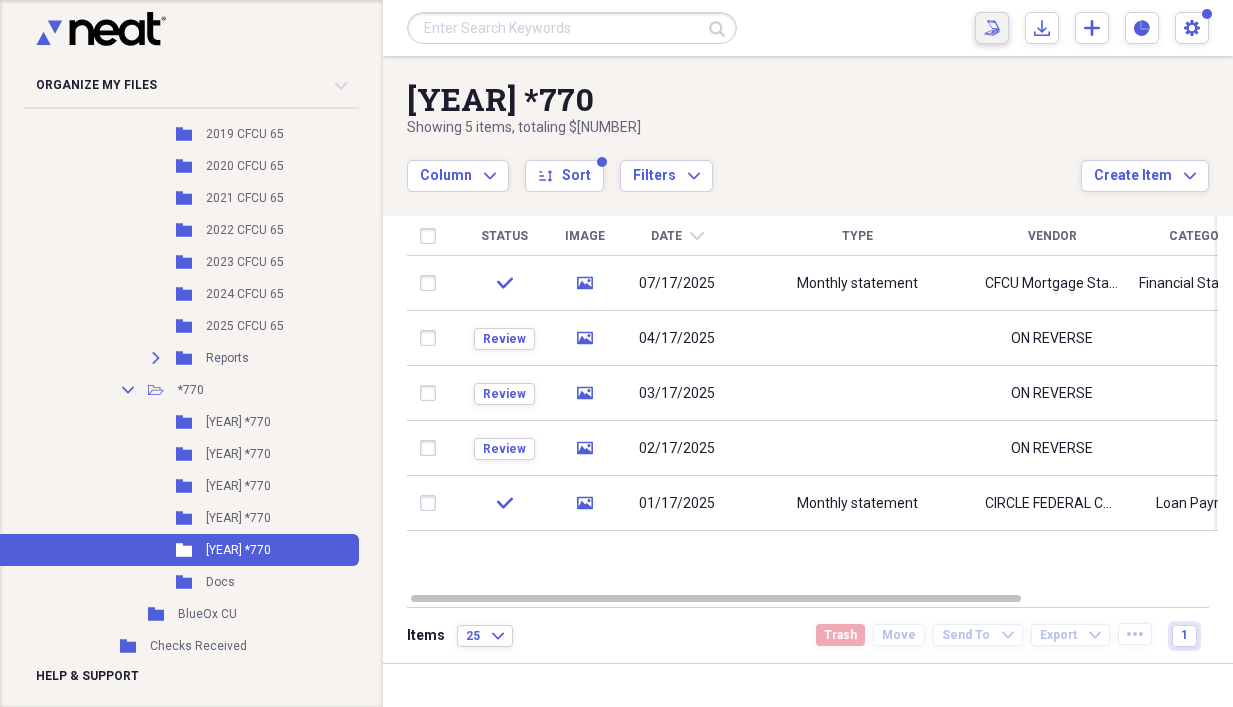 click on "Scan" 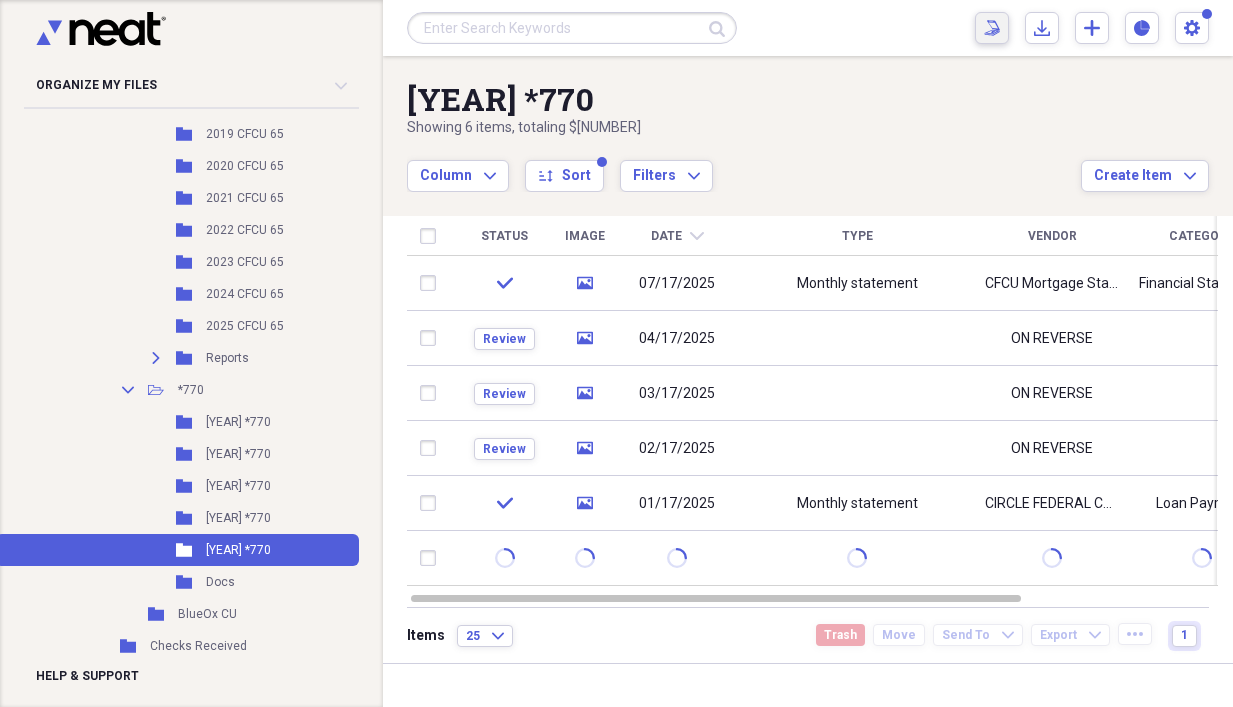click on "Scan" 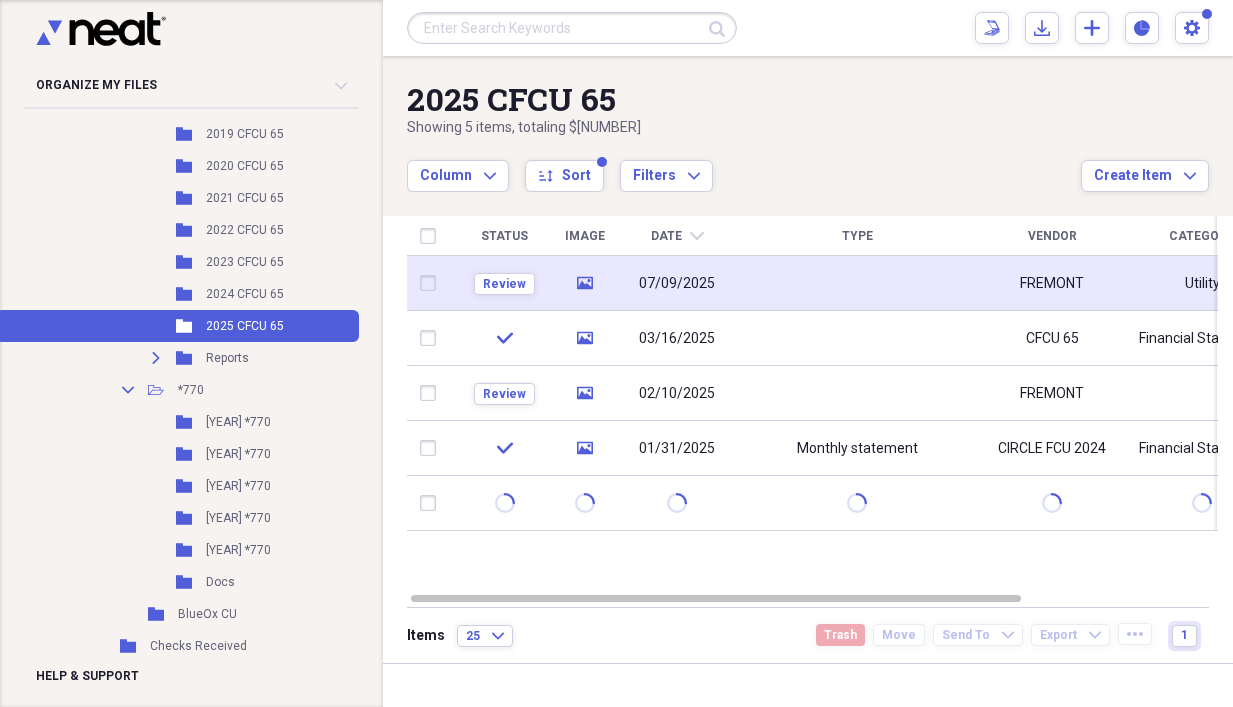 click on "07/09/2025" at bounding box center [677, 283] 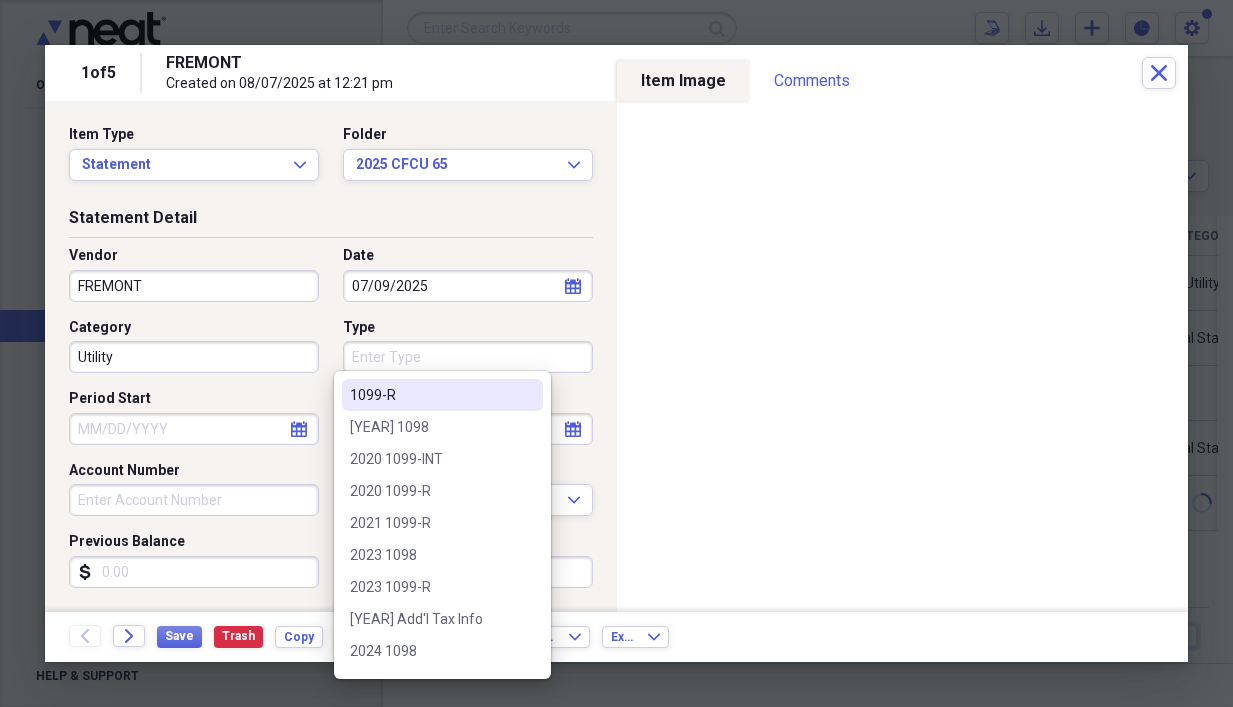 click on "Type" at bounding box center [468, 357] 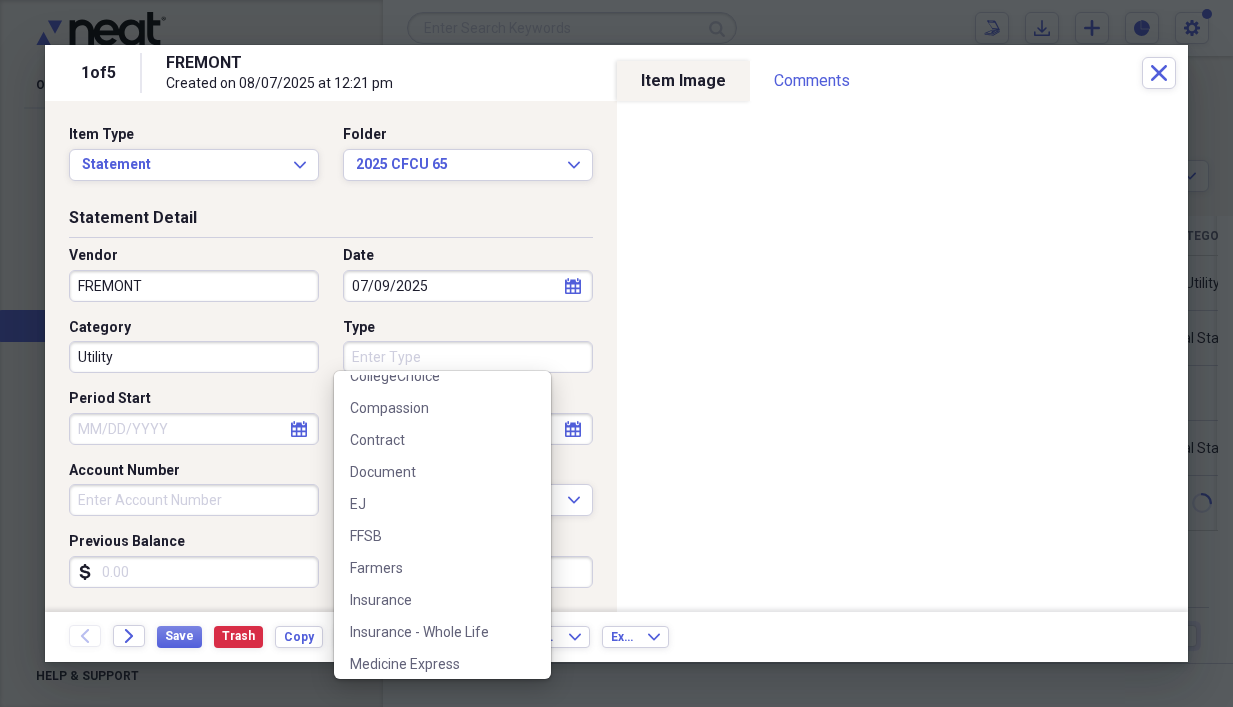 scroll, scrollTop: 892, scrollLeft: 0, axis: vertical 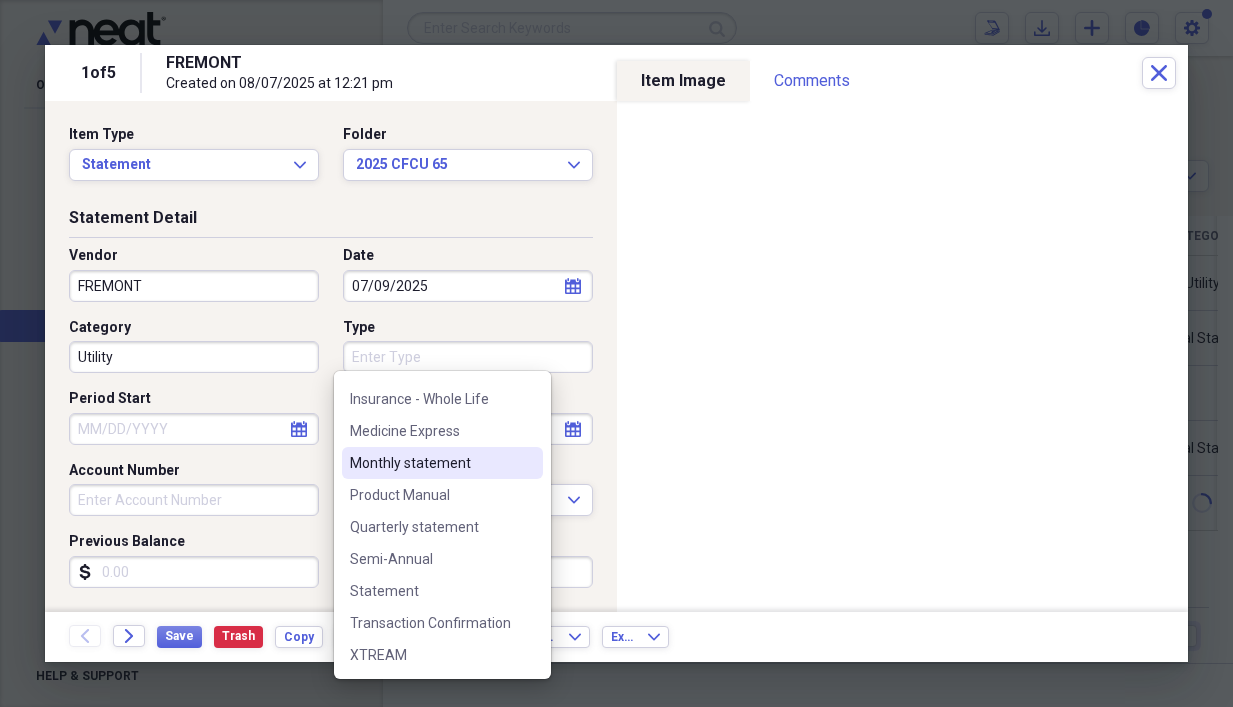 click on "Monthly statement" at bounding box center (430, 463) 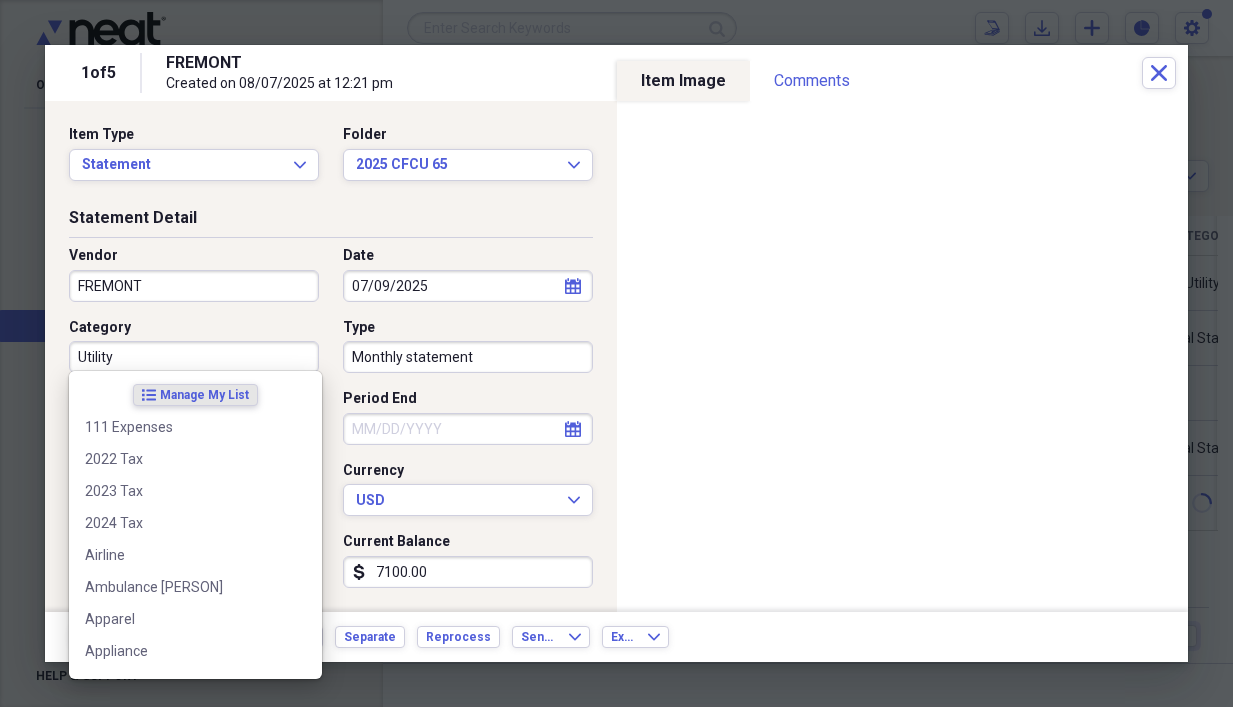 click on "Utility" at bounding box center (194, 357) 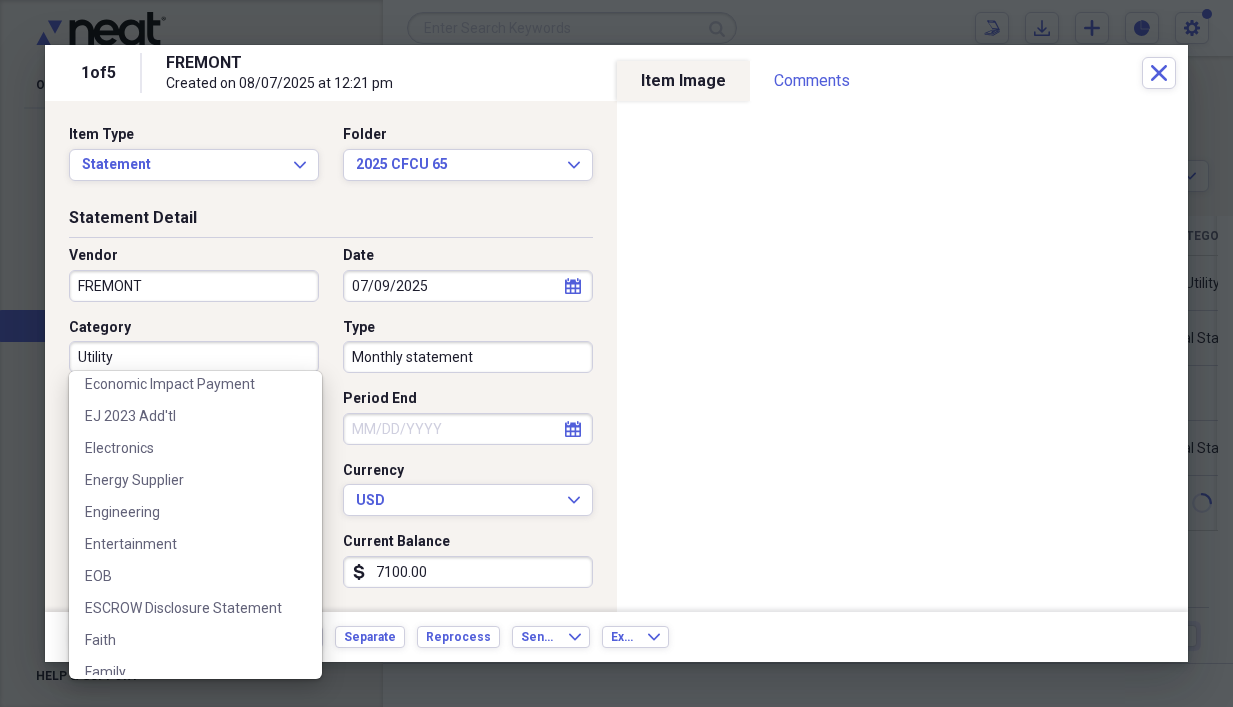 scroll, scrollTop: 1338, scrollLeft: 0, axis: vertical 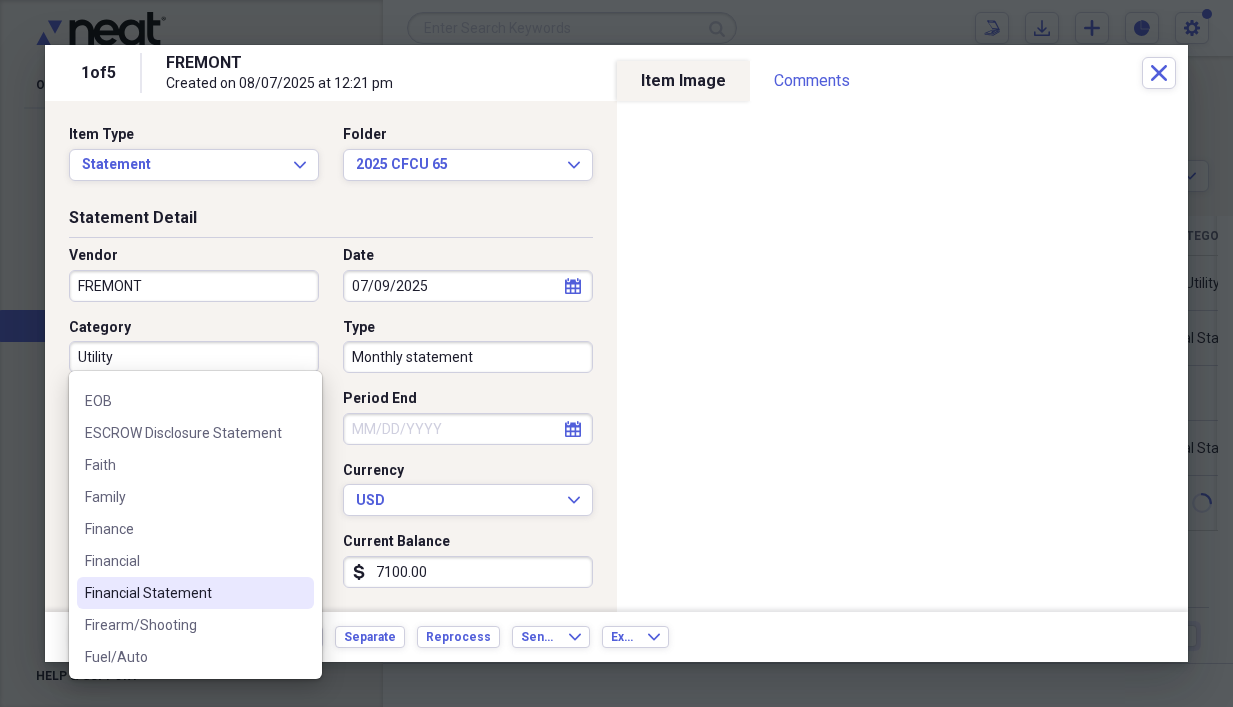 click on "Financial Statement" at bounding box center [183, 593] 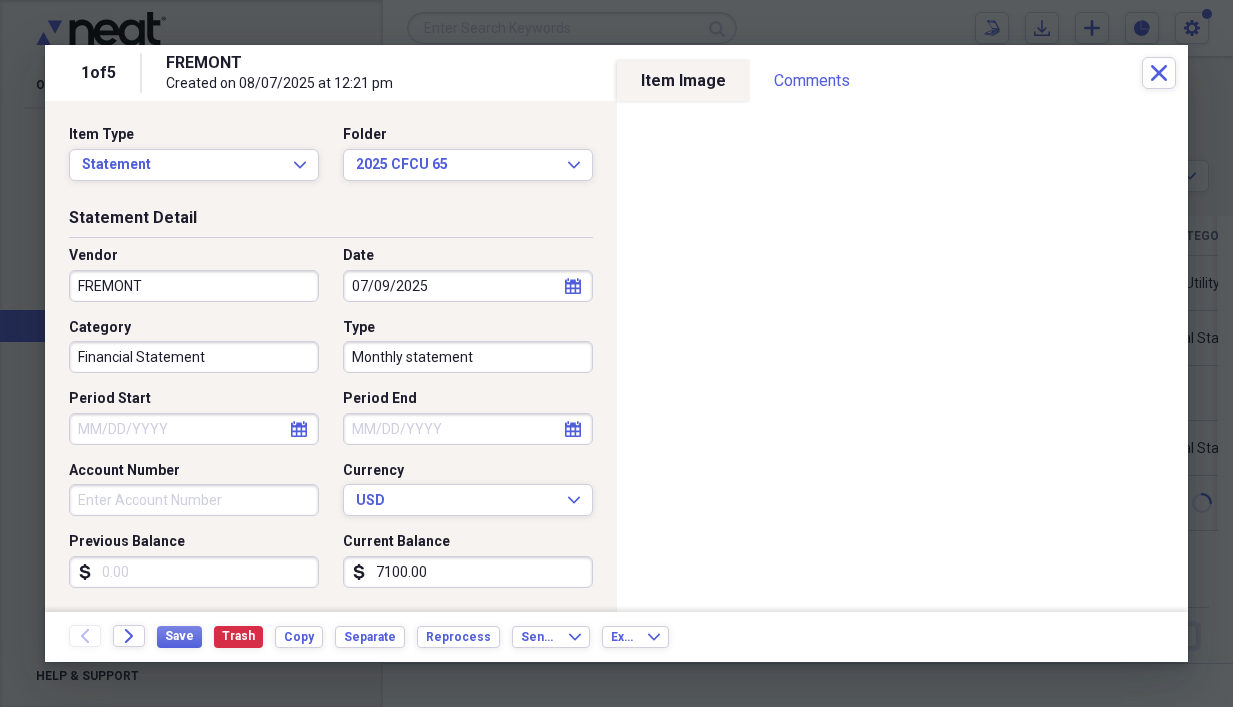 click on "FREMONT" at bounding box center (194, 286) 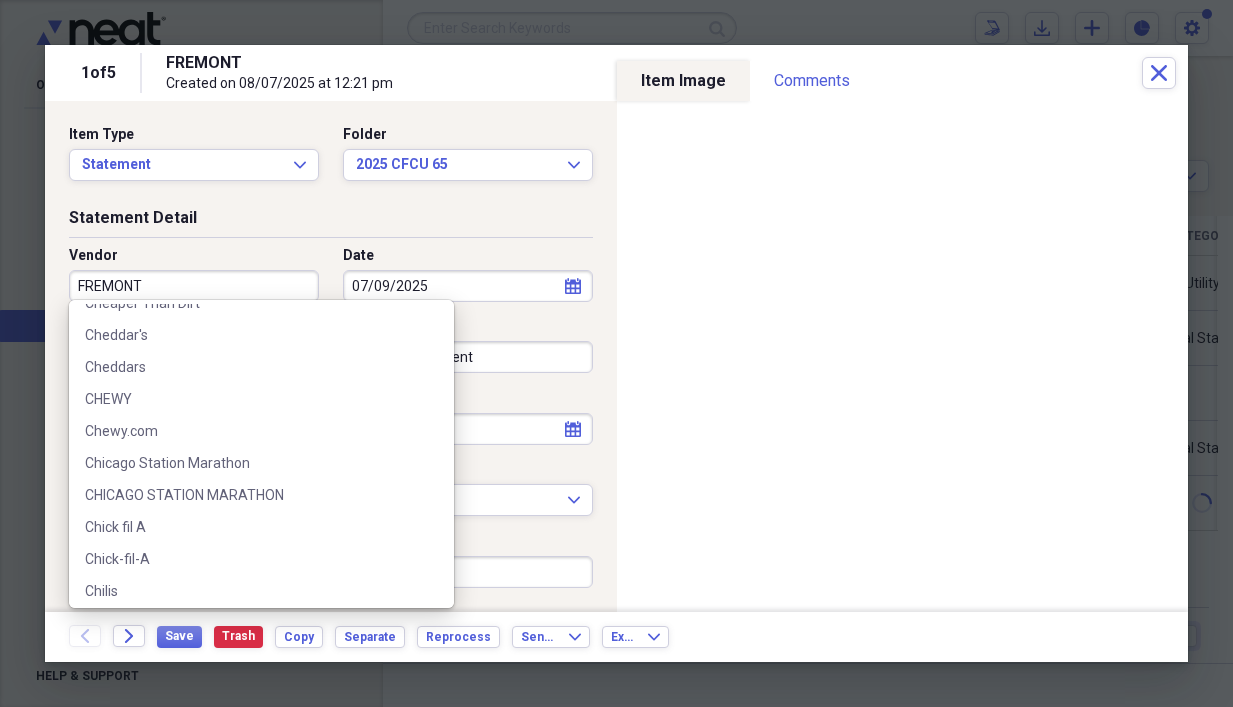 scroll, scrollTop: 7442, scrollLeft: 0, axis: vertical 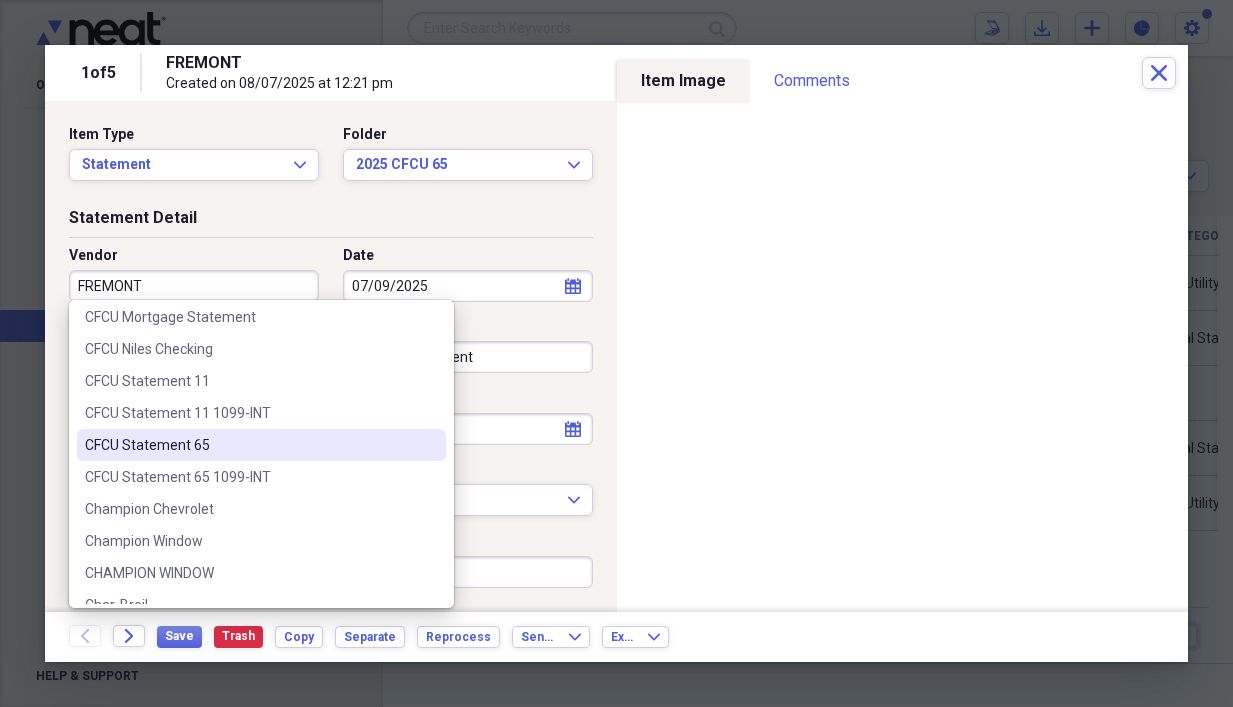 click on "CFCU Statement 65" at bounding box center [249, 445] 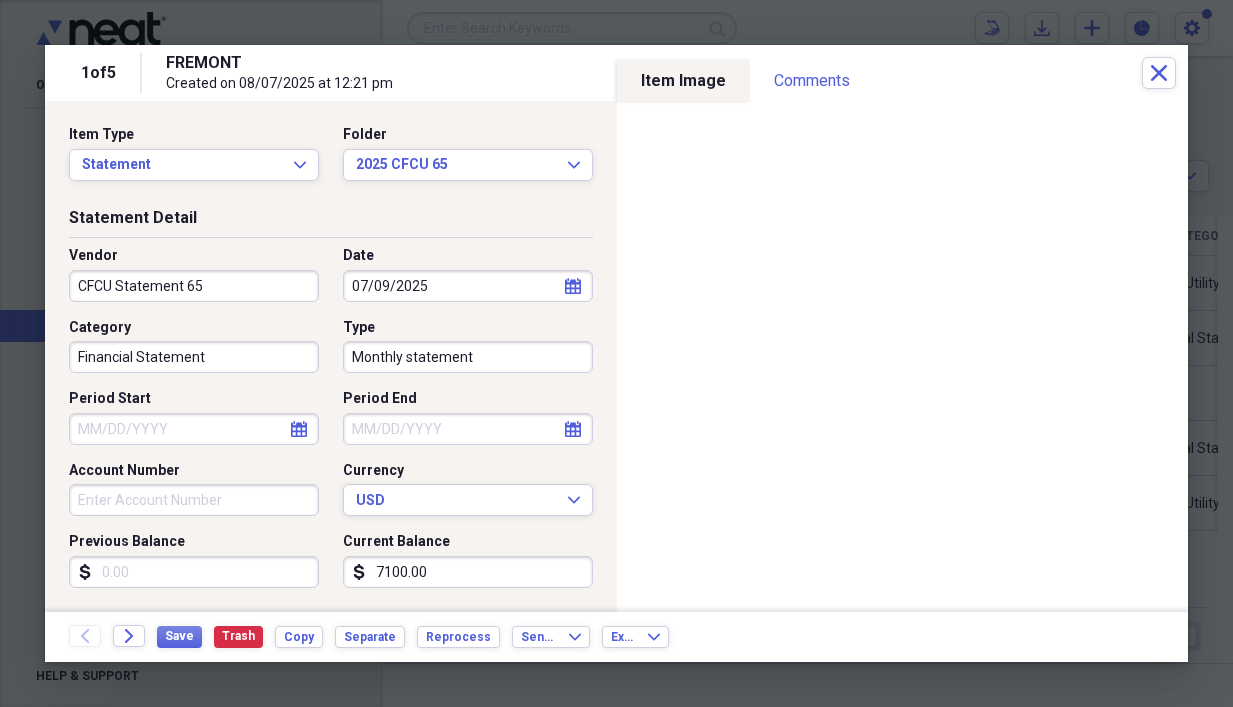 click on "Account Number" at bounding box center (194, 500) 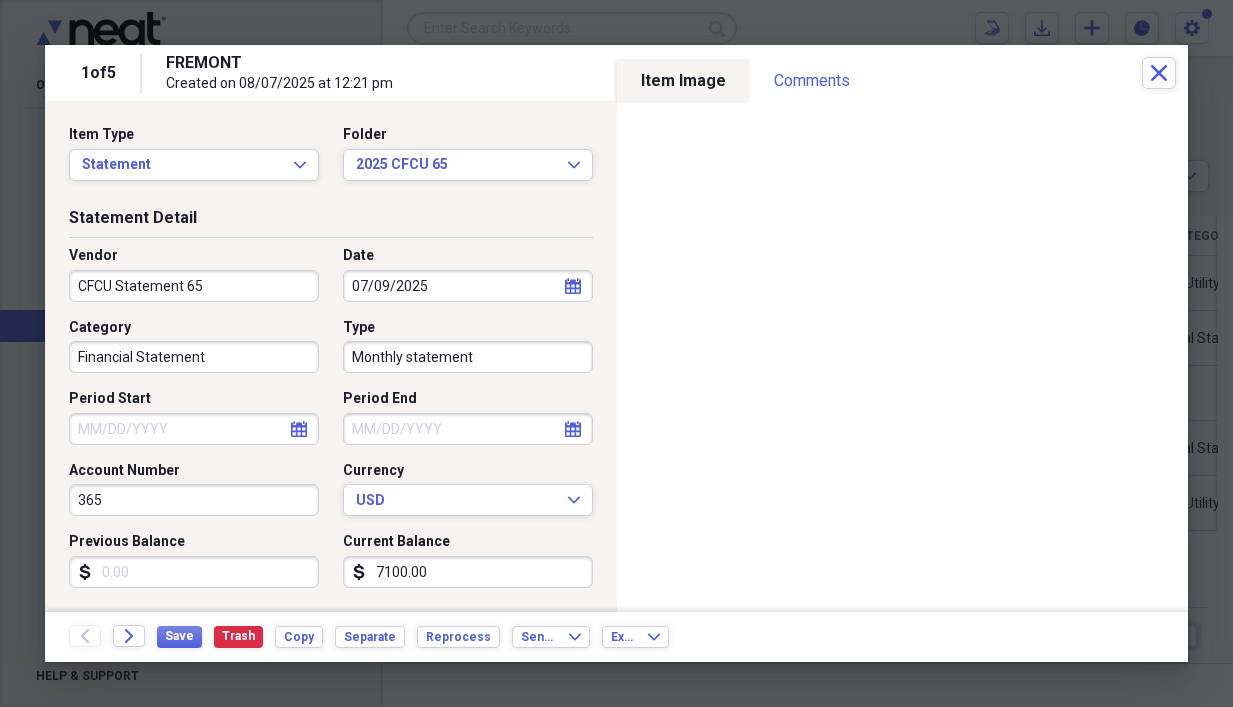type on "365" 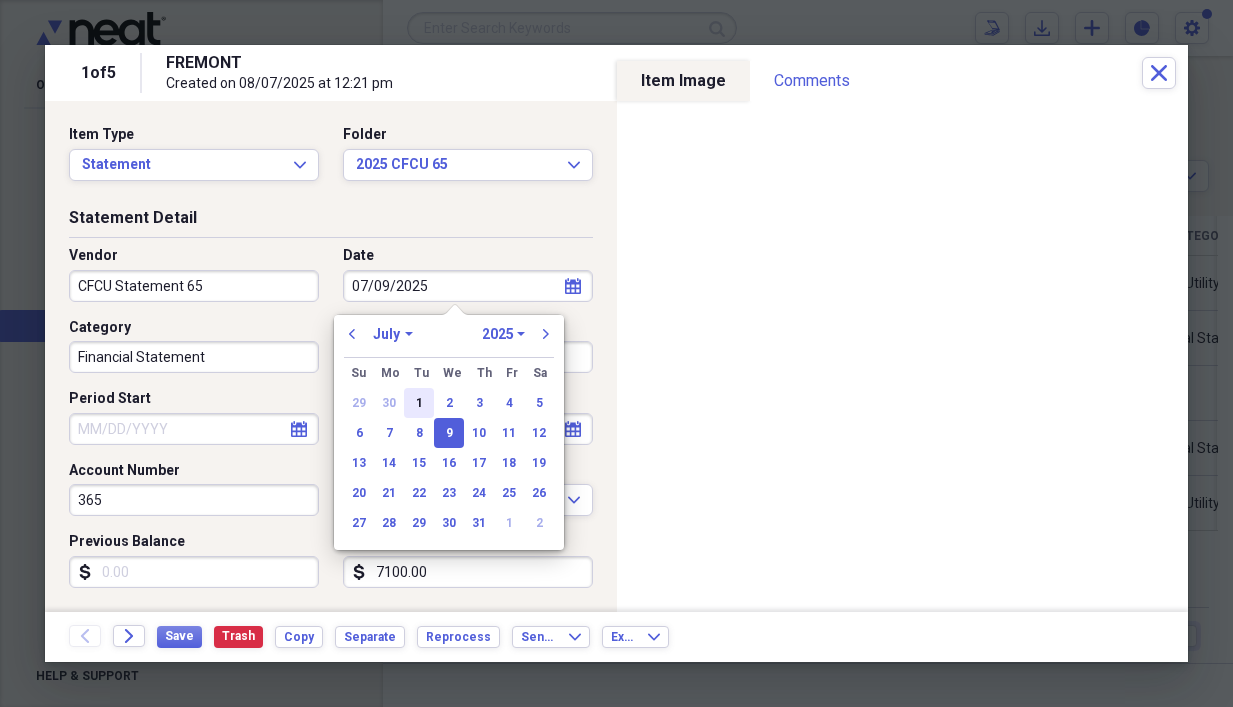 click on "1" at bounding box center (419, 403) 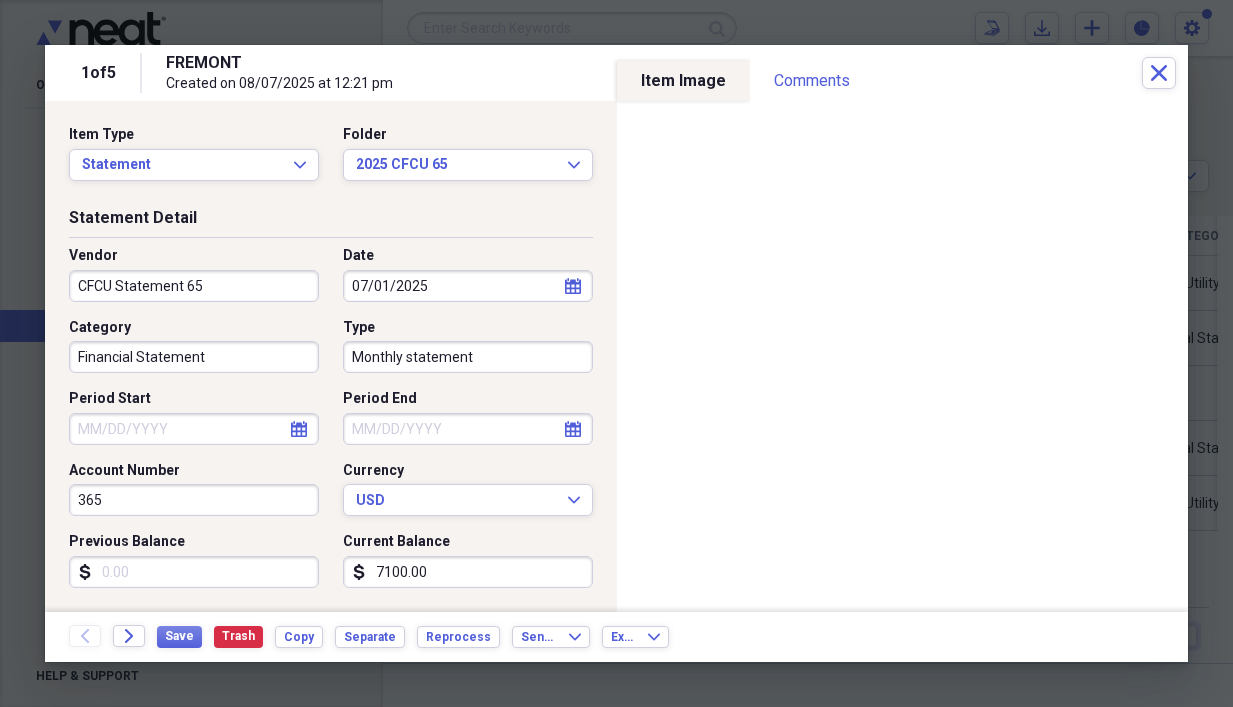 click on "7100.00" at bounding box center [468, 572] 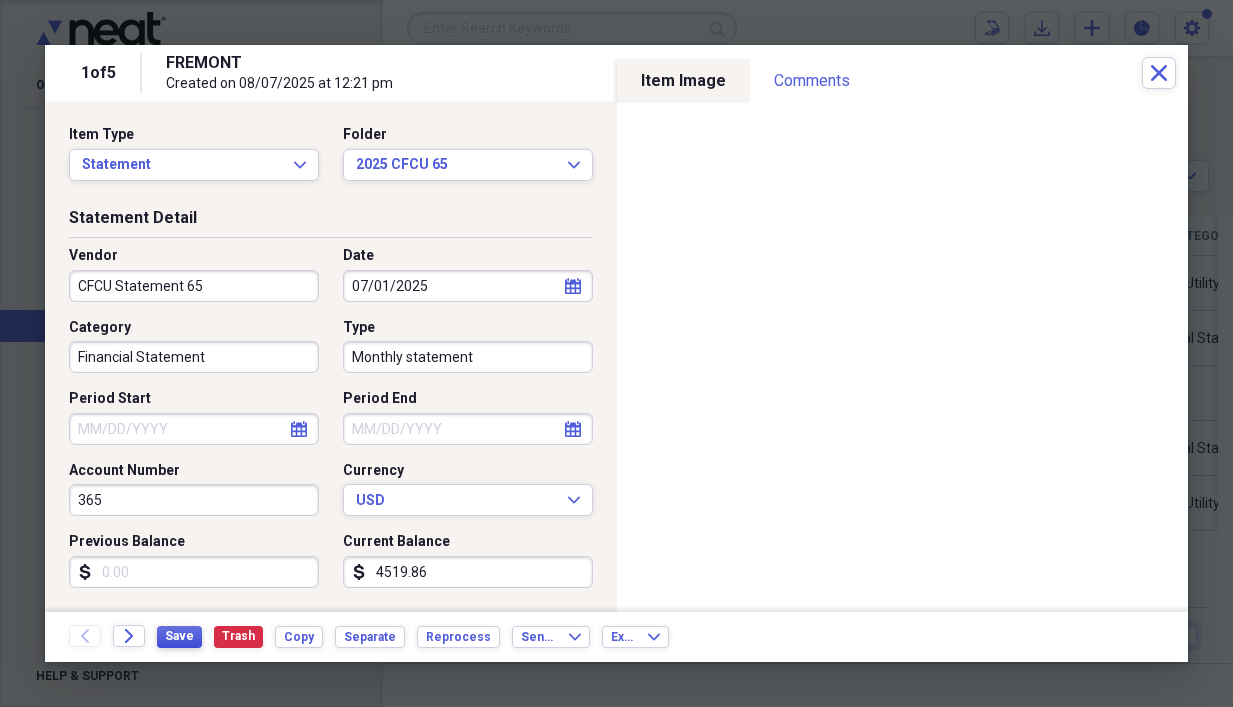type on "4519.86" 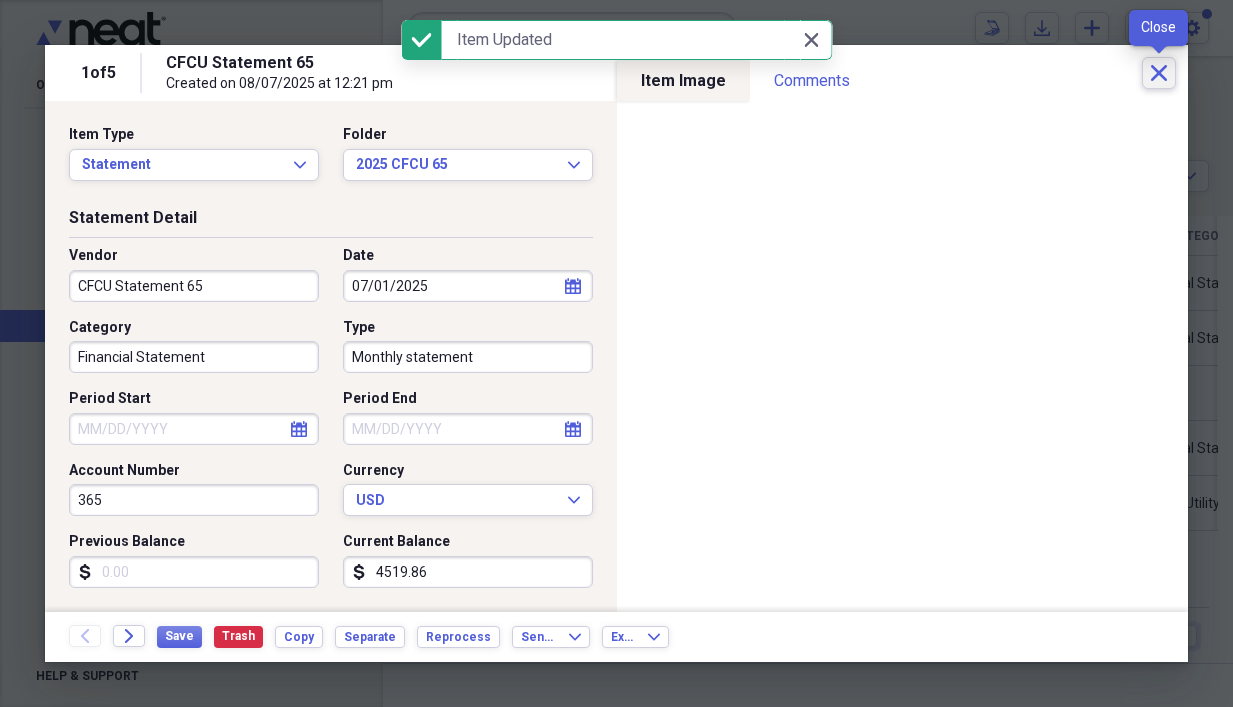 click on "Close" 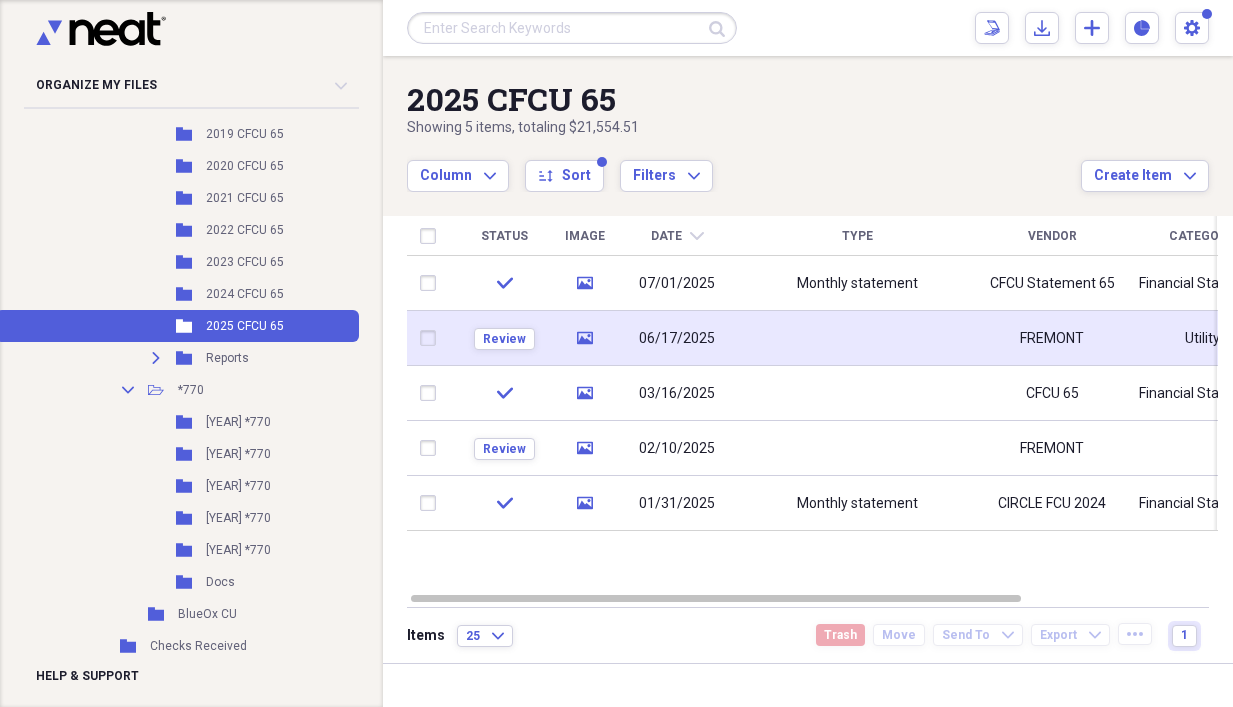 click at bounding box center (857, 338) 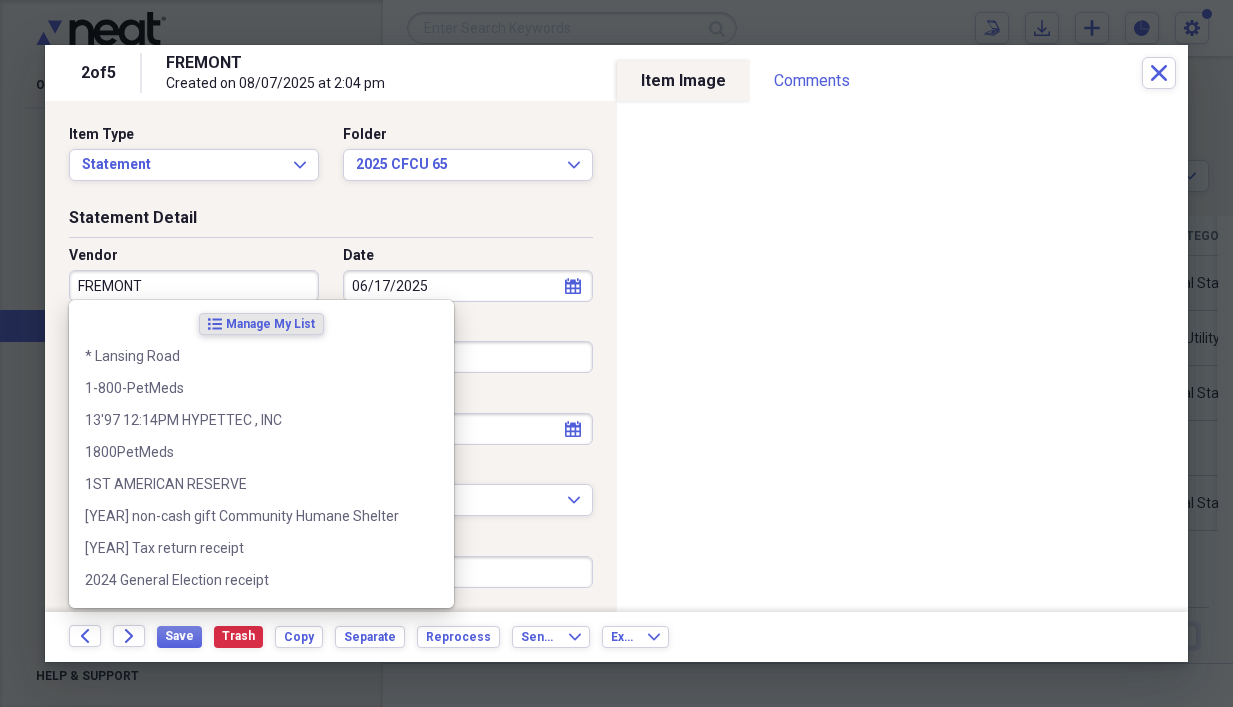 click on "FREMONT" at bounding box center [194, 286] 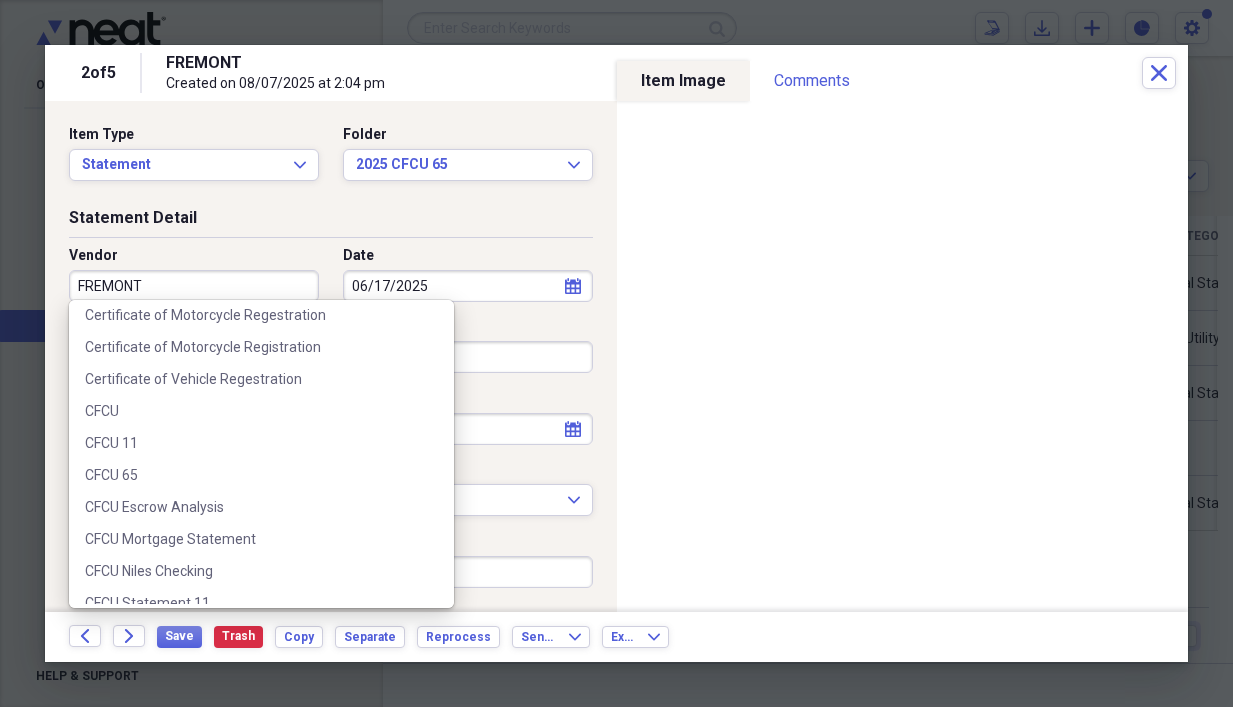 scroll, scrollTop: 6267, scrollLeft: 0, axis: vertical 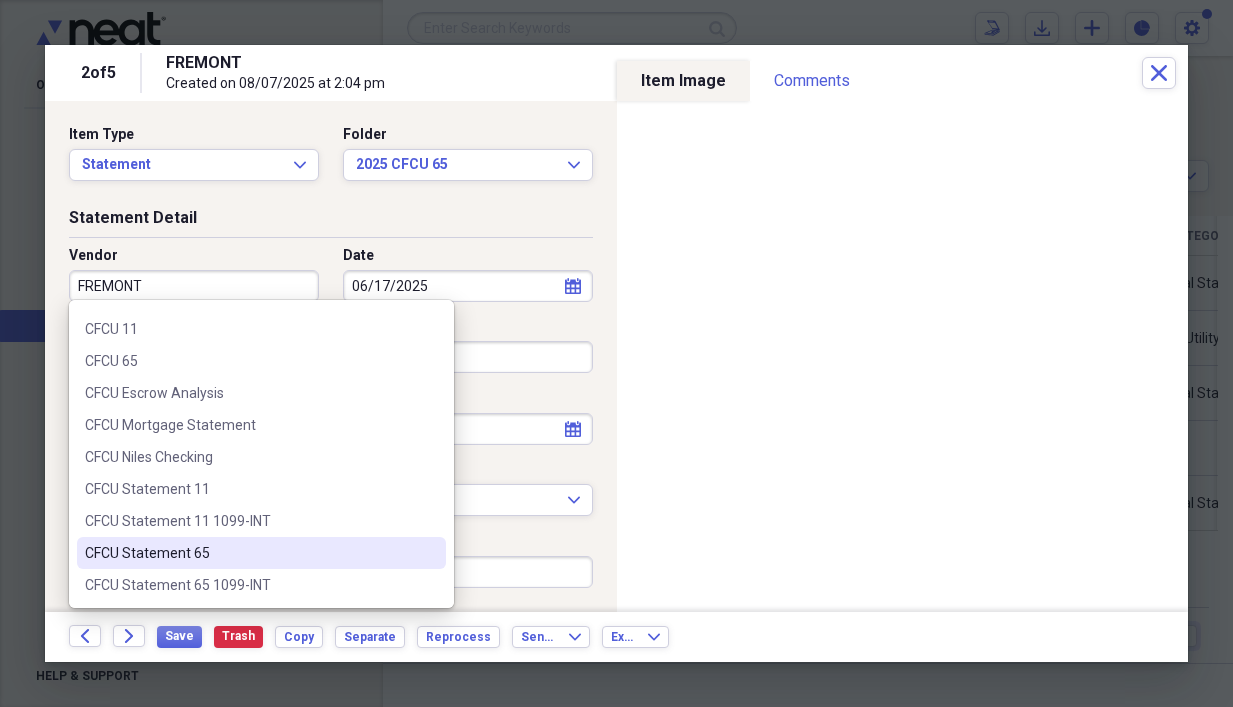 click on "CFCU Statement 65" at bounding box center [249, 553] 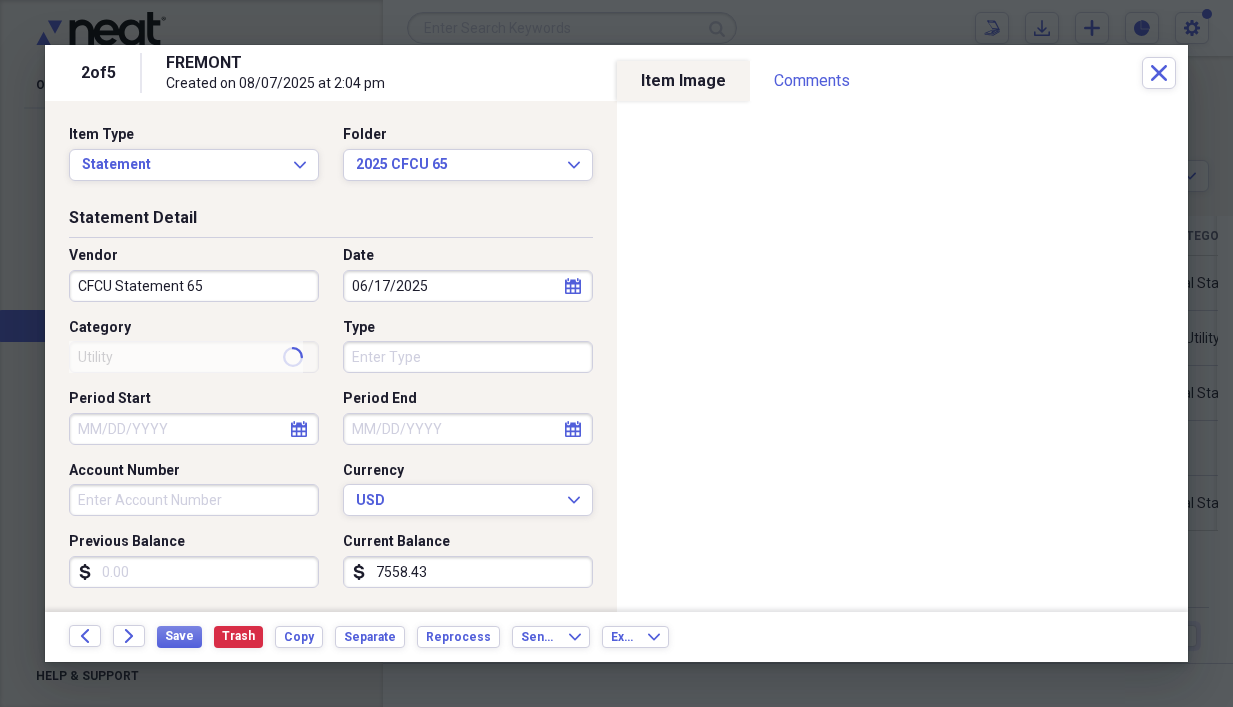 type on "Financial Statement" 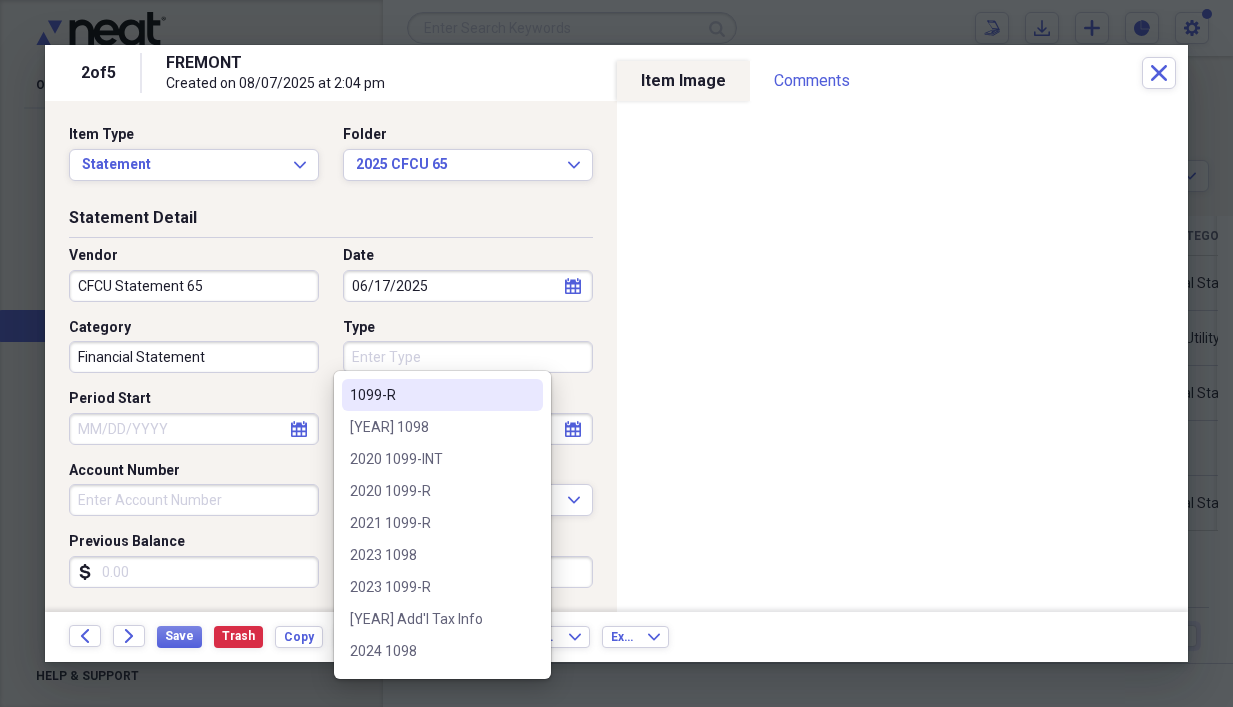 click on "Type" at bounding box center [468, 357] 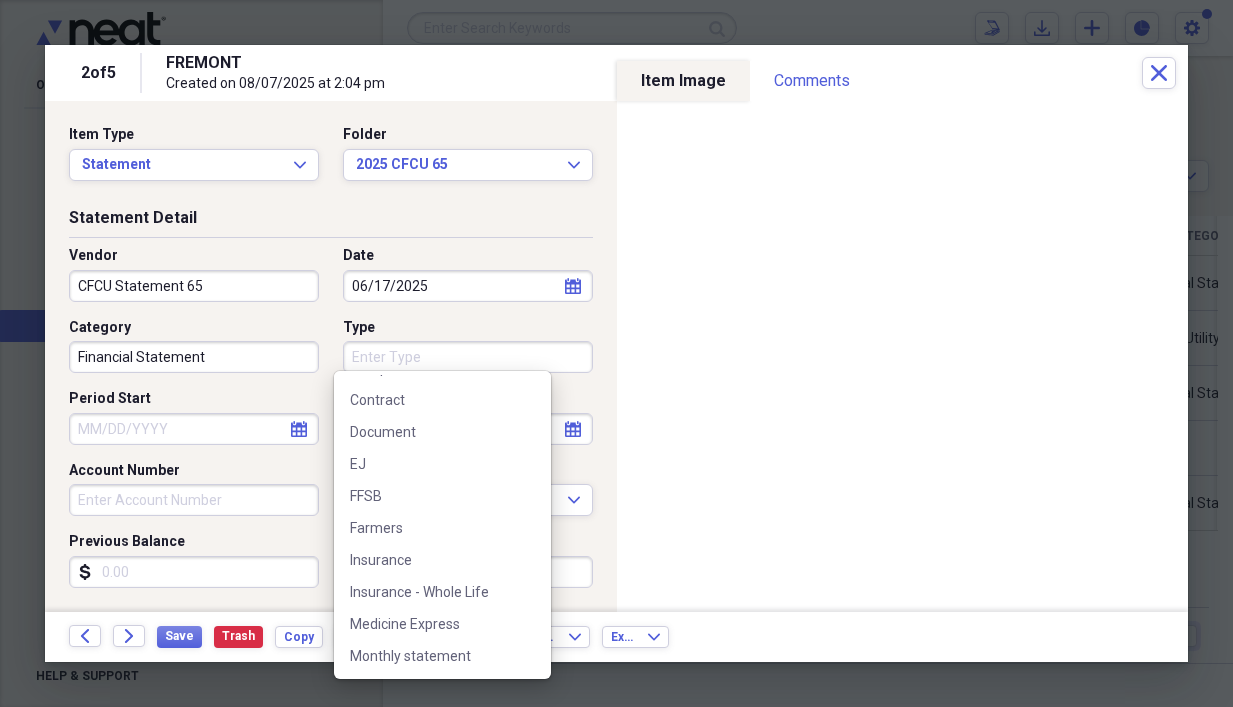 scroll, scrollTop: 892, scrollLeft: 0, axis: vertical 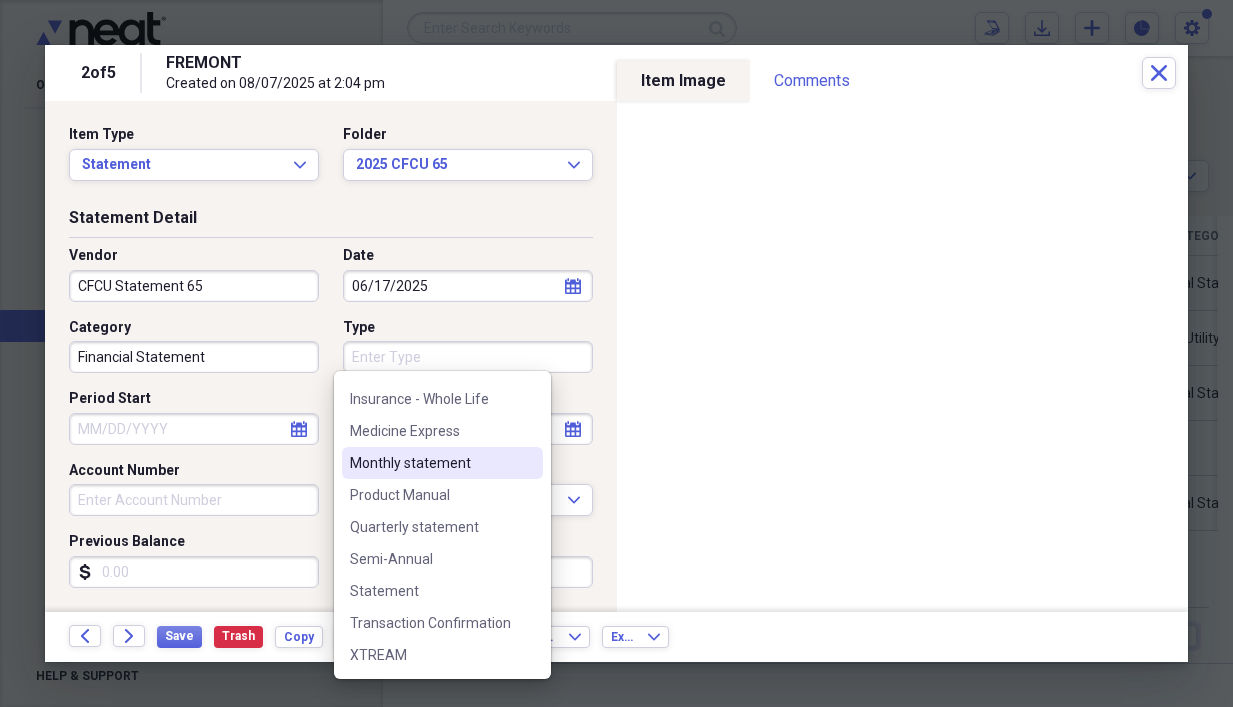 click on "Monthly statement" at bounding box center (430, 463) 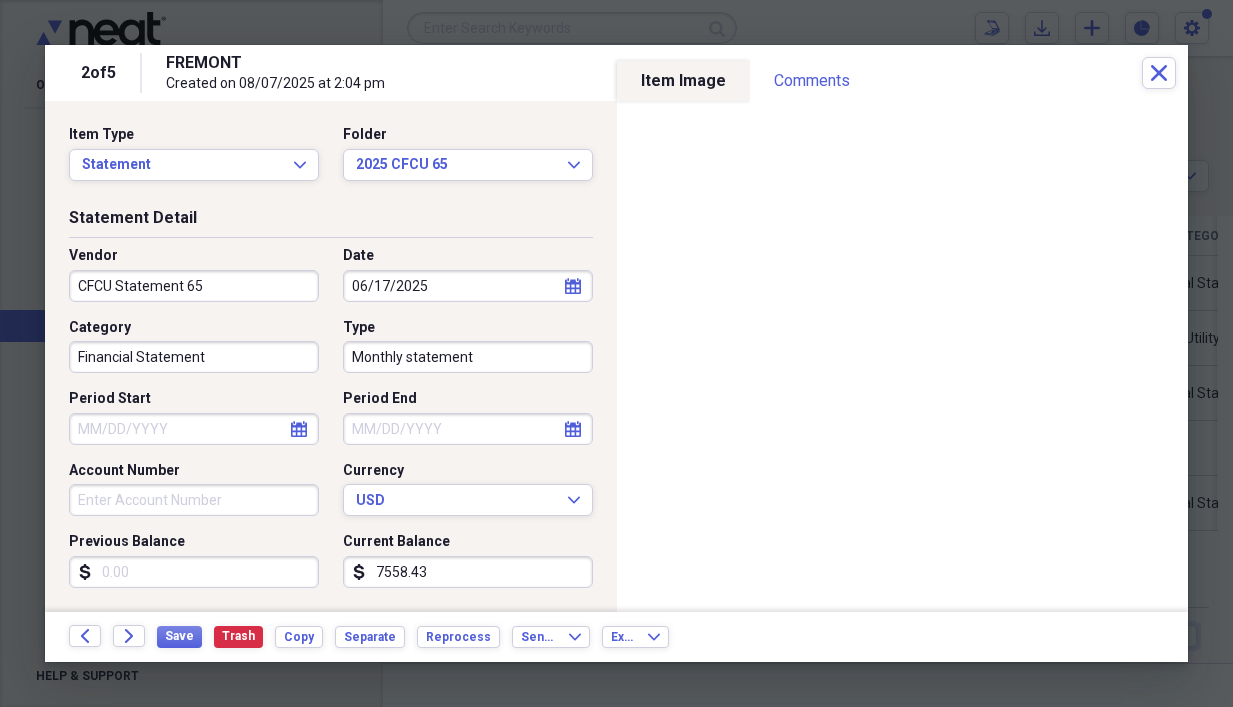 click on "7558.43" at bounding box center (468, 572) 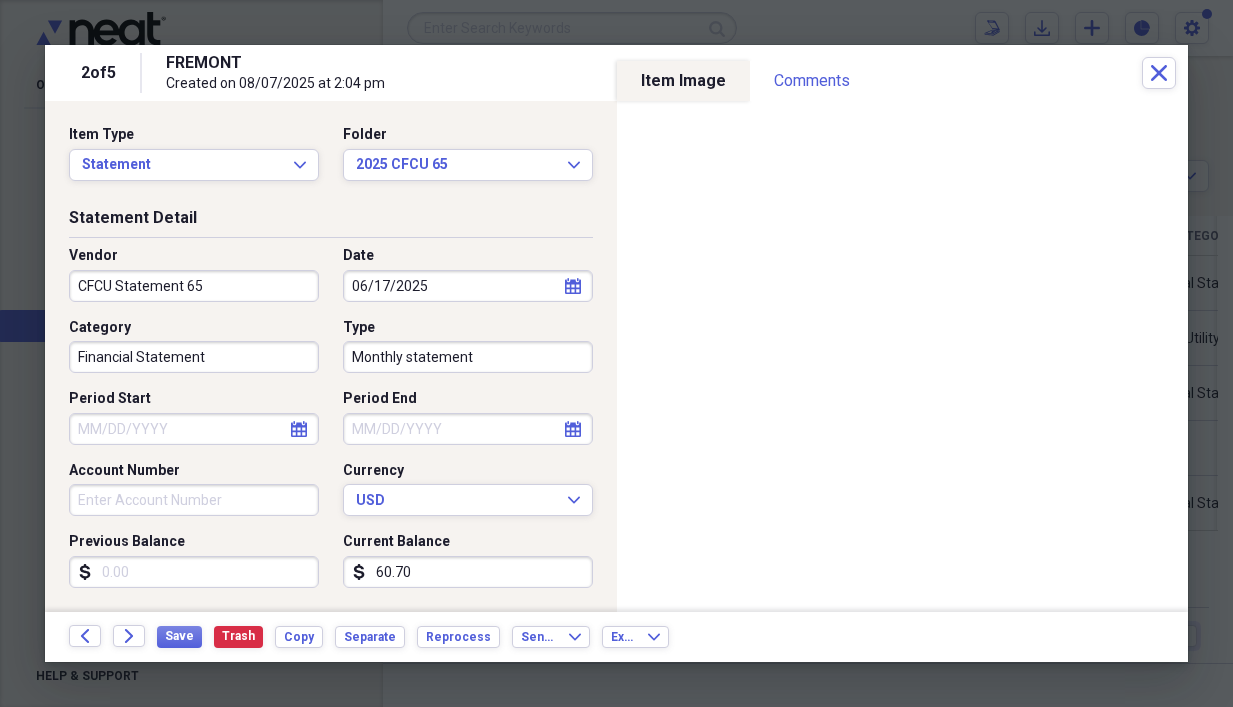 click on "60.70" at bounding box center (468, 572) 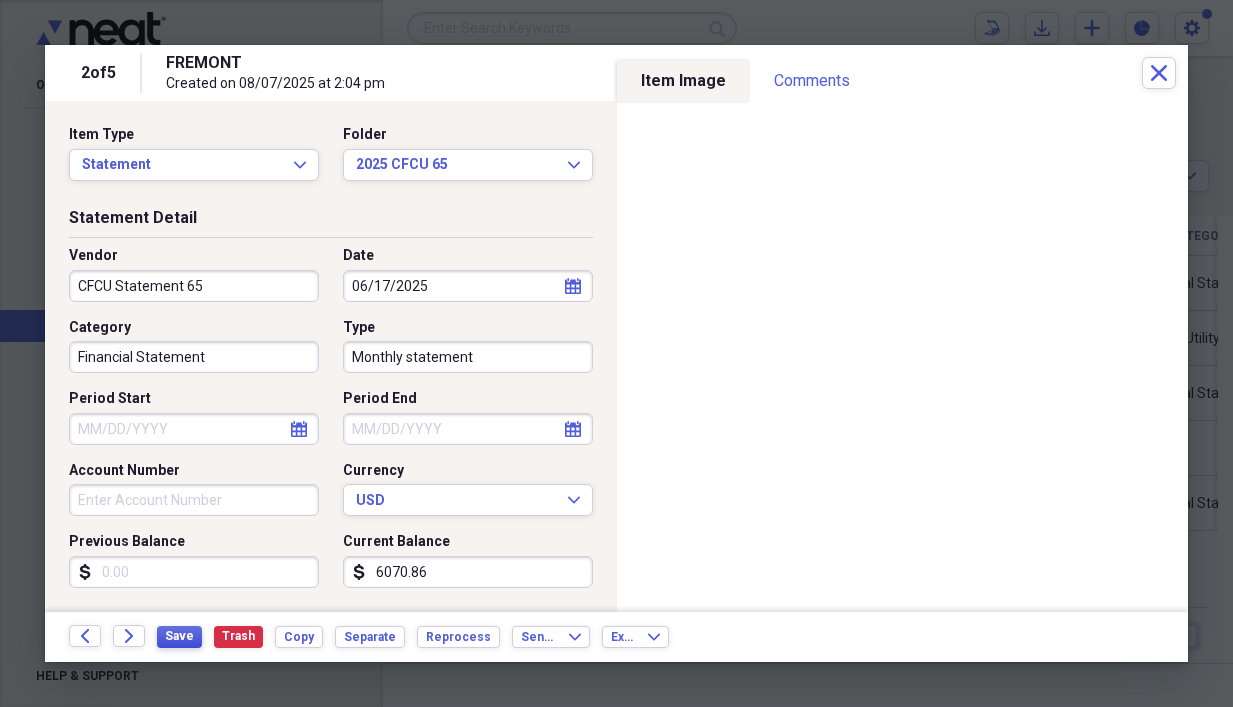 type on "6070.86" 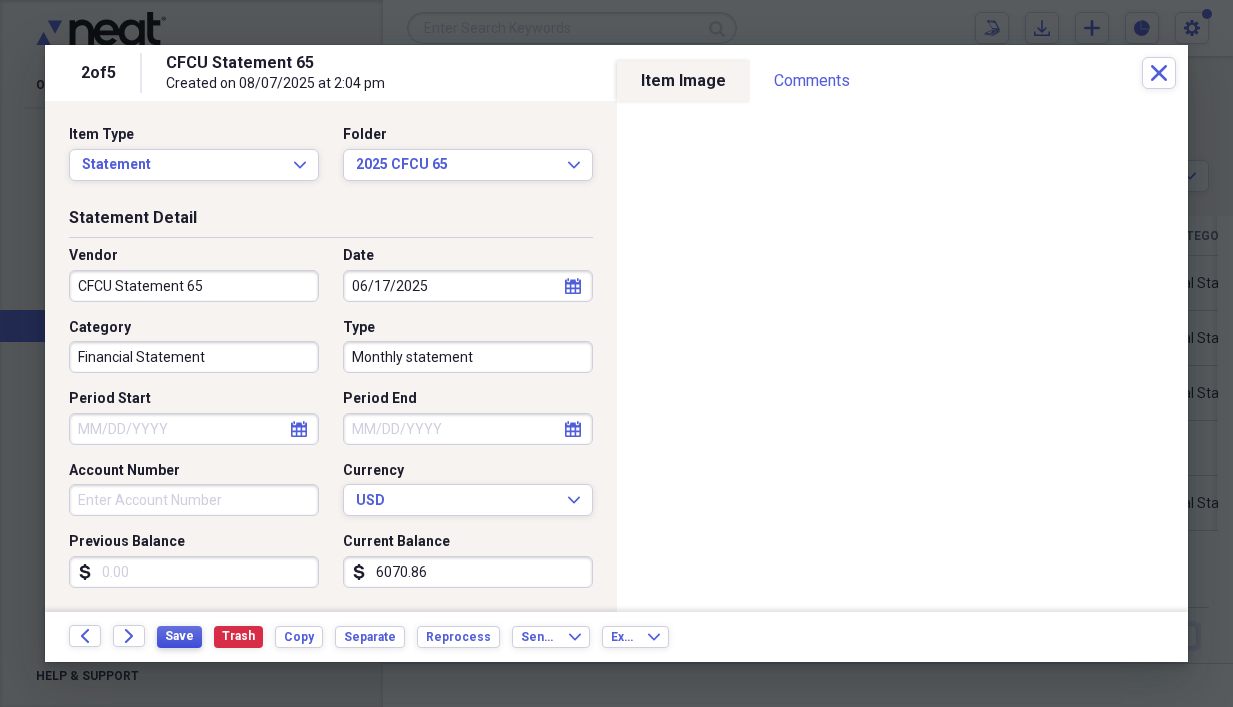 click on "Save" at bounding box center (179, 636) 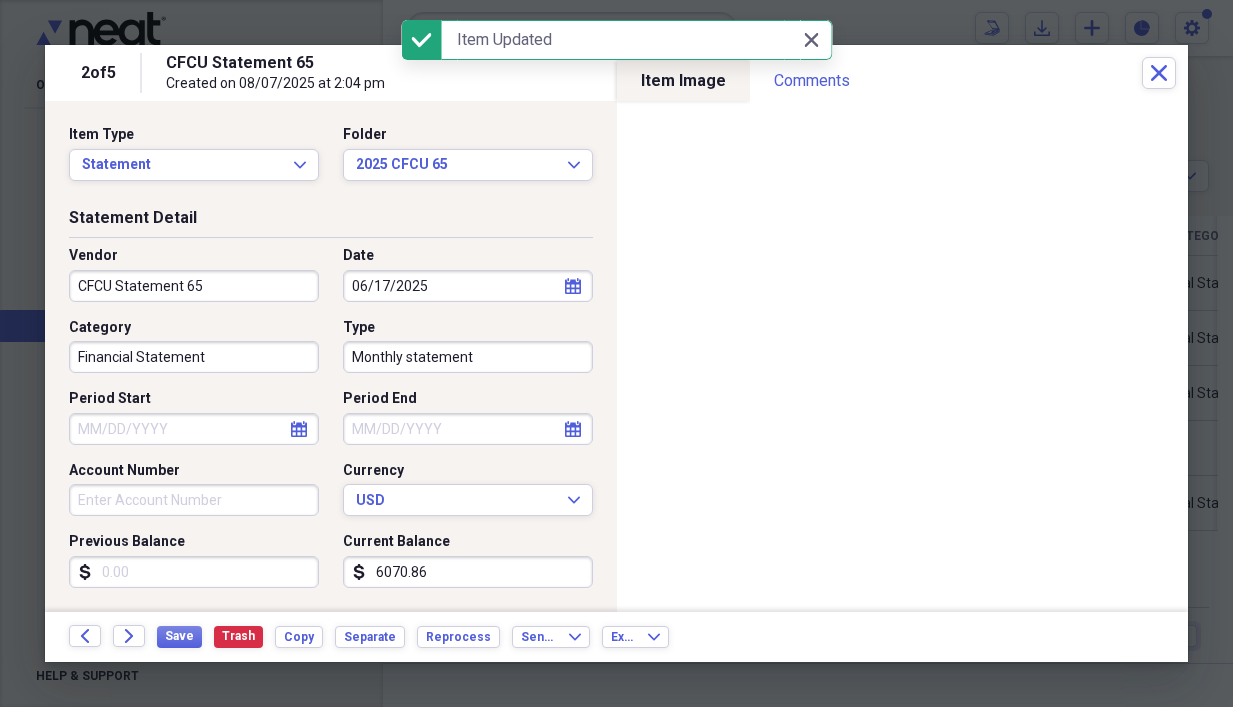 click on "Account Number" at bounding box center (194, 500) 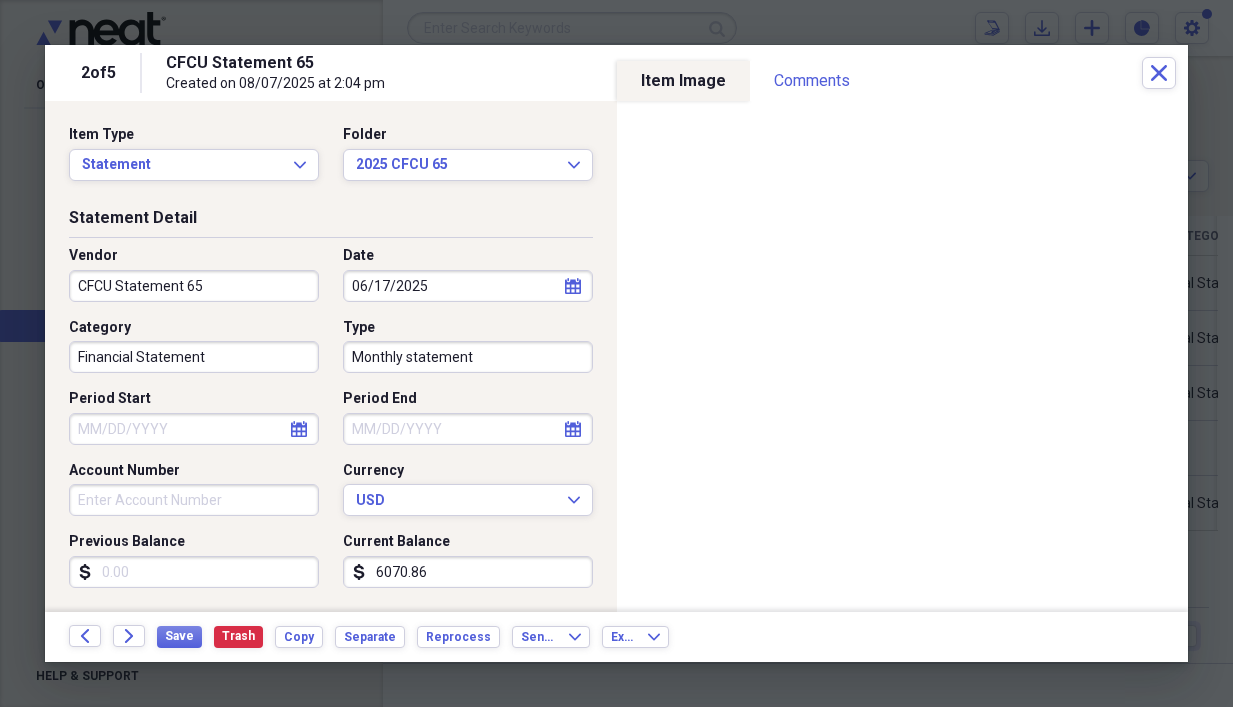 click on "Account Number" at bounding box center [194, 500] 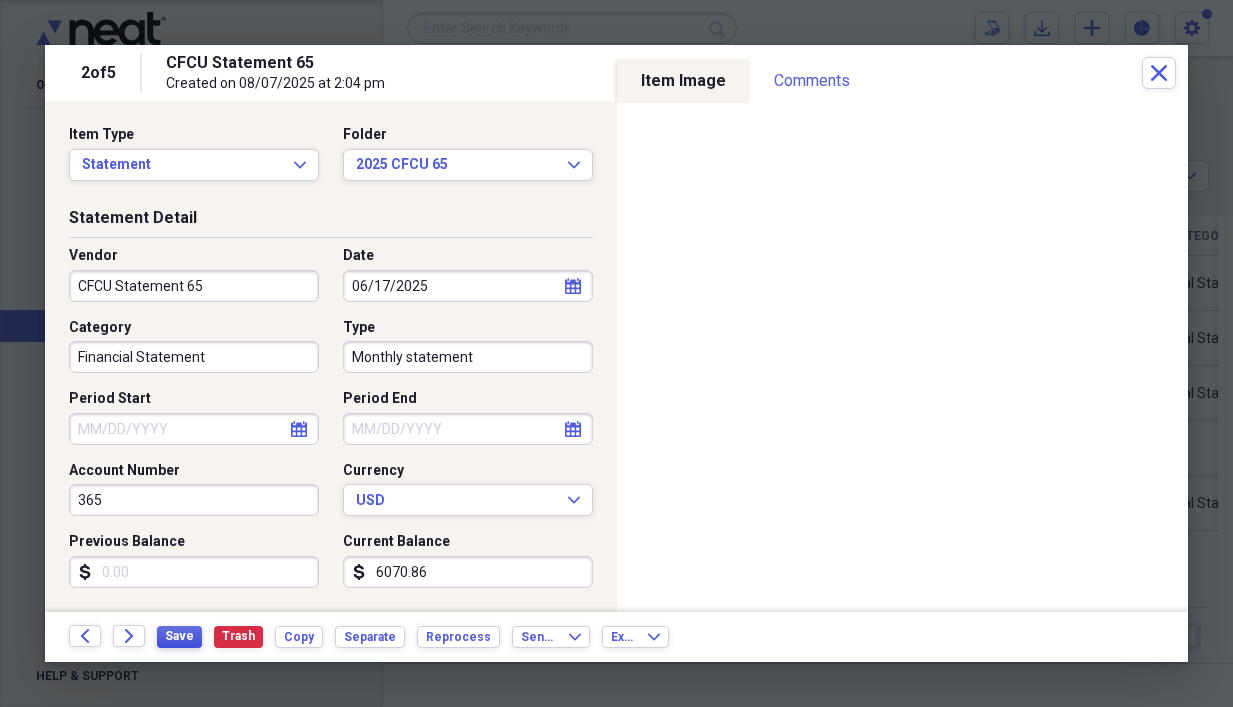 type on "365" 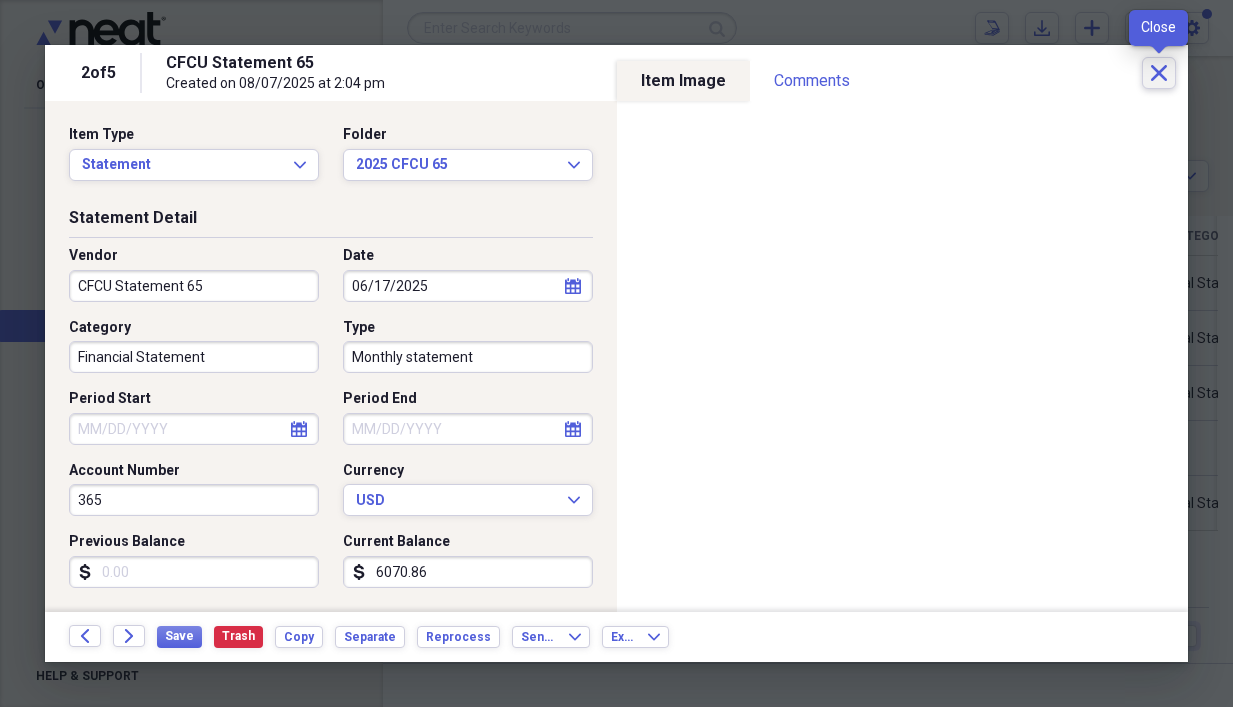click on "Close" 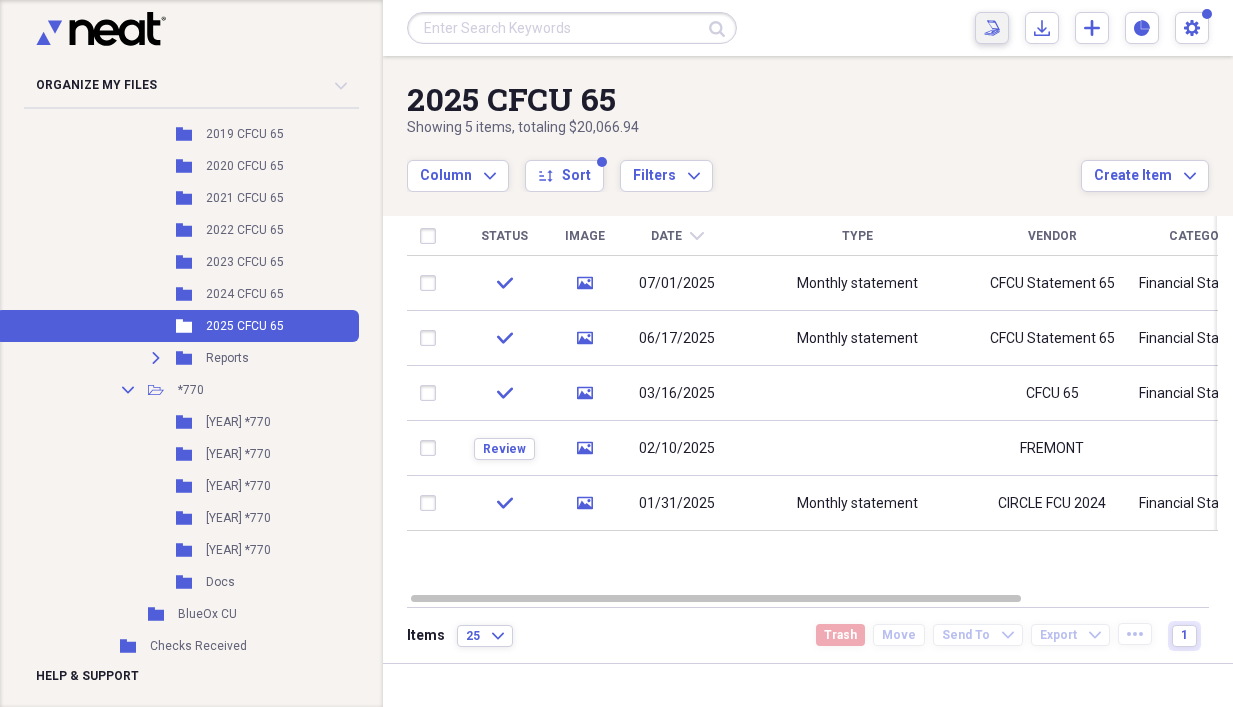 click on "Scan" 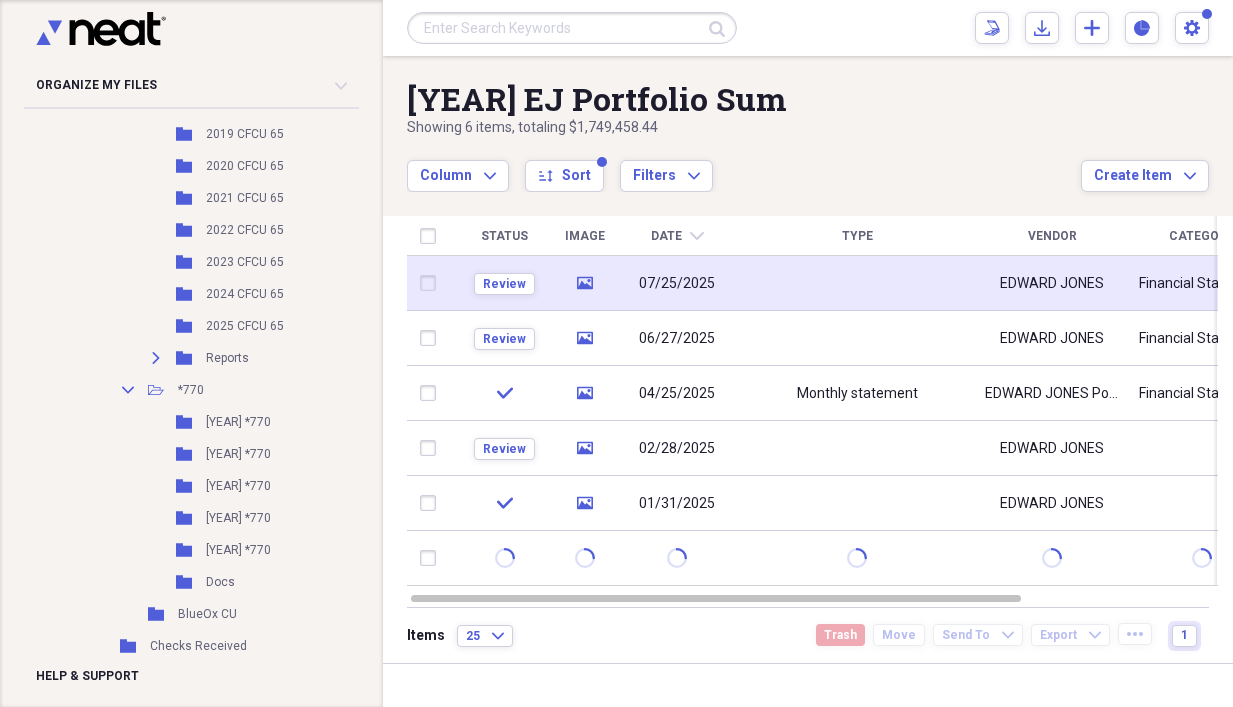 click at bounding box center (857, 283) 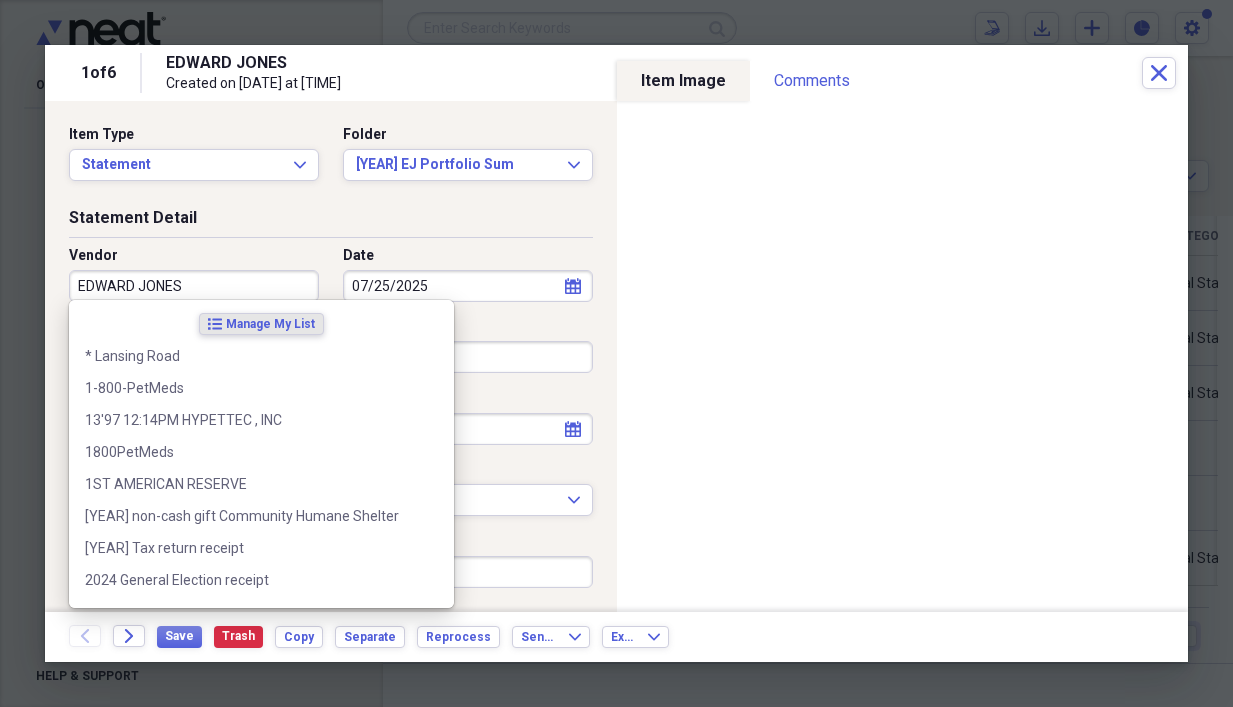 click on "EDWARD JONES" at bounding box center [194, 286] 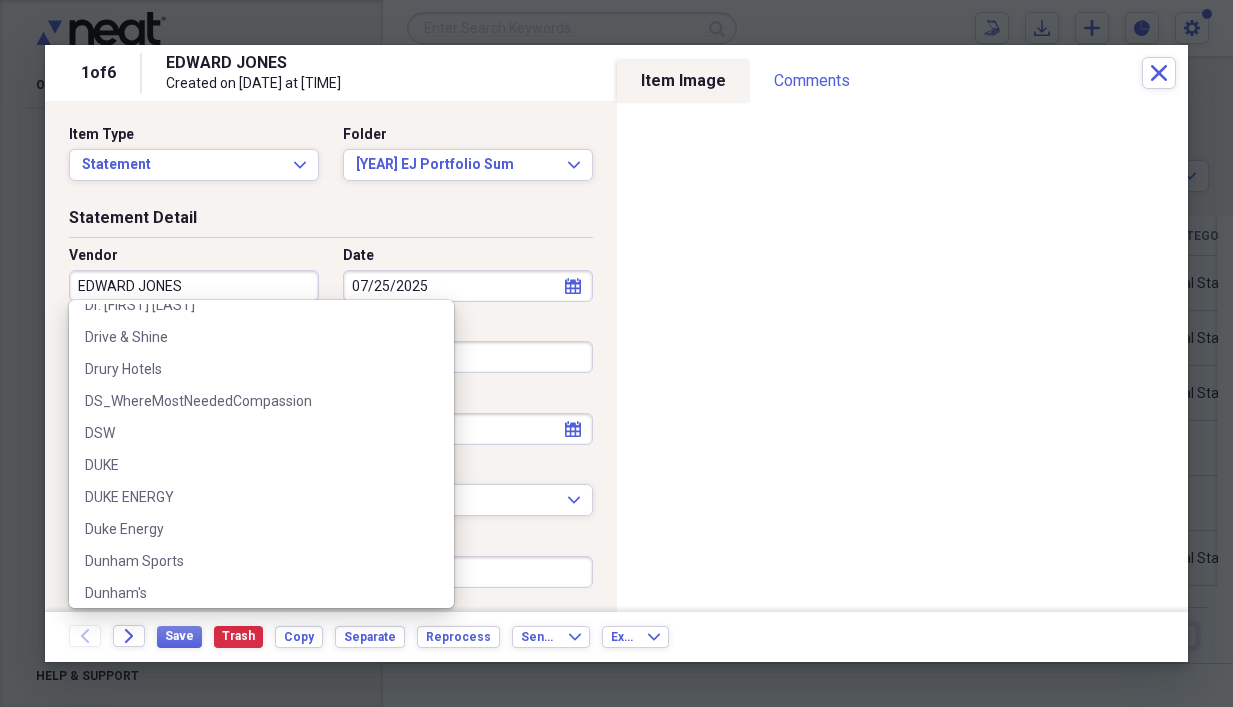 scroll, scrollTop: 11751, scrollLeft: 0, axis: vertical 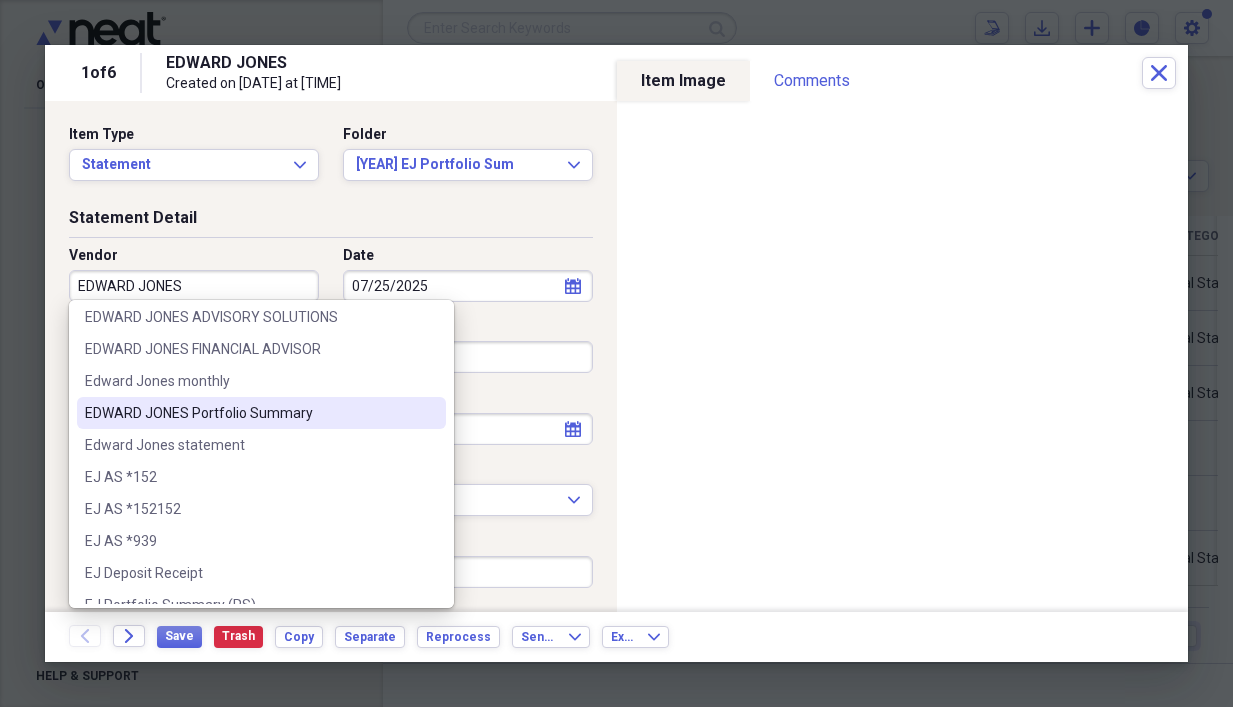 click on "EDWARD JONES Portfolio Summary" at bounding box center (249, 413) 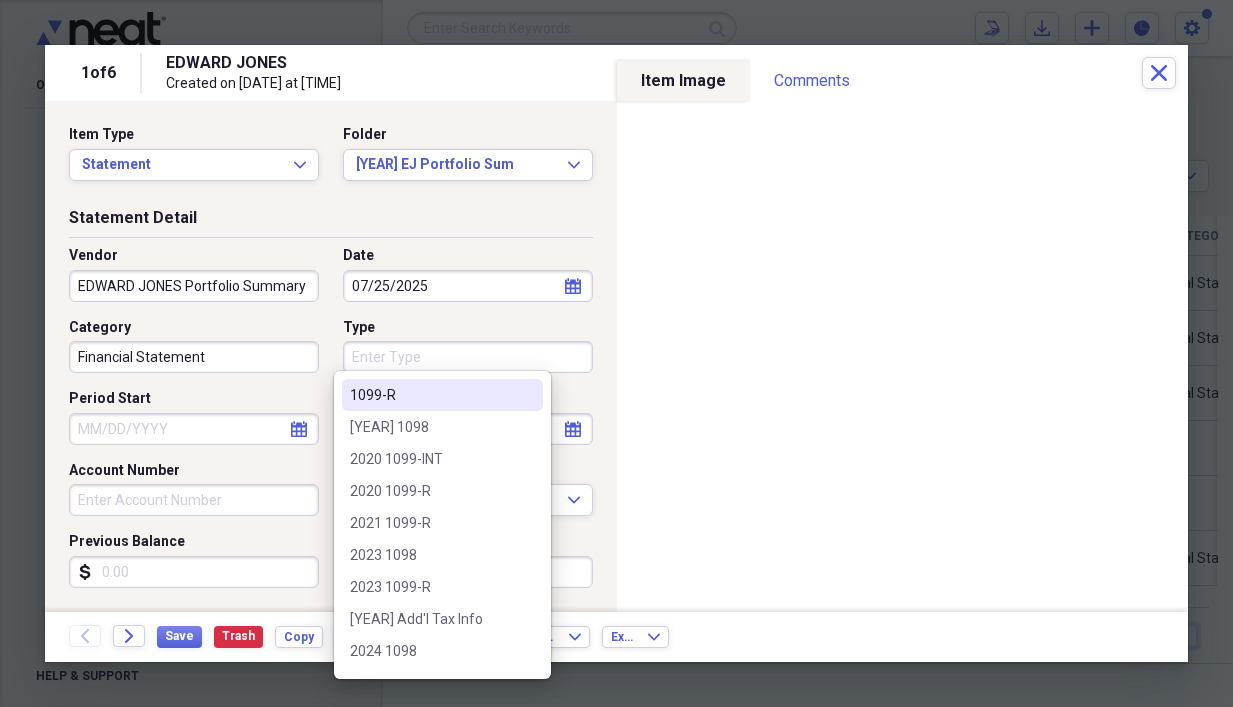 click on "Type" at bounding box center (468, 357) 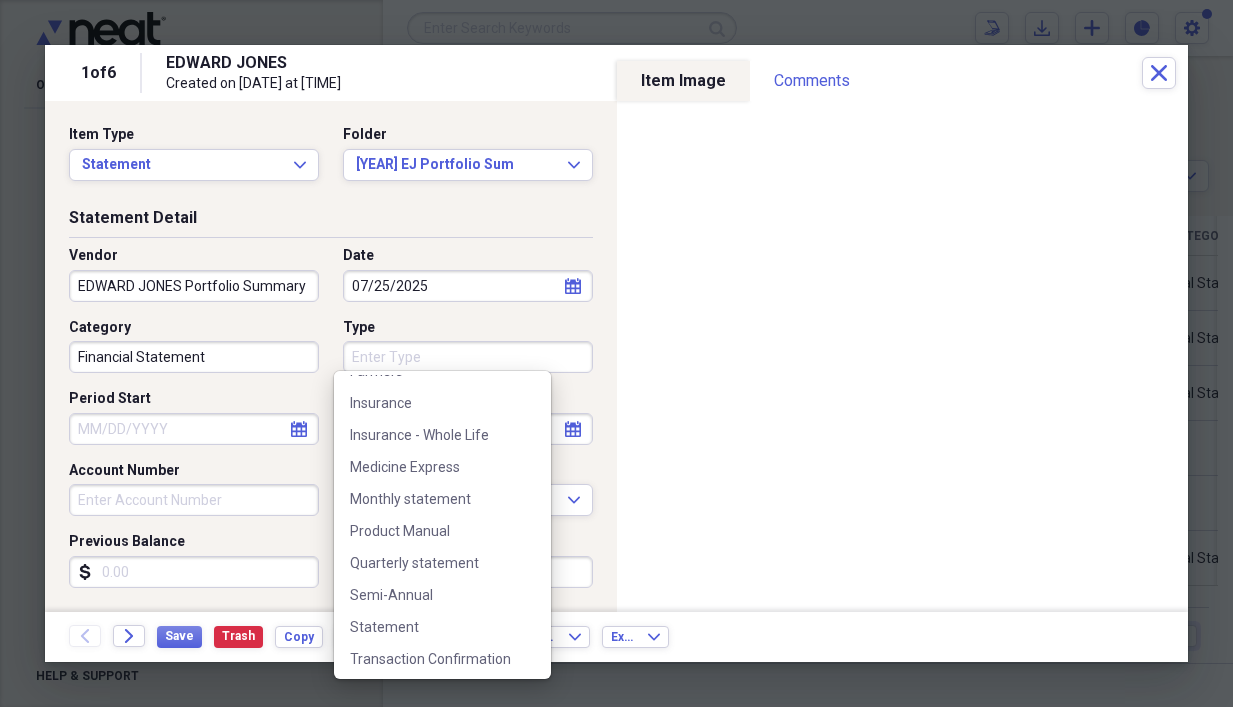 scroll, scrollTop: 892, scrollLeft: 0, axis: vertical 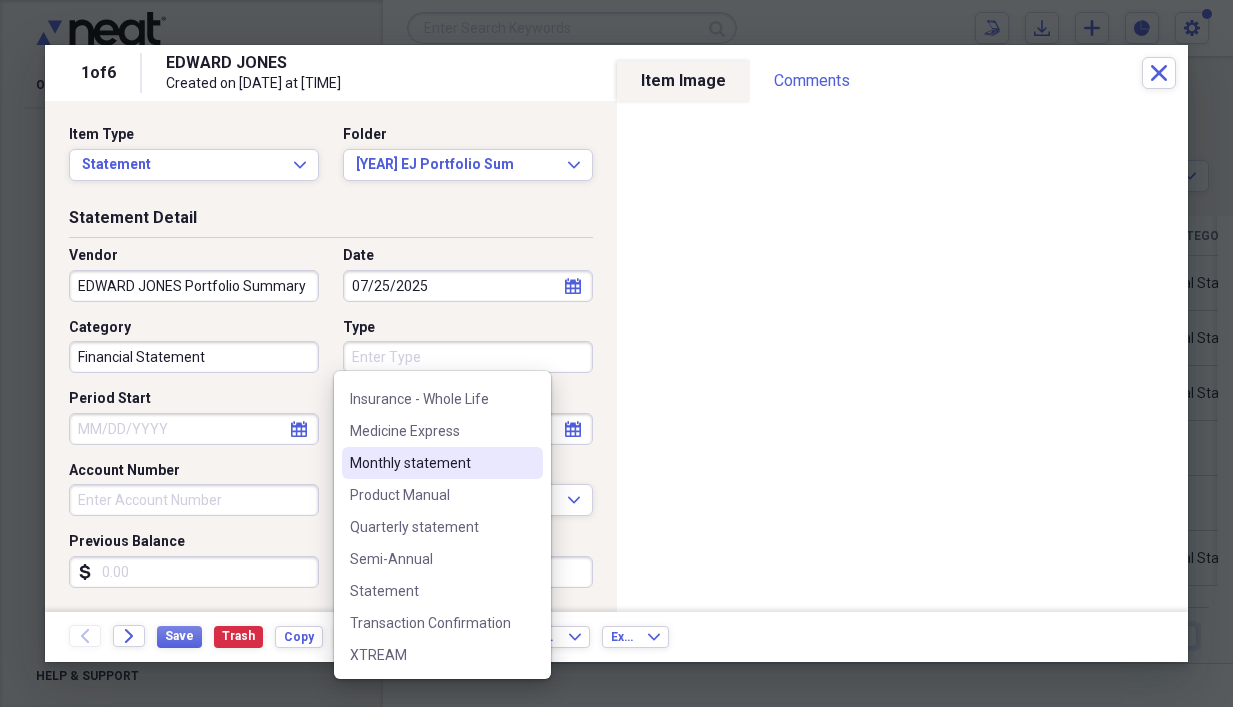 click on "Monthly statement" at bounding box center (430, 463) 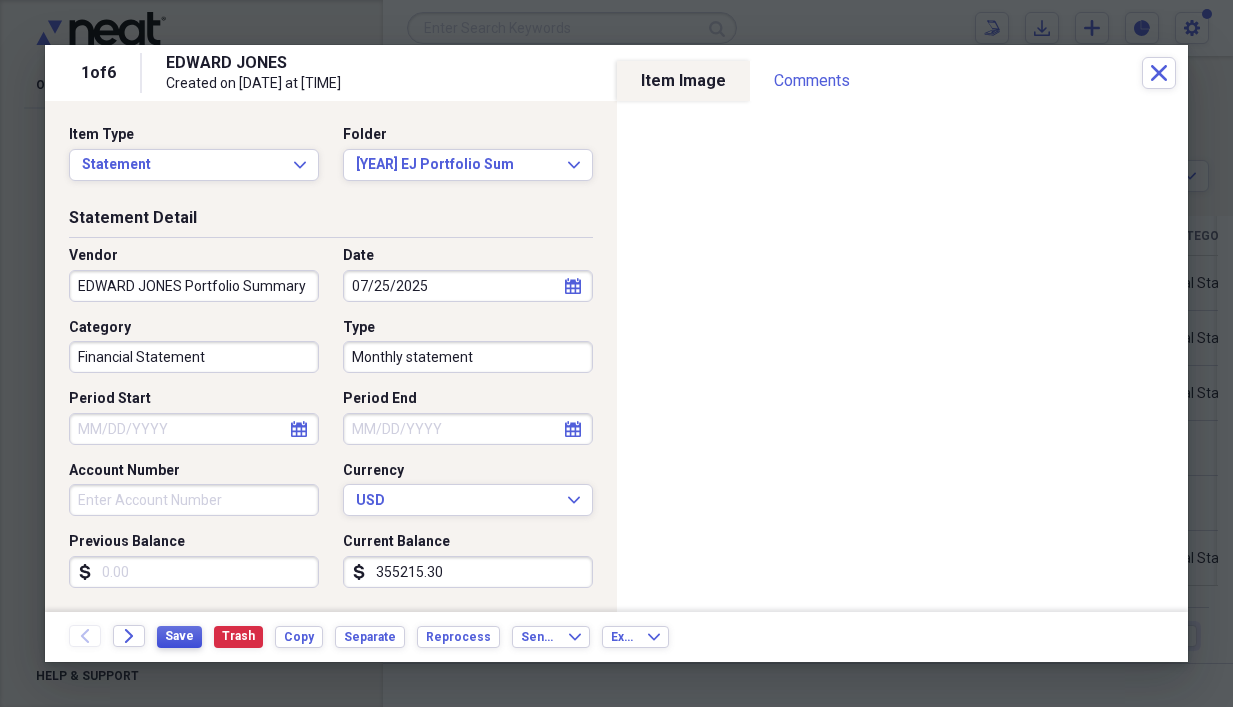 click on "Save" at bounding box center (179, 636) 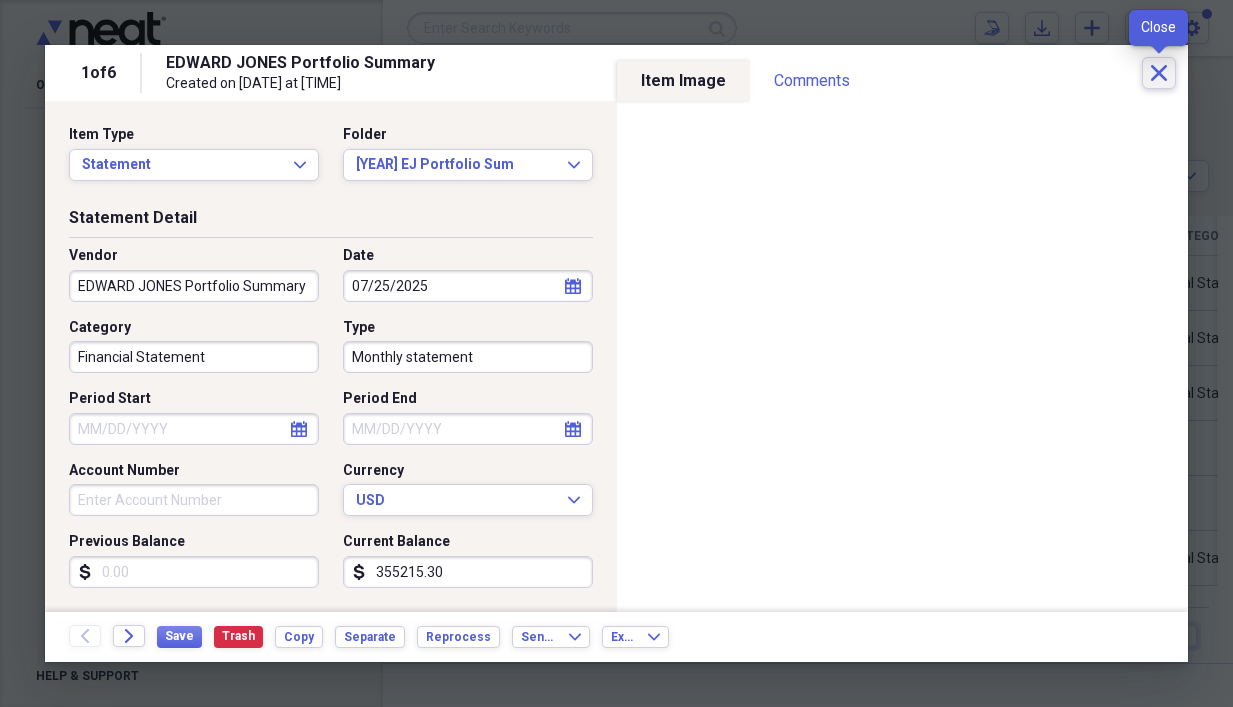click 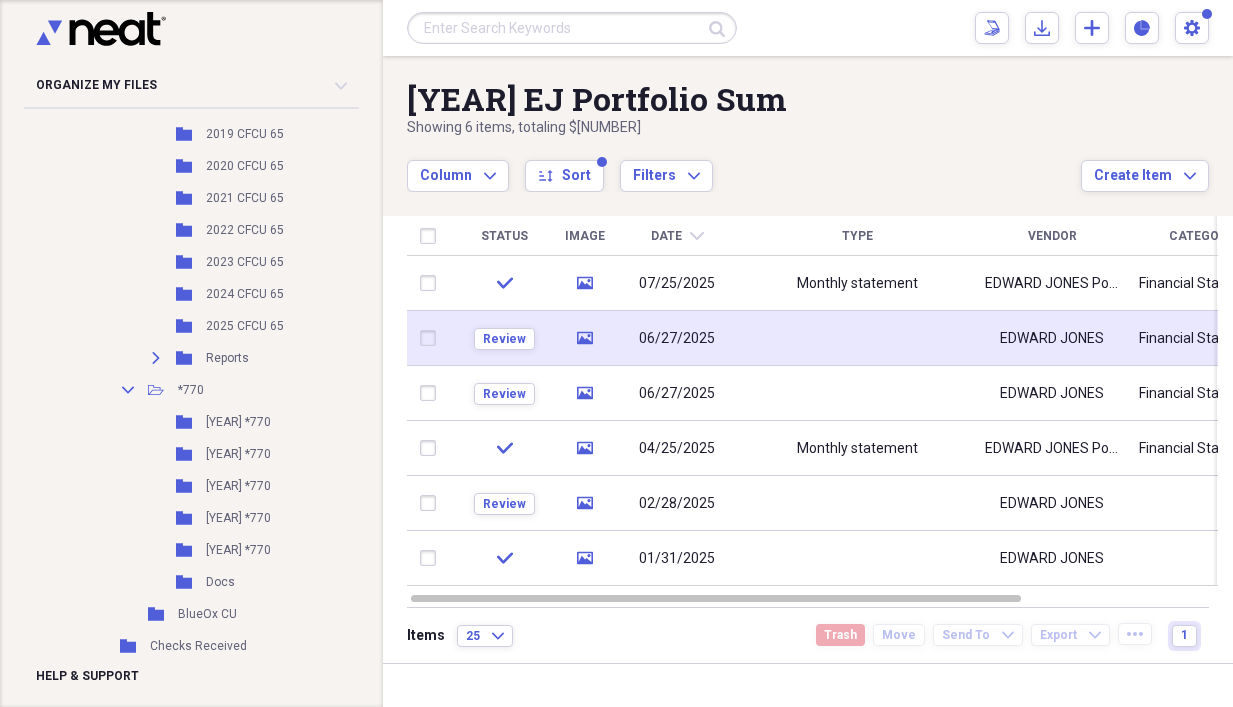 click at bounding box center (857, 338) 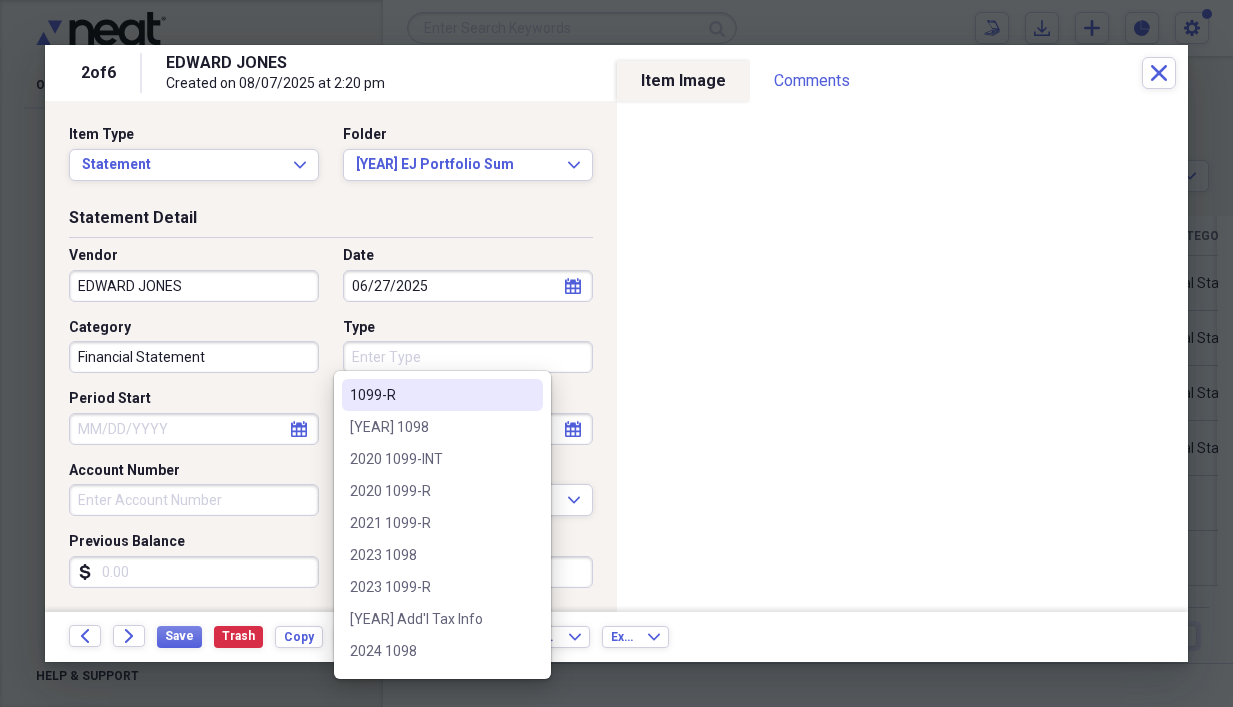 click on "Type" at bounding box center [468, 357] 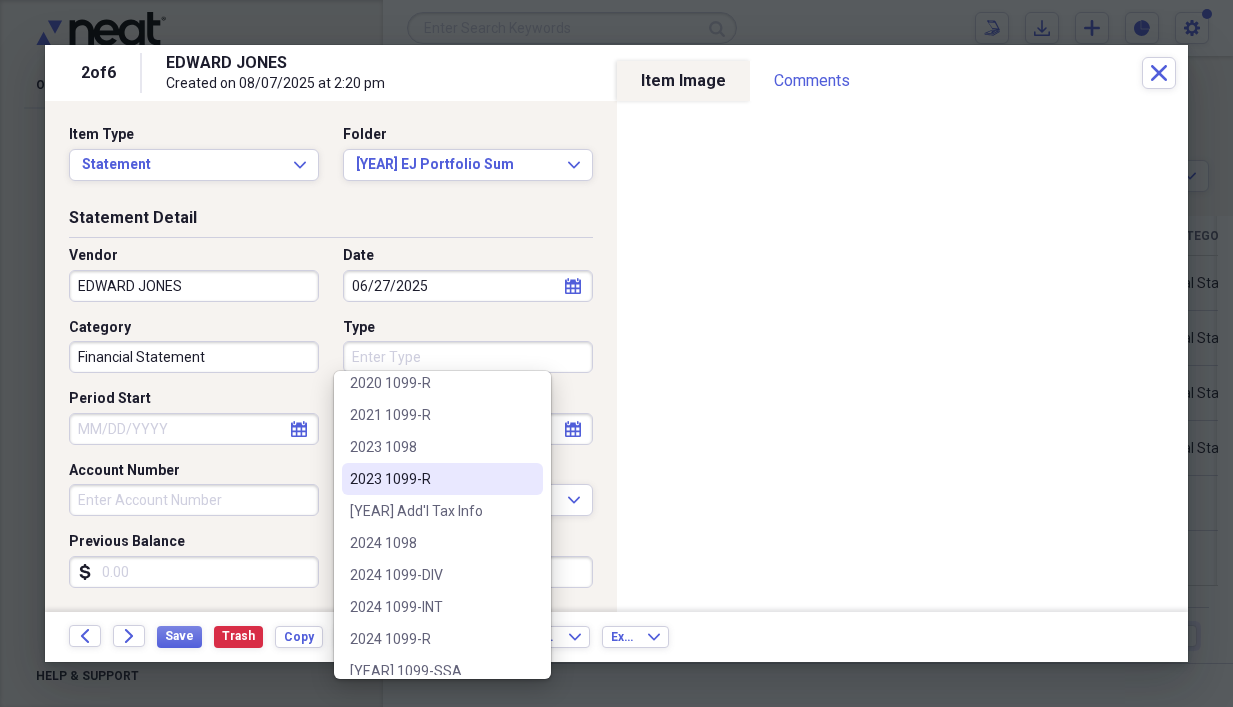 scroll, scrollTop: 533, scrollLeft: 0, axis: vertical 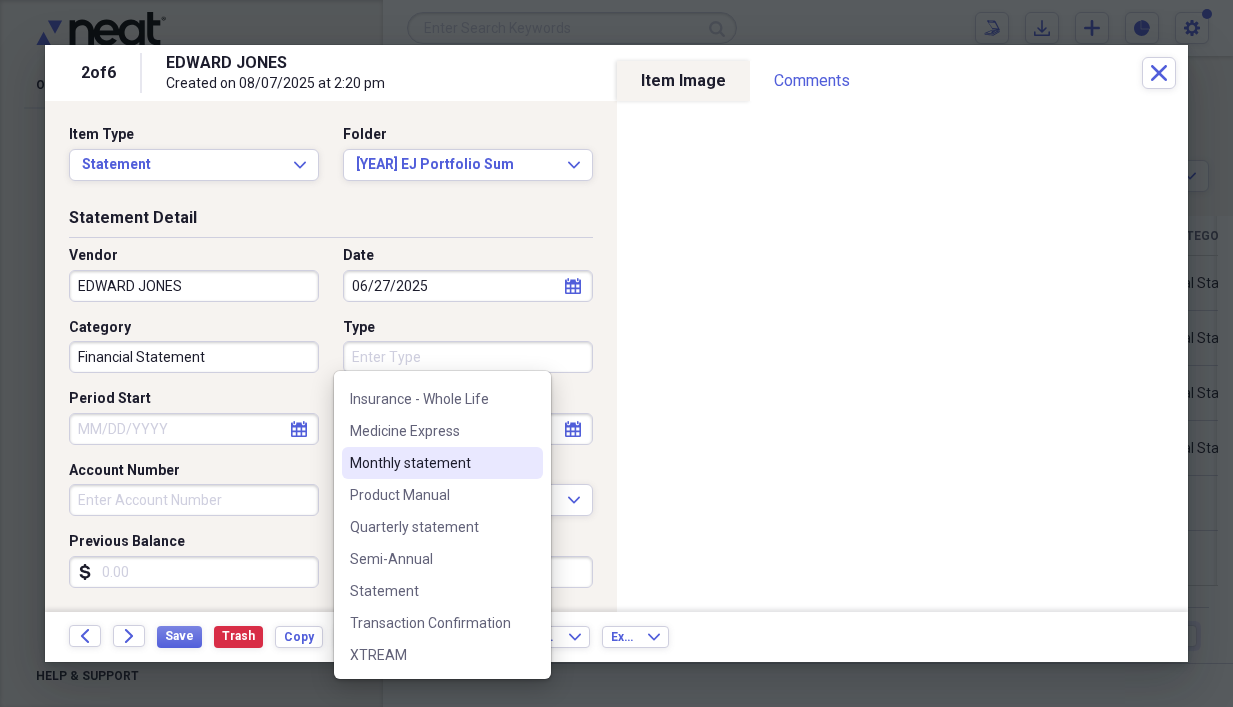 click on "Monthly statement" at bounding box center [430, 463] 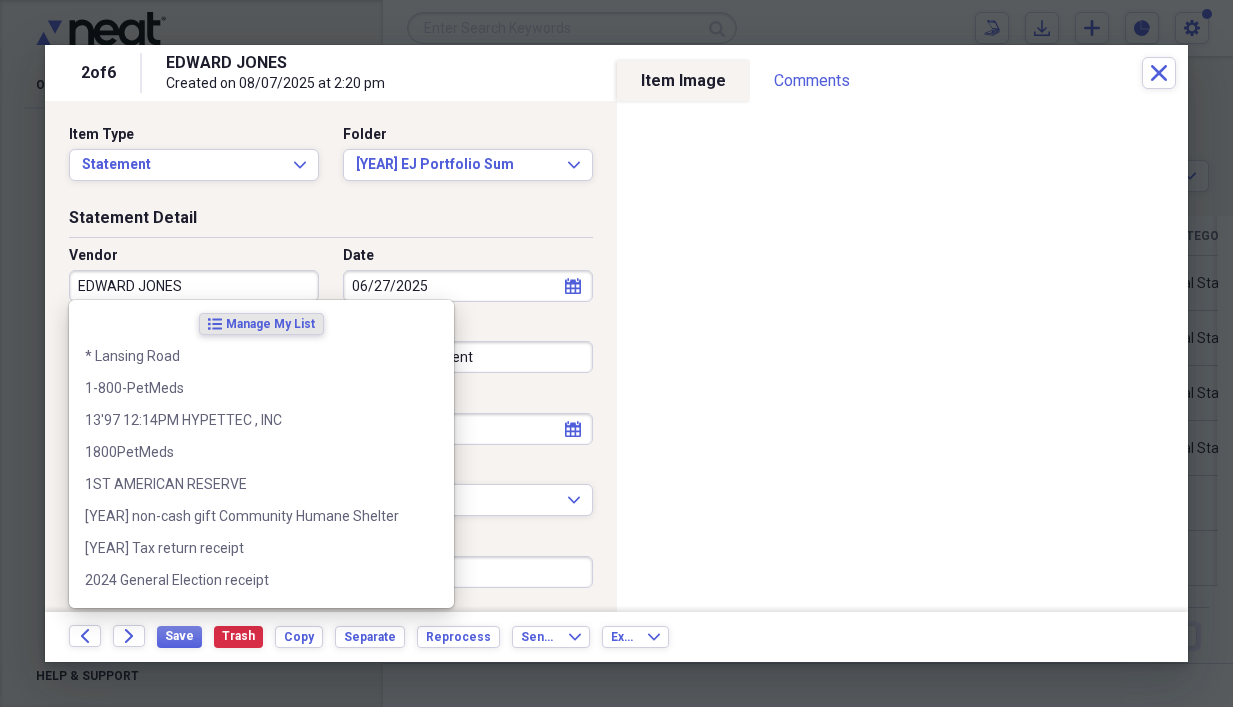 click on "EDWARD JONES" at bounding box center [194, 286] 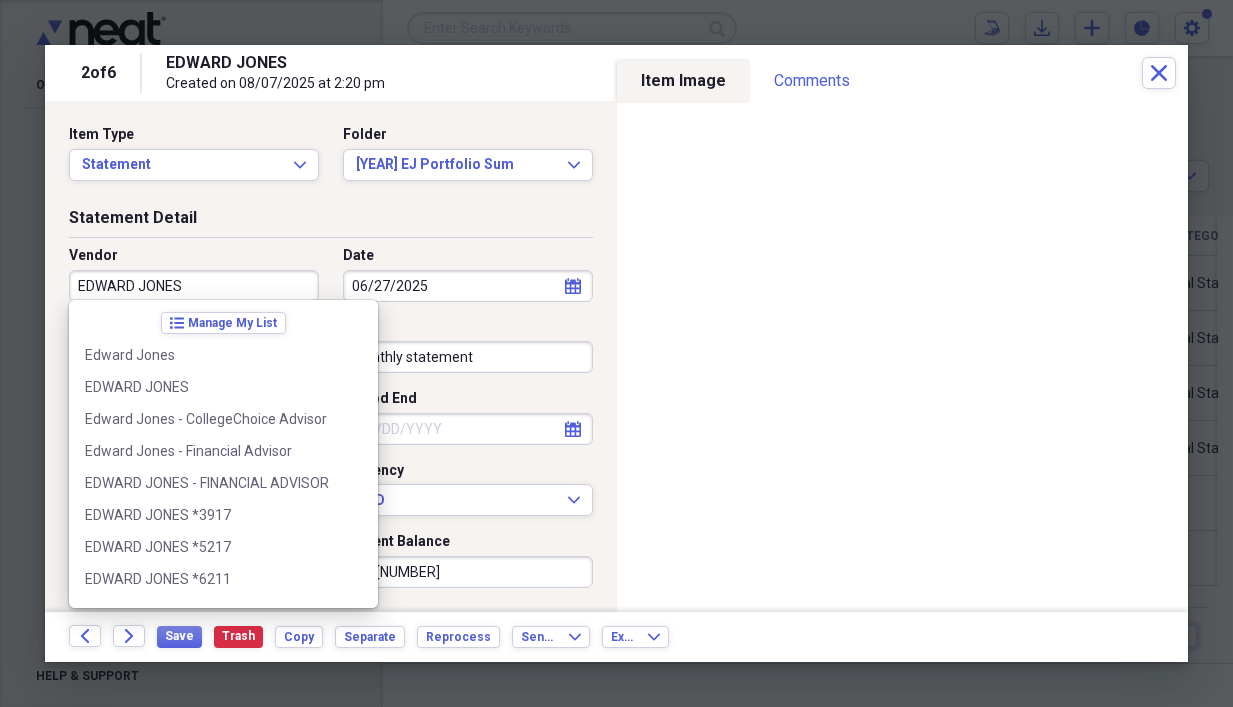scroll, scrollTop: 0, scrollLeft: 0, axis: both 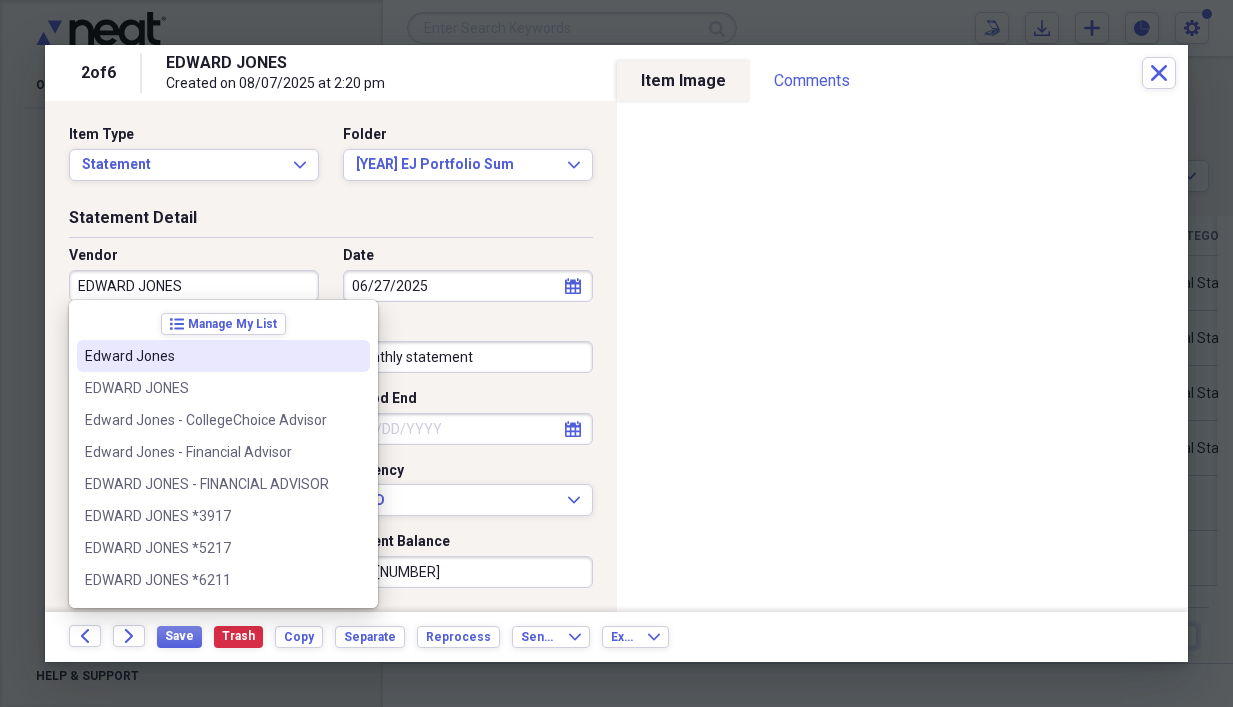 click on "EDWARD JONES" at bounding box center [194, 286] 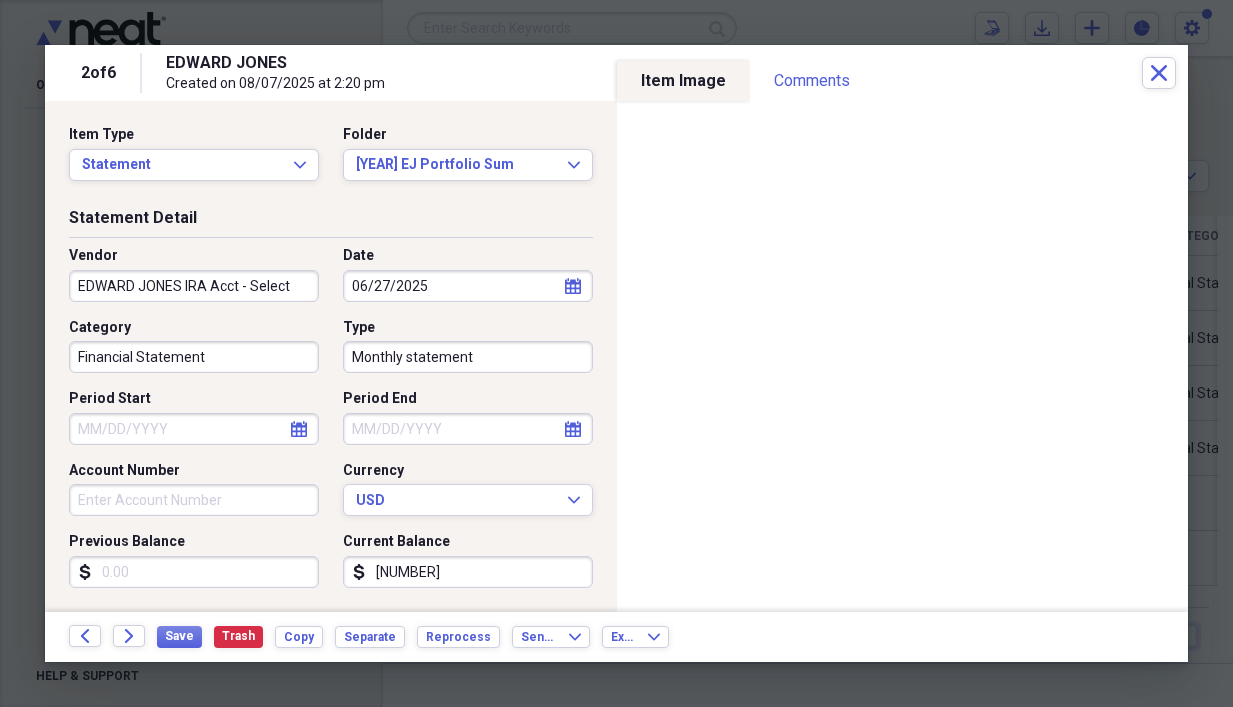 type on "EDWARD JONES IRA Acct - Select" 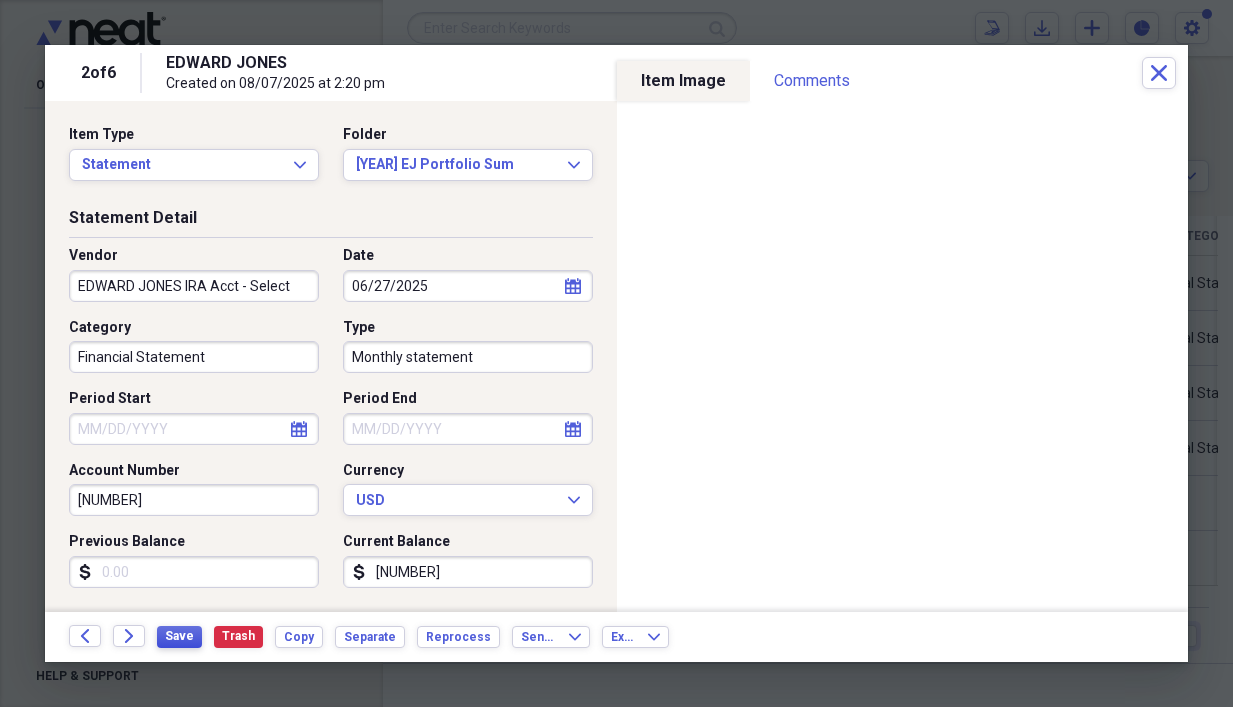 type on "[NUMBER]" 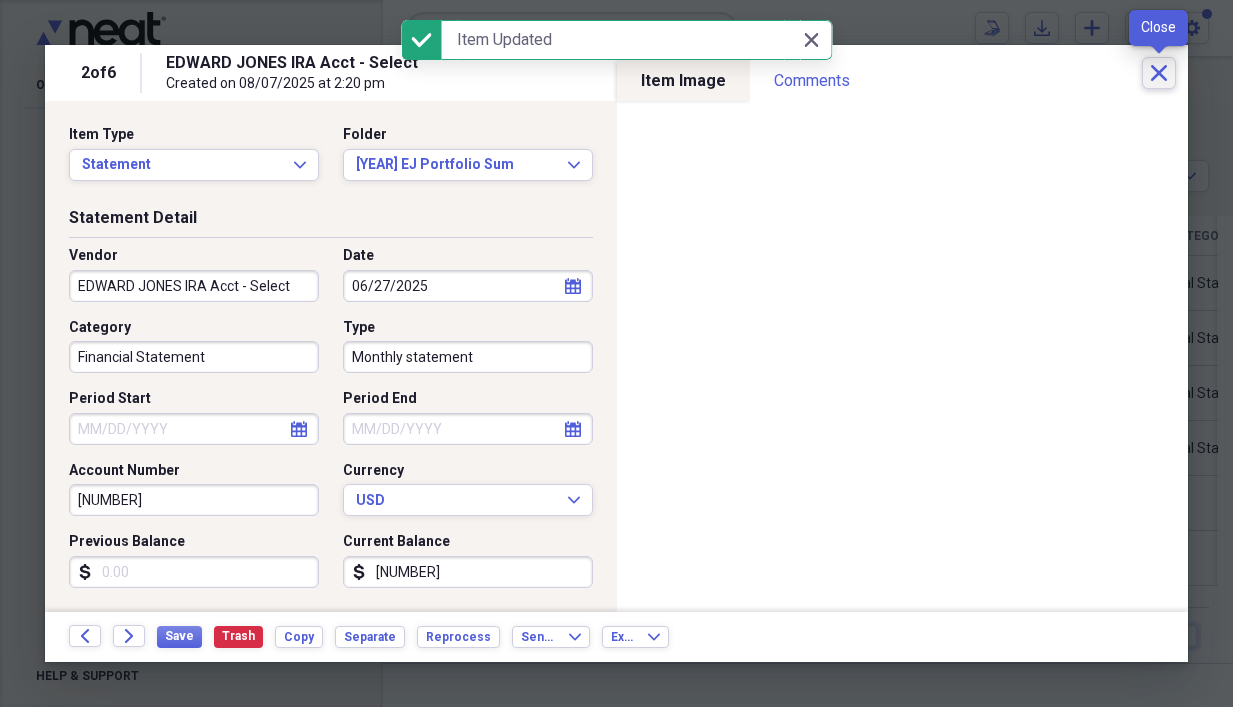 click 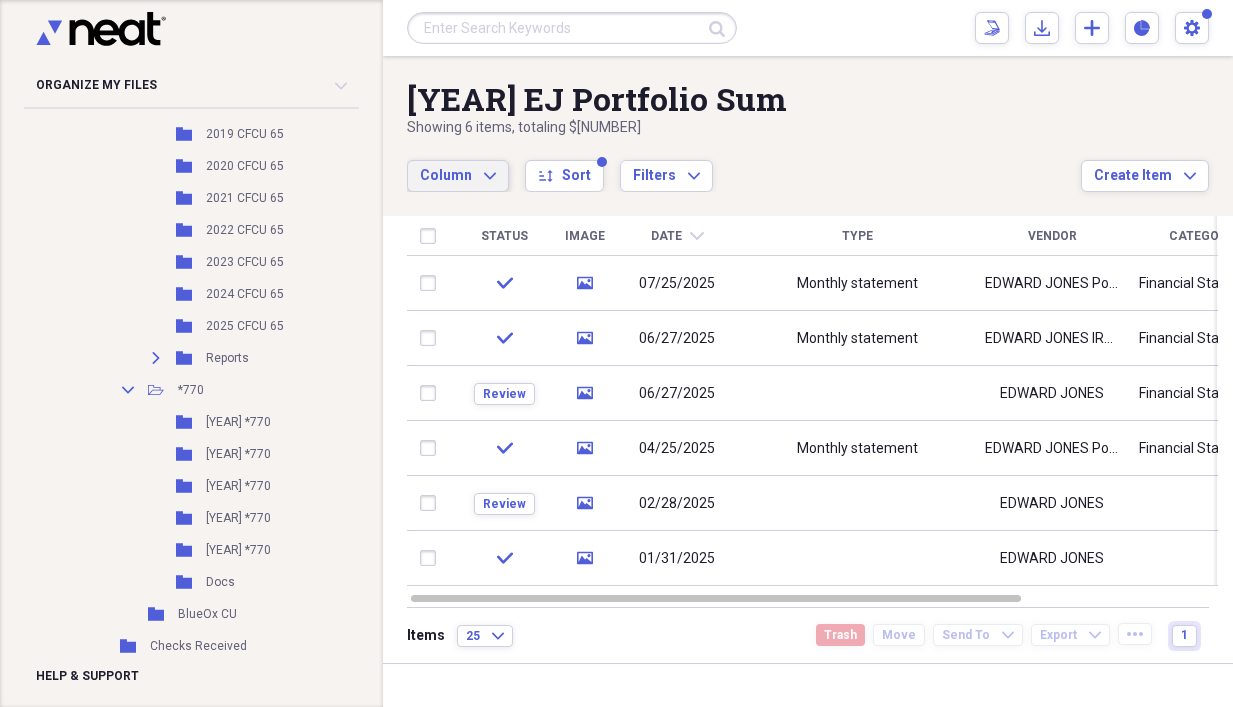 click on "Column" at bounding box center [446, 175] 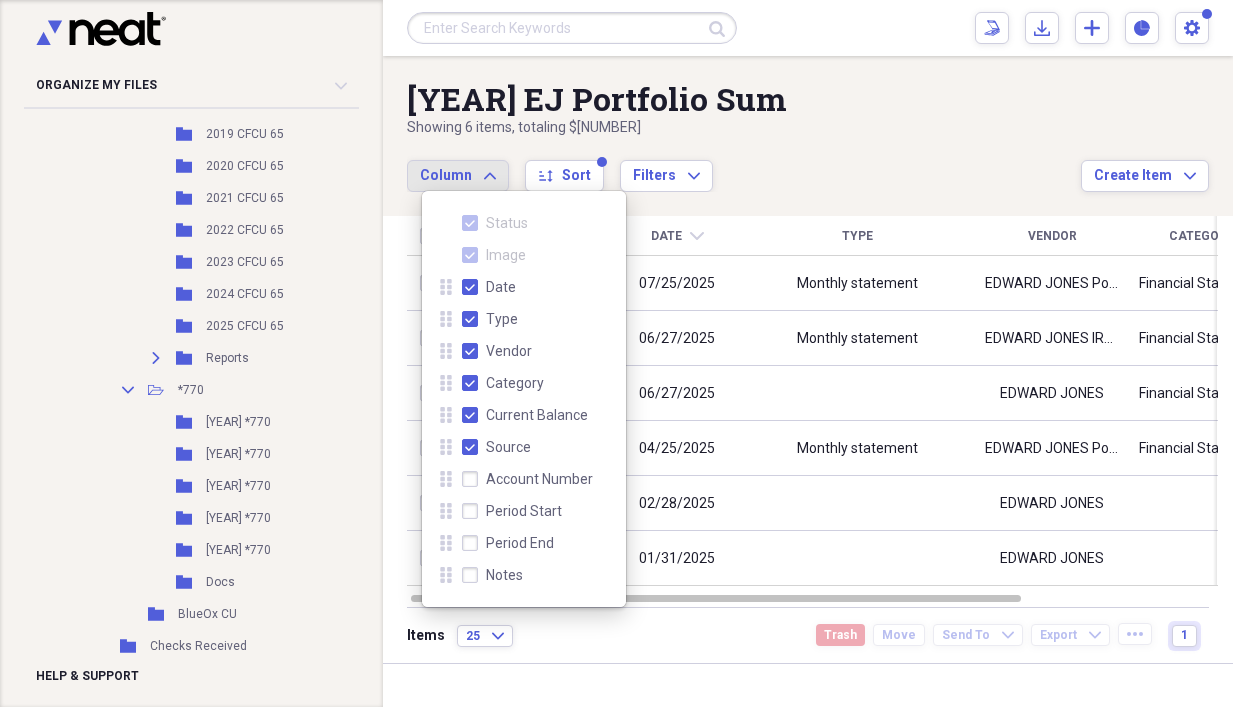 click on "Source" at bounding box center (496, 447) 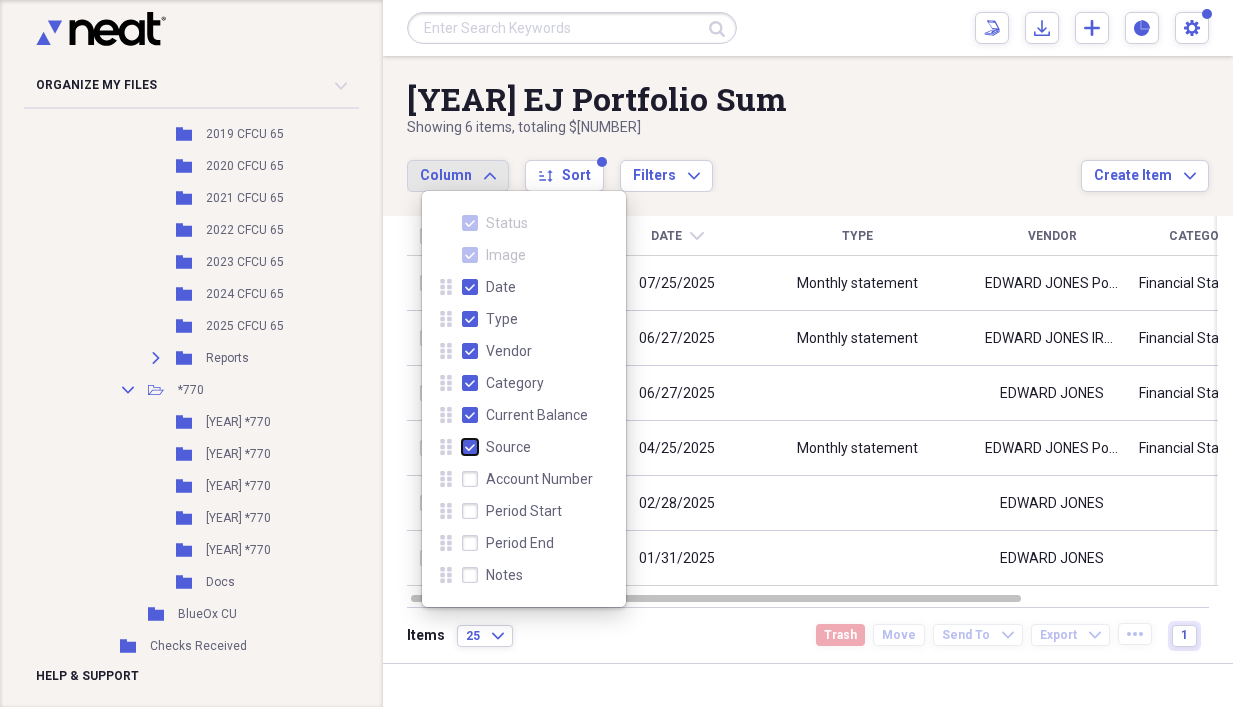 click on "Source" at bounding box center [462, 447] 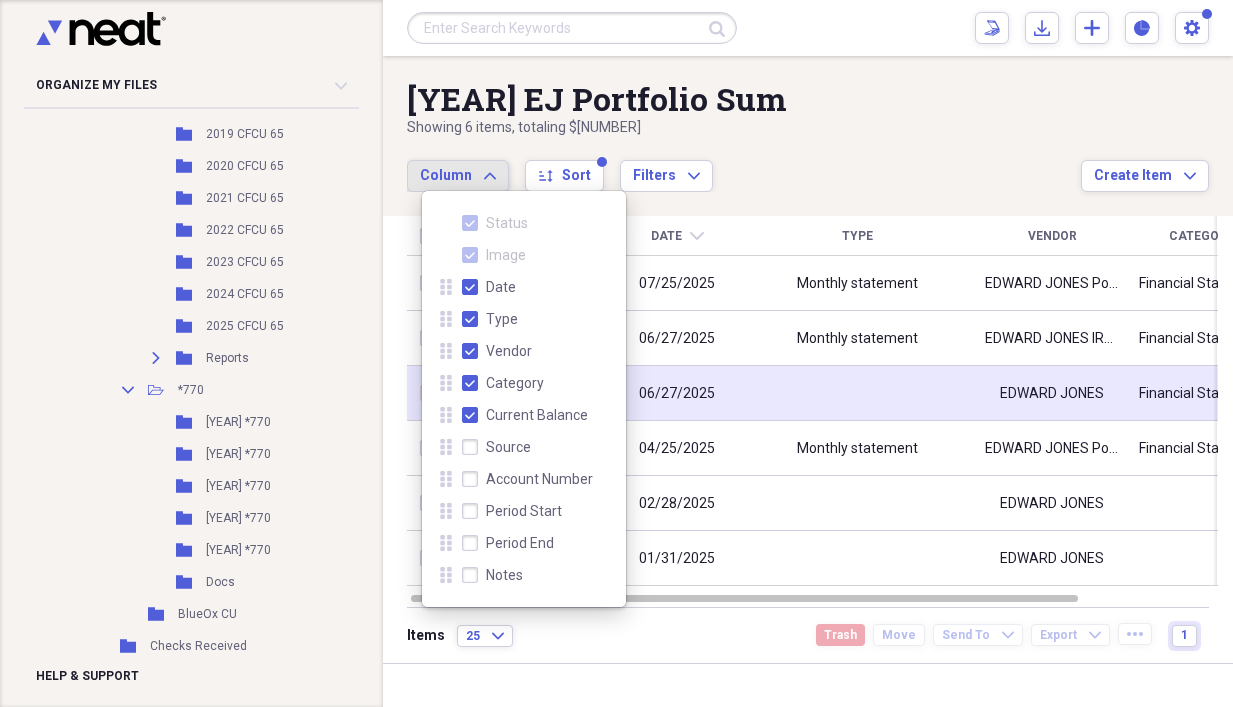 click at bounding box center (857, 393) 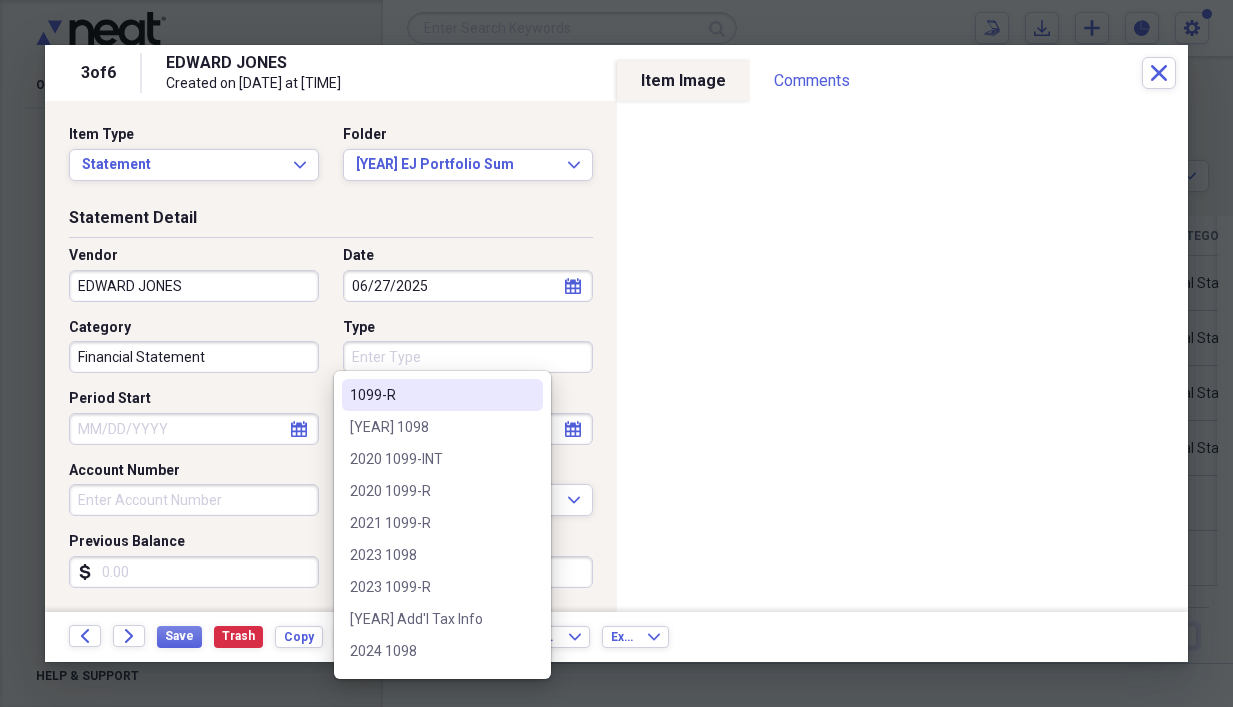click on "Type" at bounding box center (468, 357) 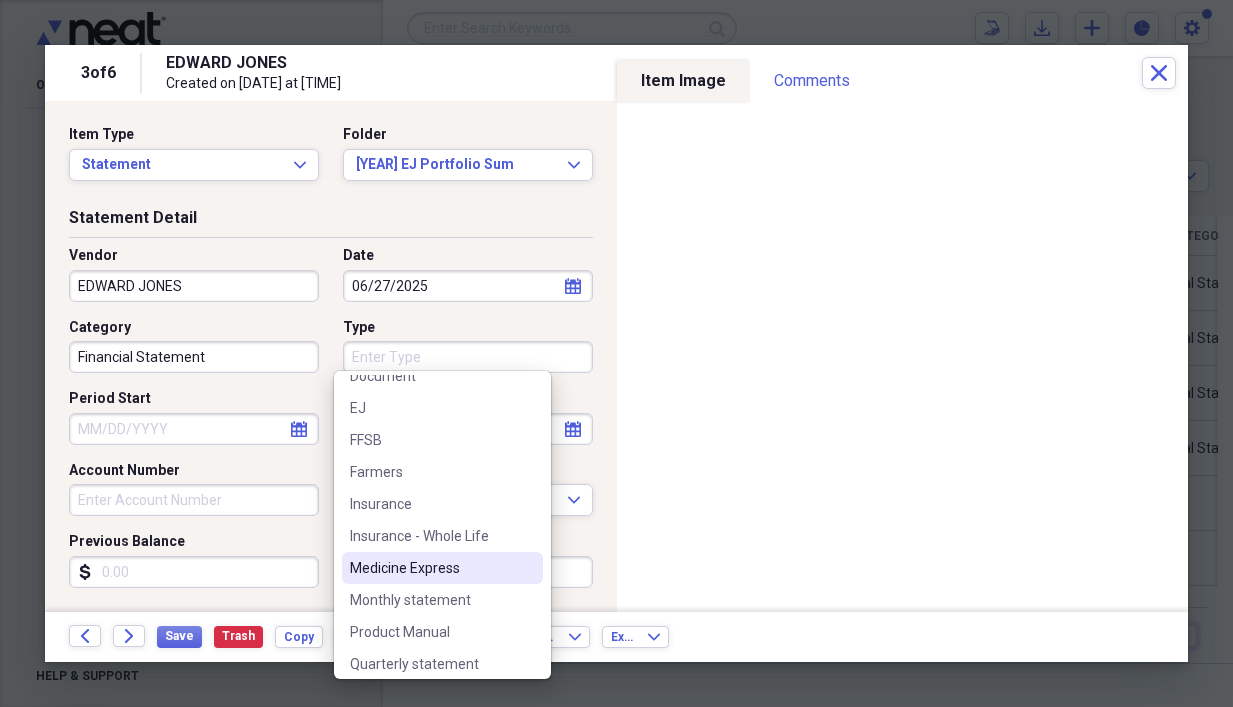 scroll, scrollTop: 892, scrollLeft: 0, axis: vertical 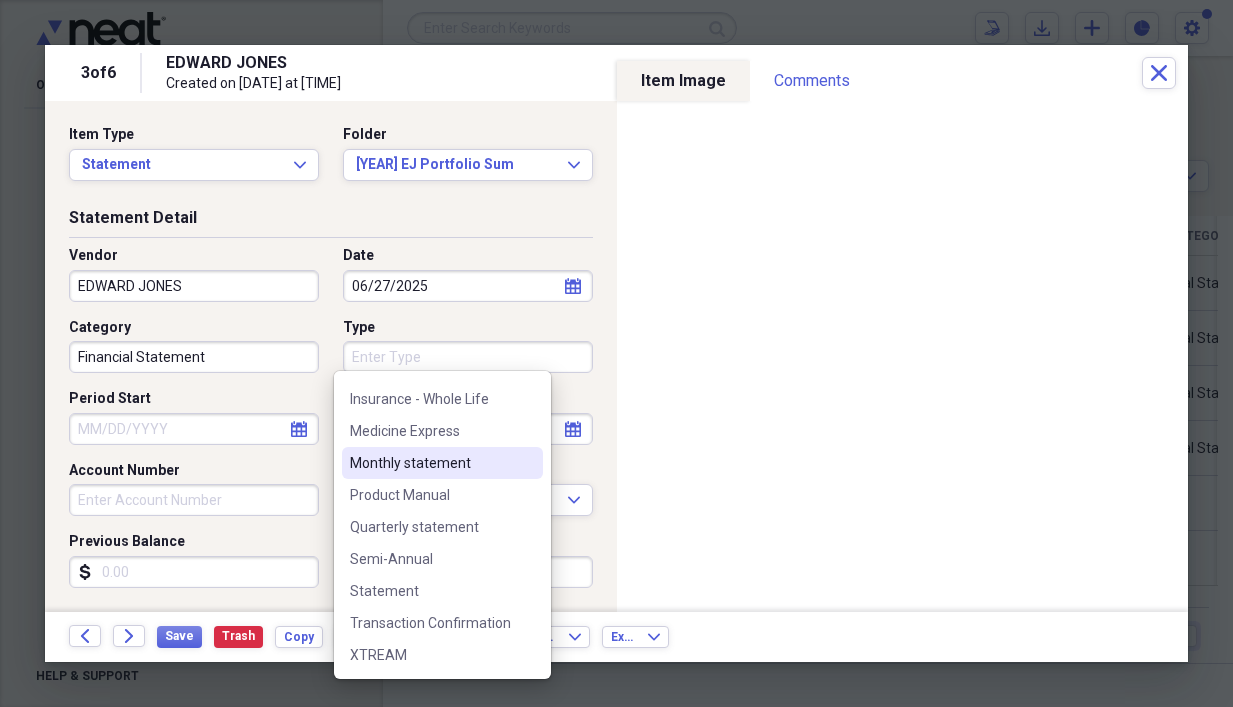 click on "Monthly statement" at bounding box center (430, 463) 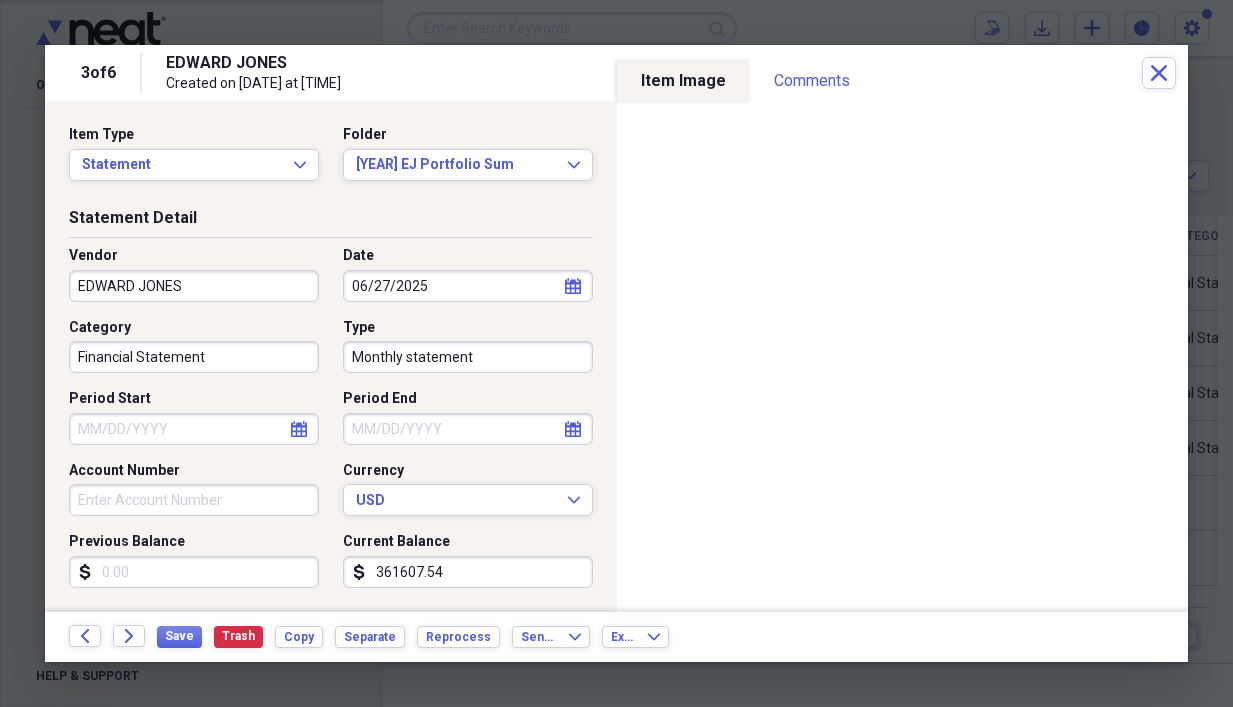 click on "EDWARD JONES" at bounding box center (194, 286) 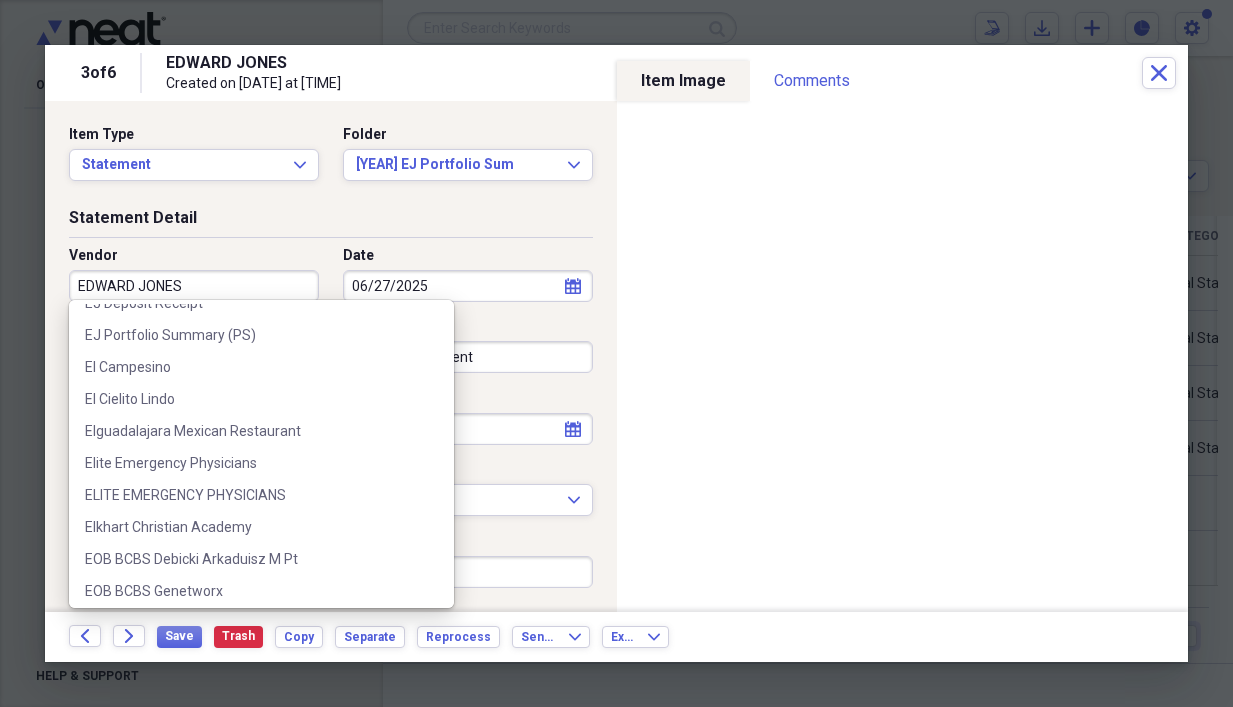 scroll, scrollTop: 12866, scrollLeft: 0, axis: vertical 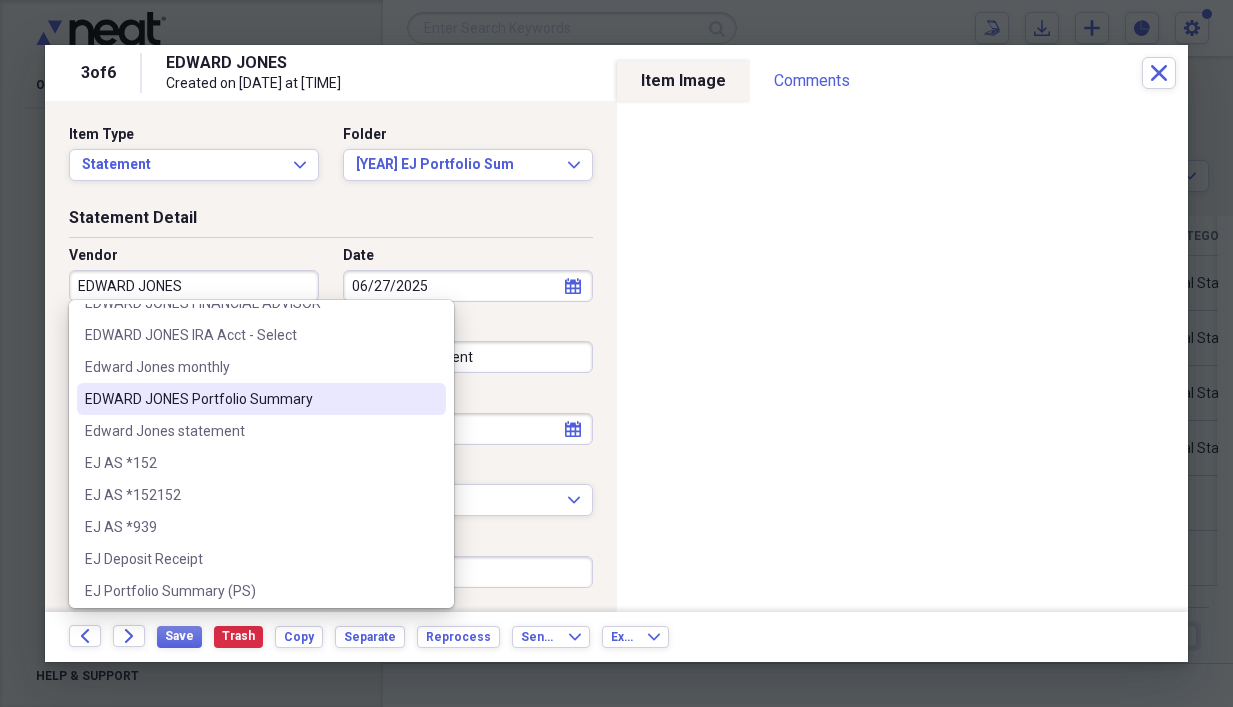 click on "EDWARD JONES Portfolio Summary" at bounding box center (249, 399) 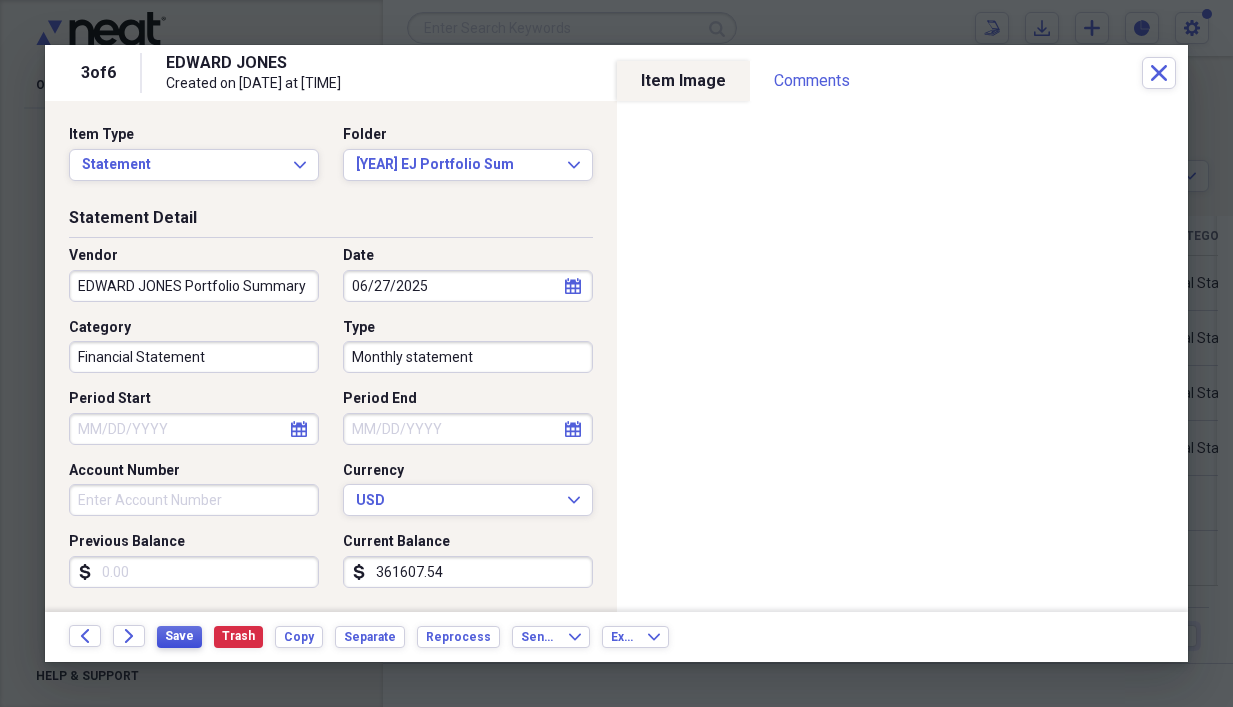 click on "Save" at bounding box center [179, 636] 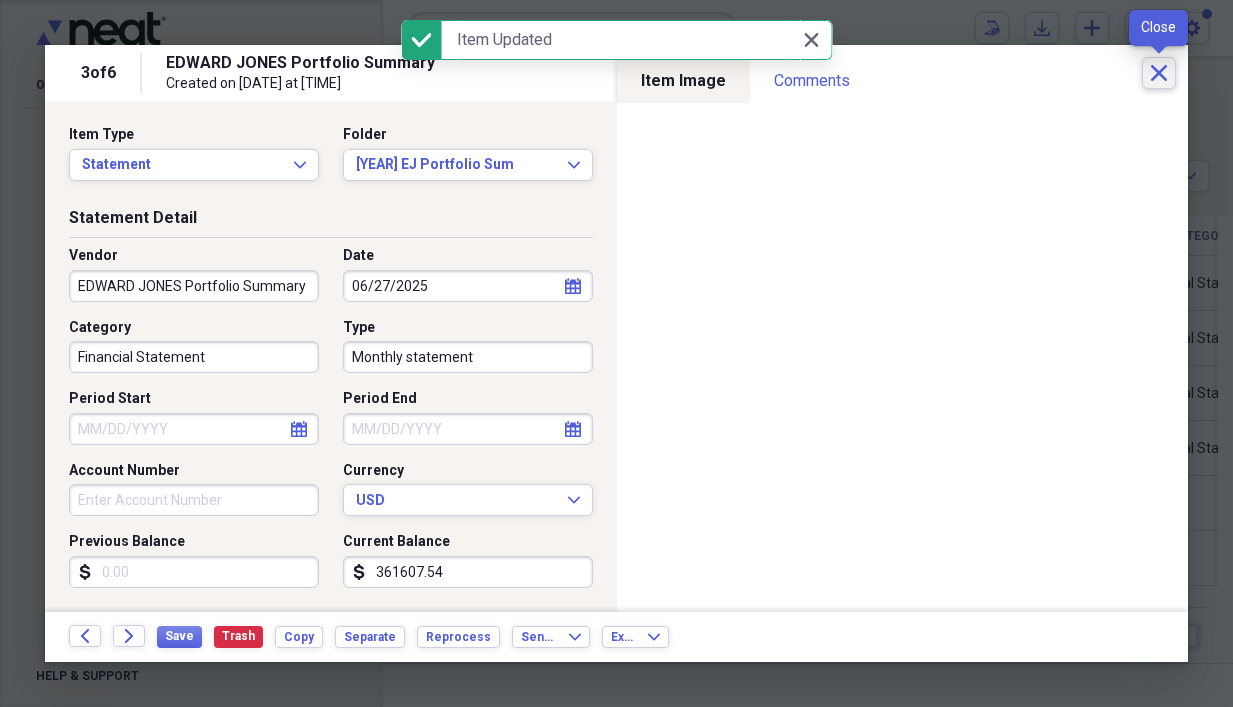 click on "Close" 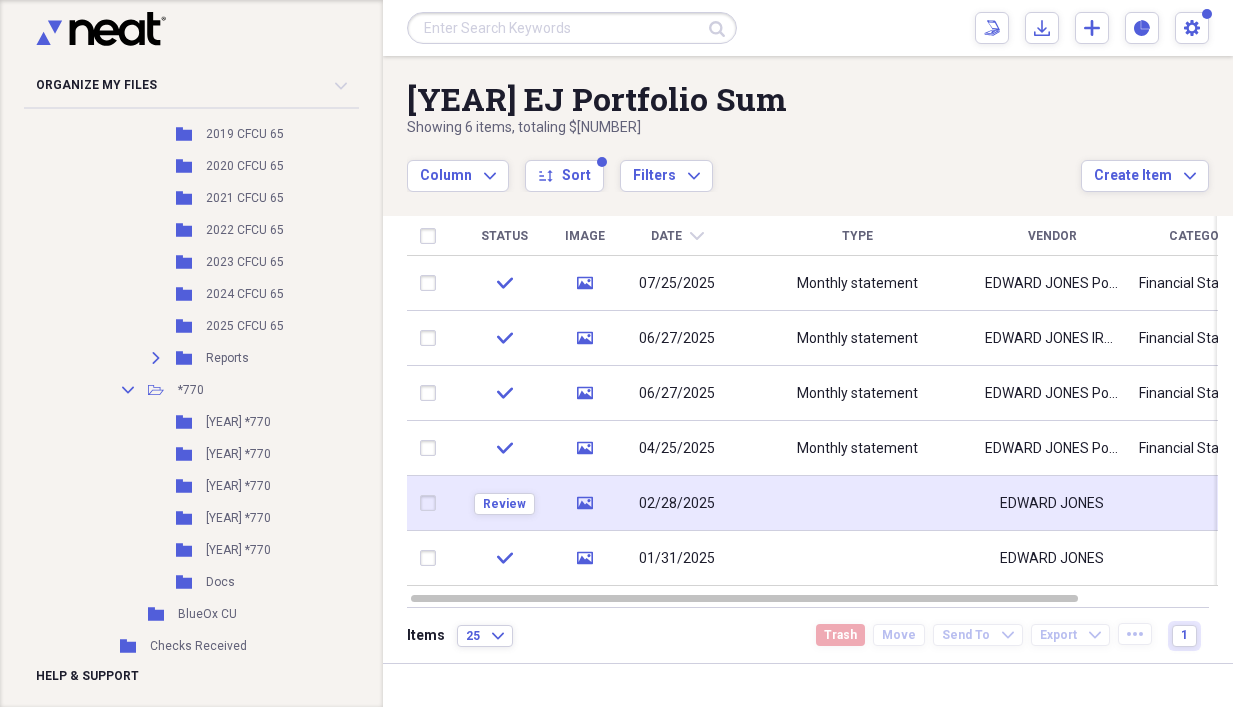 click at bounding box center (857, 503) 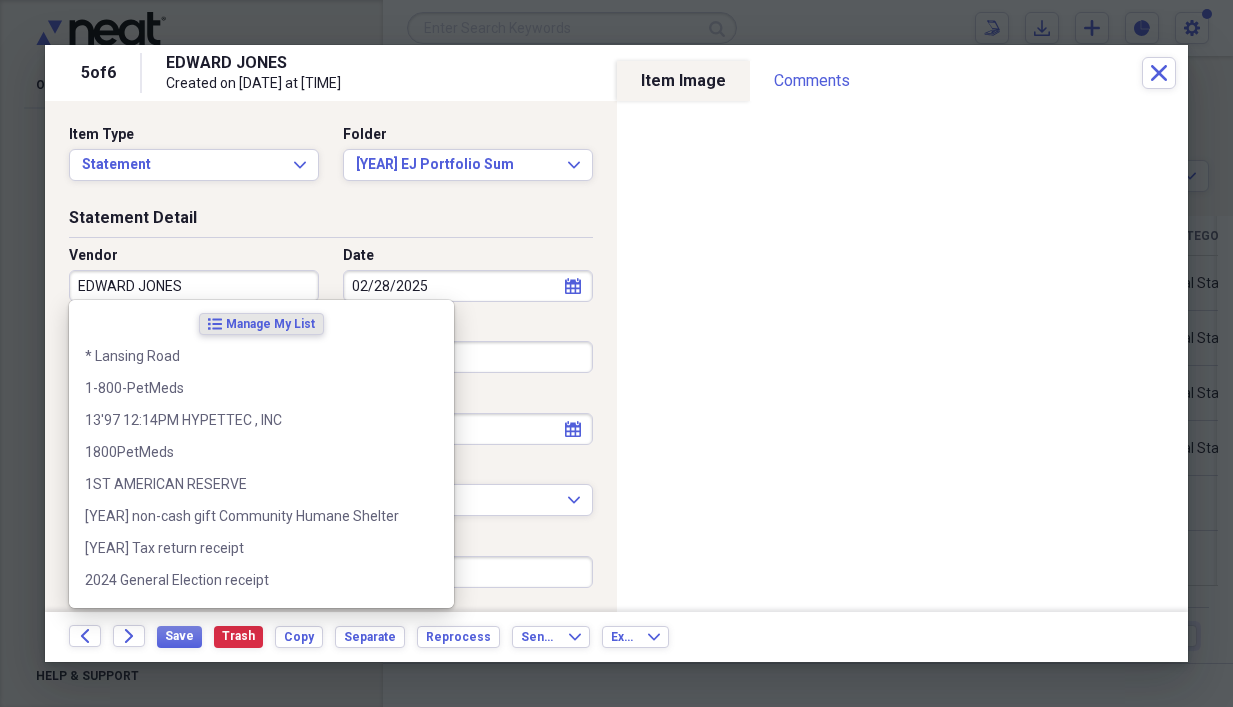 click on "EDWARD JONES" at bounding box center [194, 286] 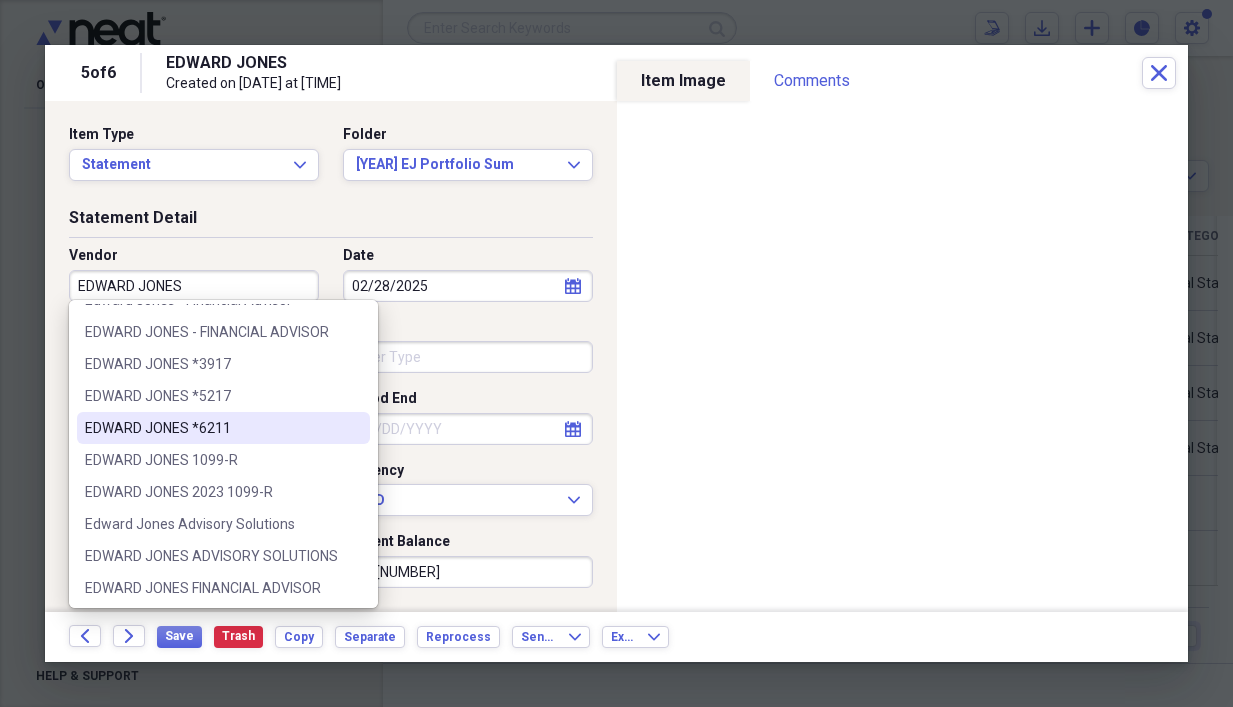 scroll, scrollTop: 267, scrollLeft: 0, axis: vertical 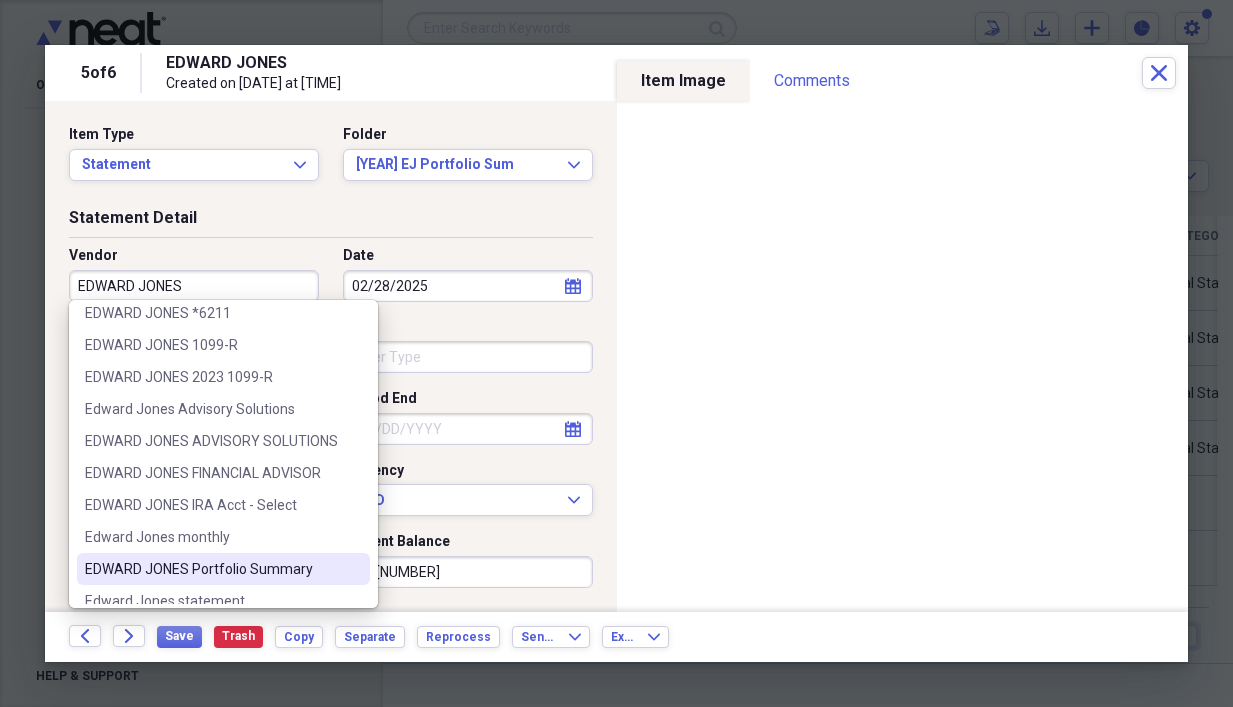 click on "EDWARD JONES Portfolio Summary" at bounding box center [211, 569] 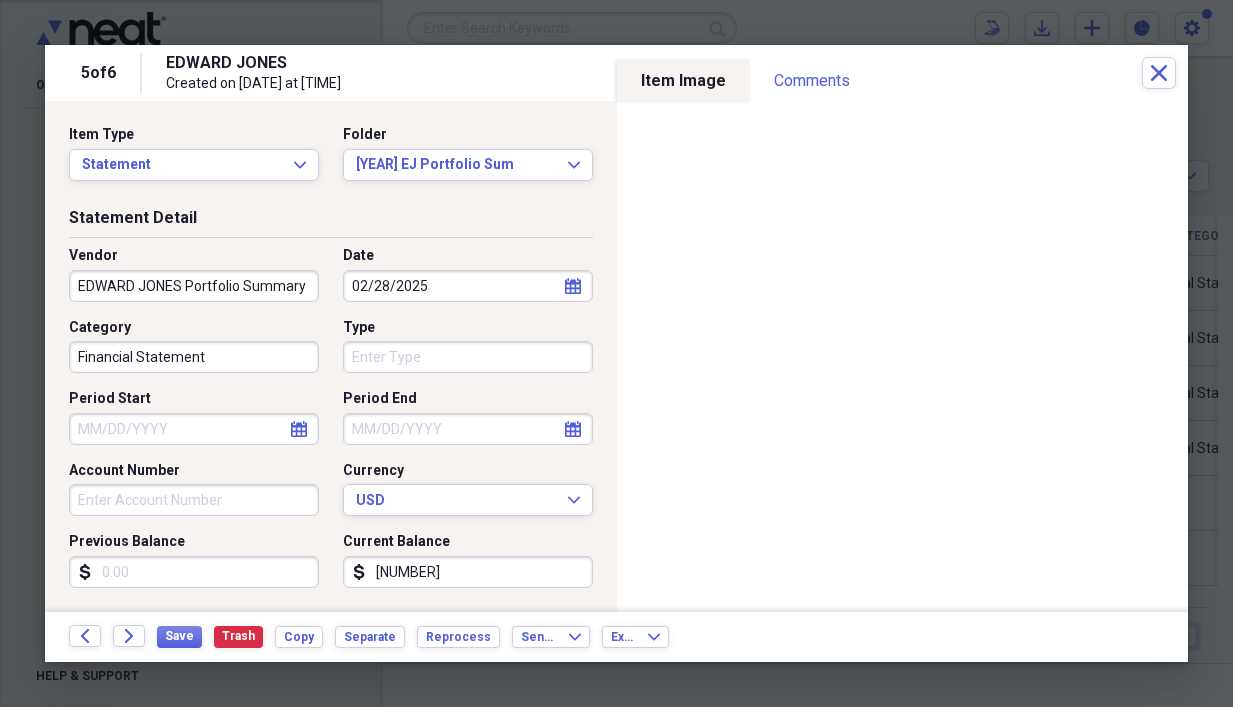 type on "Financial Statement" 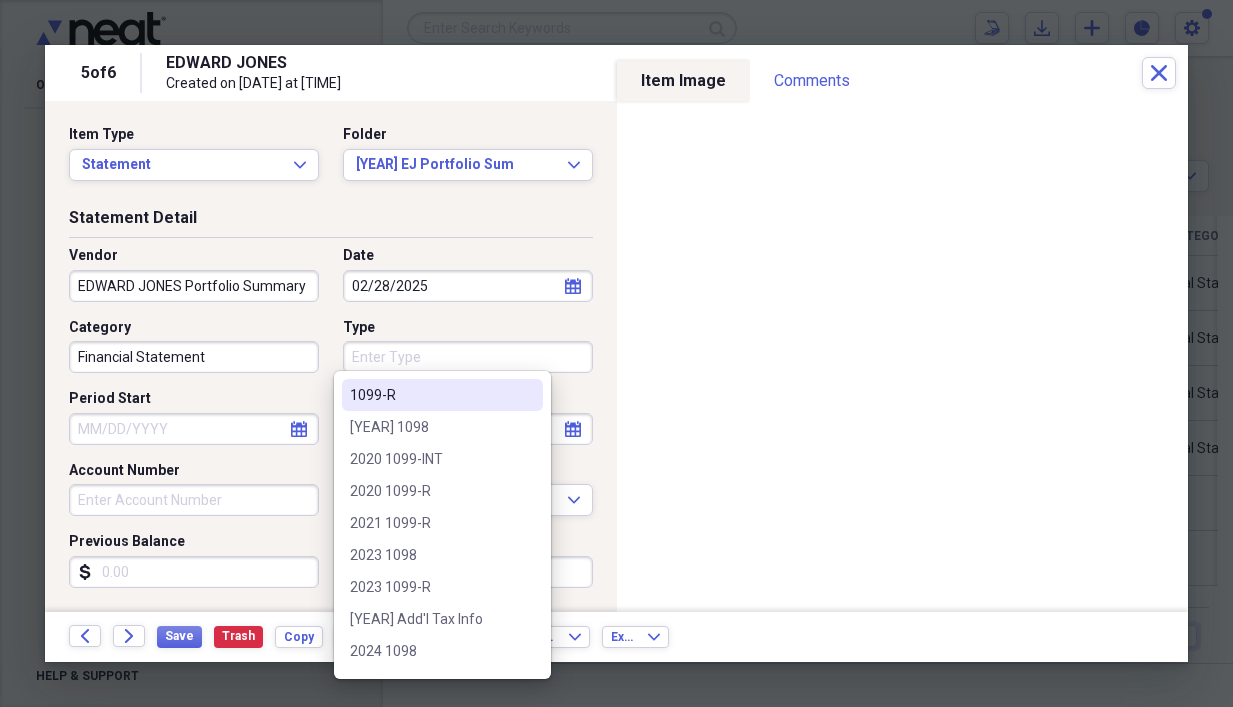 click on "Type" at bounding box center [468, 357] 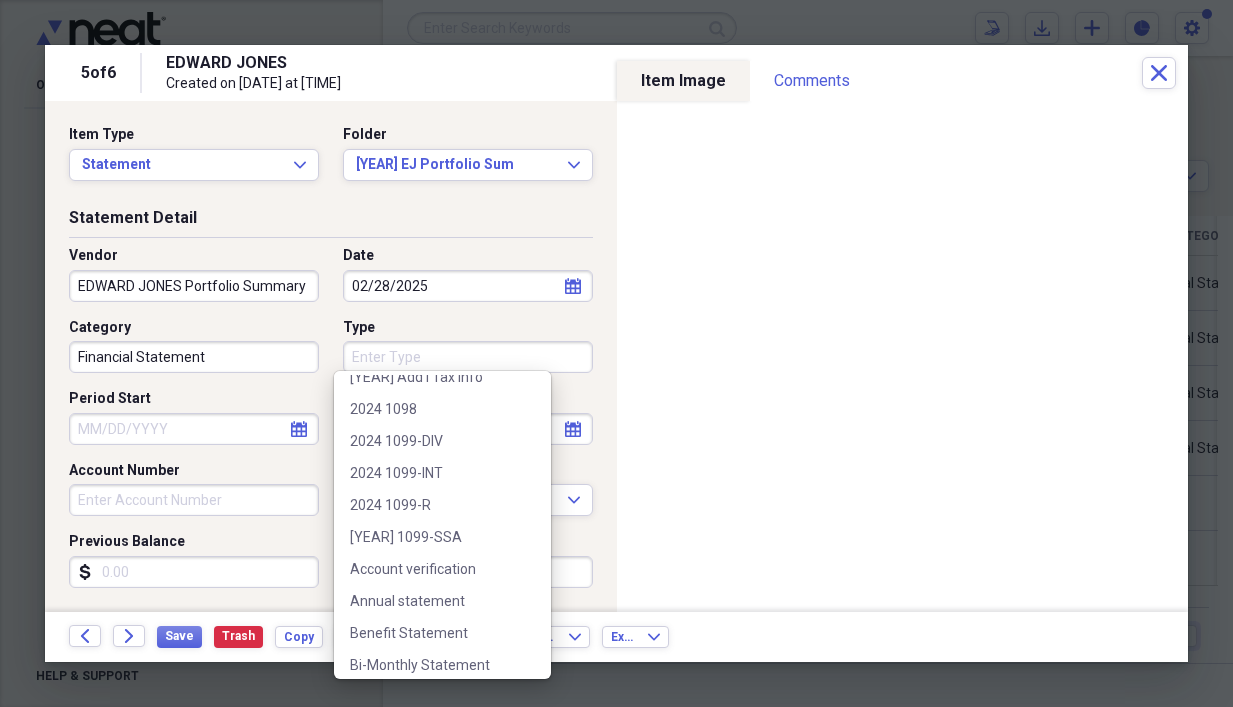 scroll, scrollTop: 892, scrollLeft: 0, axis: vertical 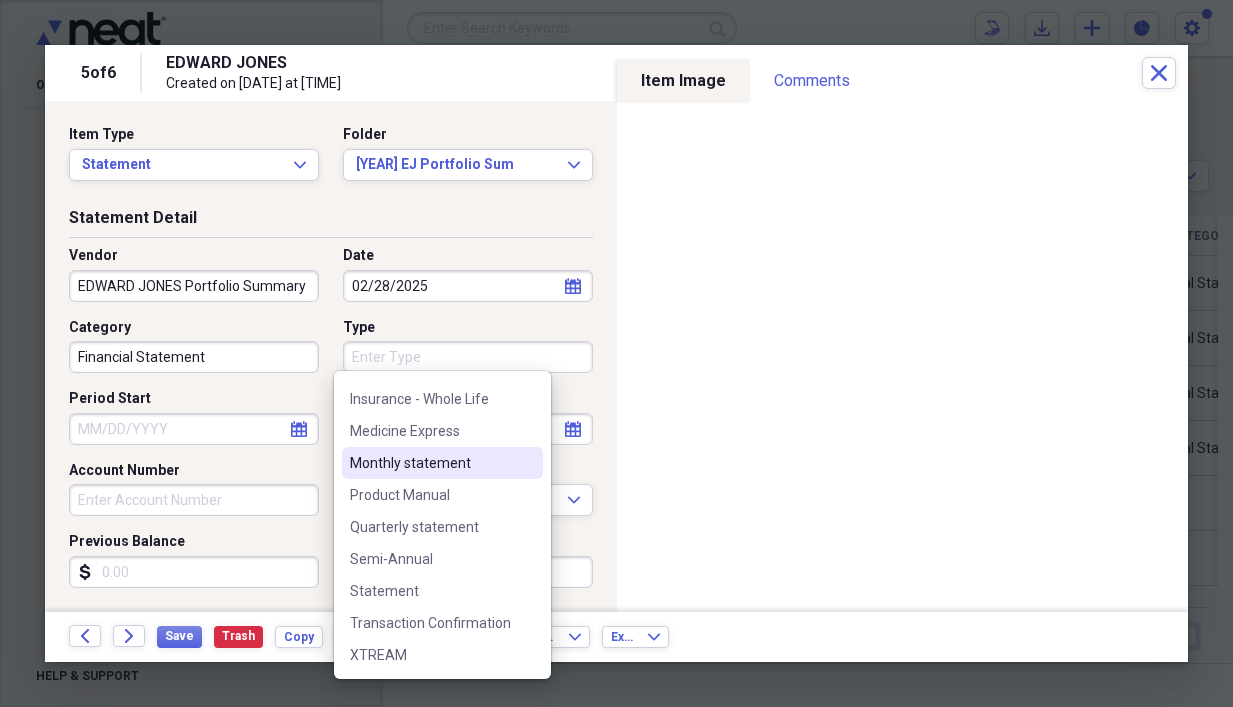 click on "Monthly statement" at bounding box center [430, 463] 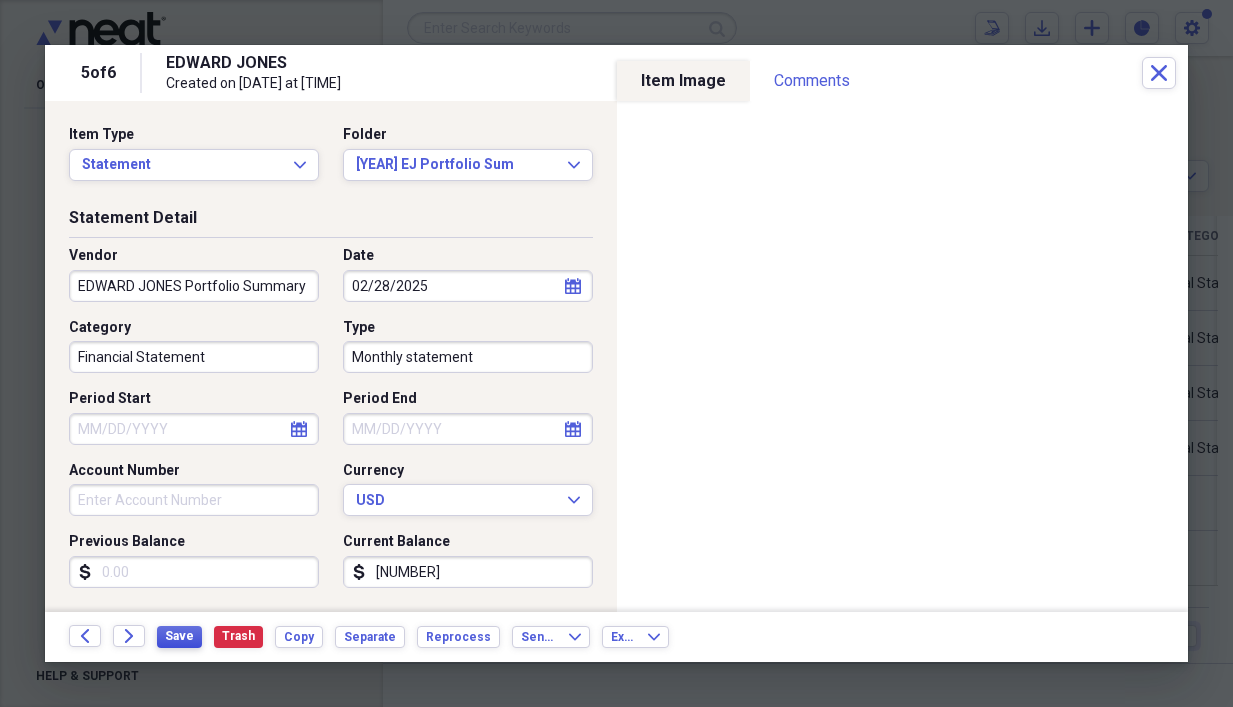click on "Save" at bounding box center (179, 636) 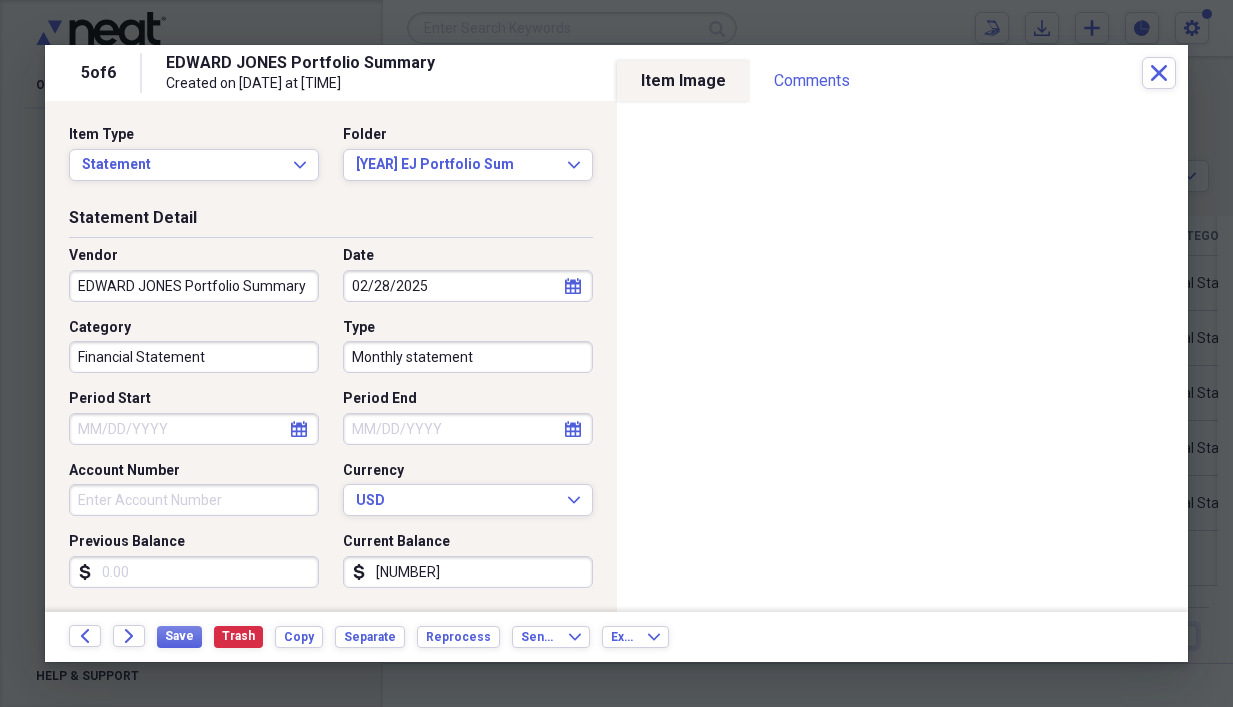 click on "[NUMBER]" at bounding box center (468, 572) 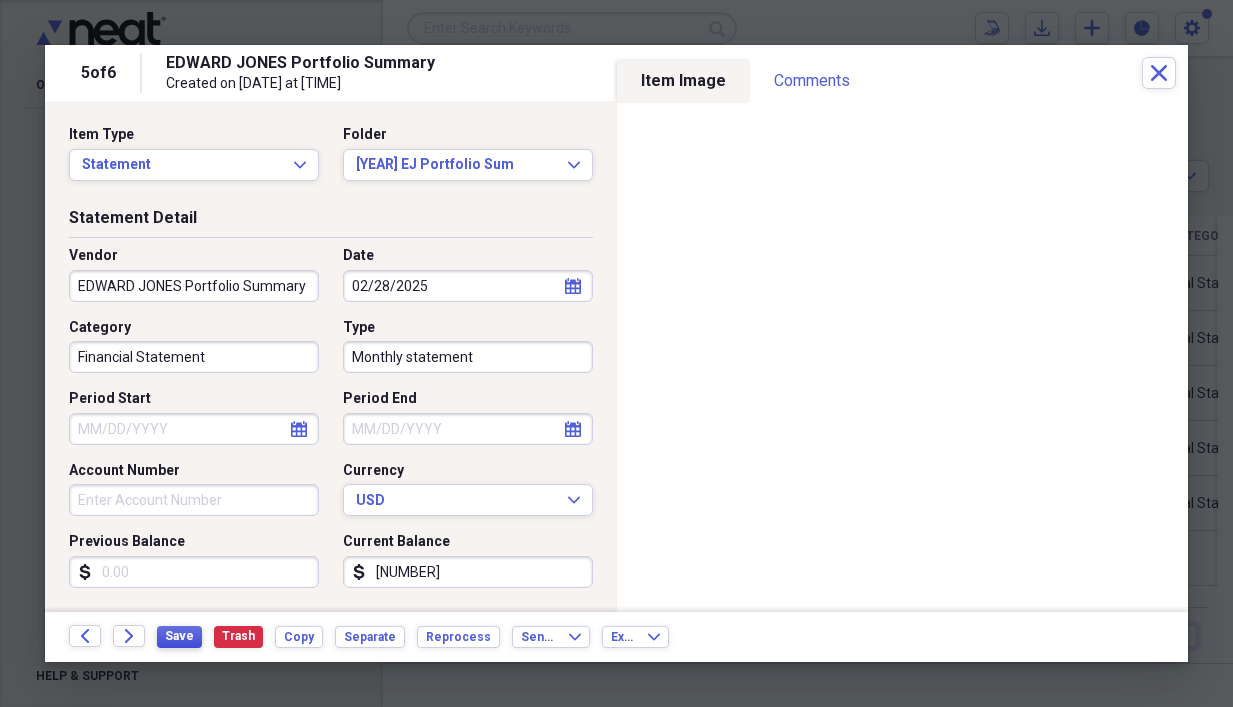 type on "[NUMBER]" 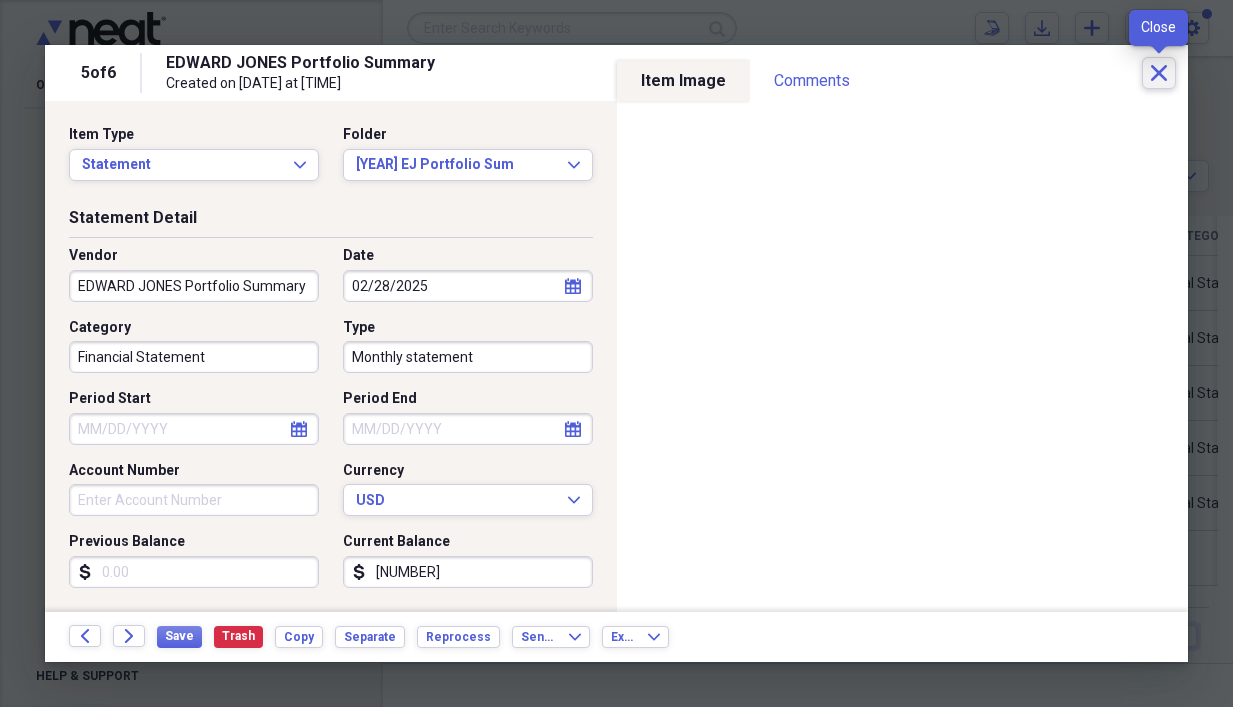 click 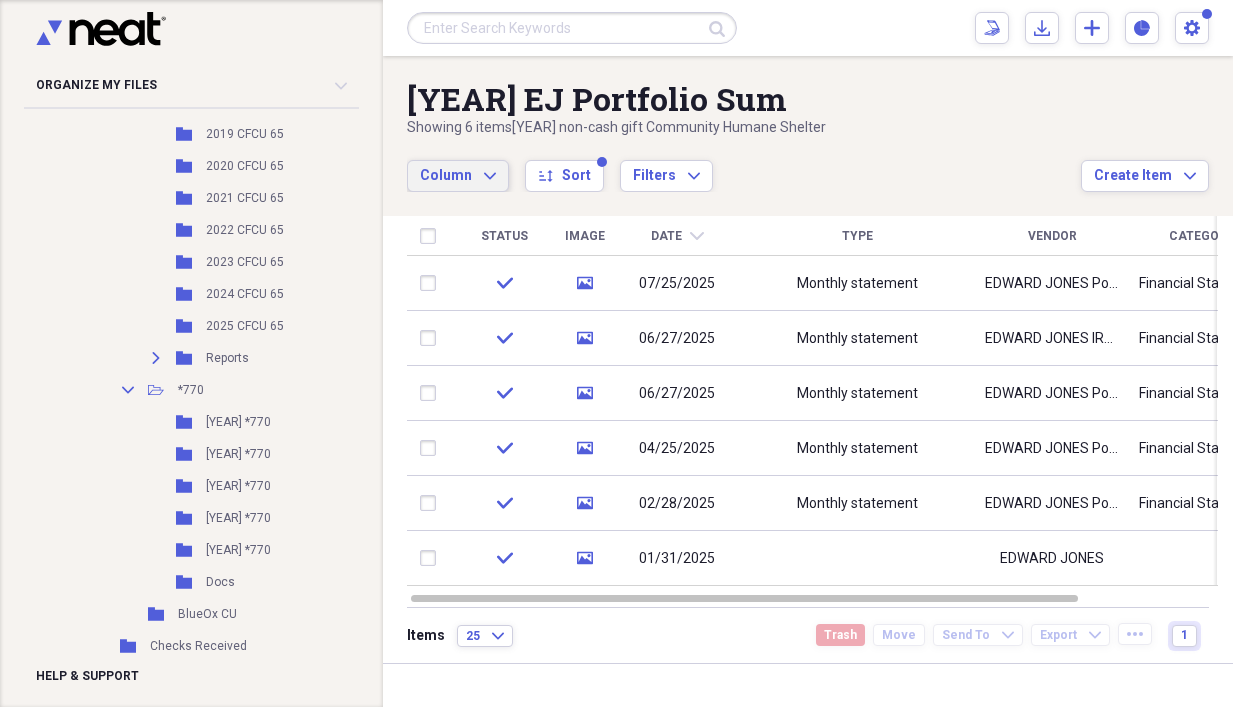 click on "Column" at bounding box center [446, 175] 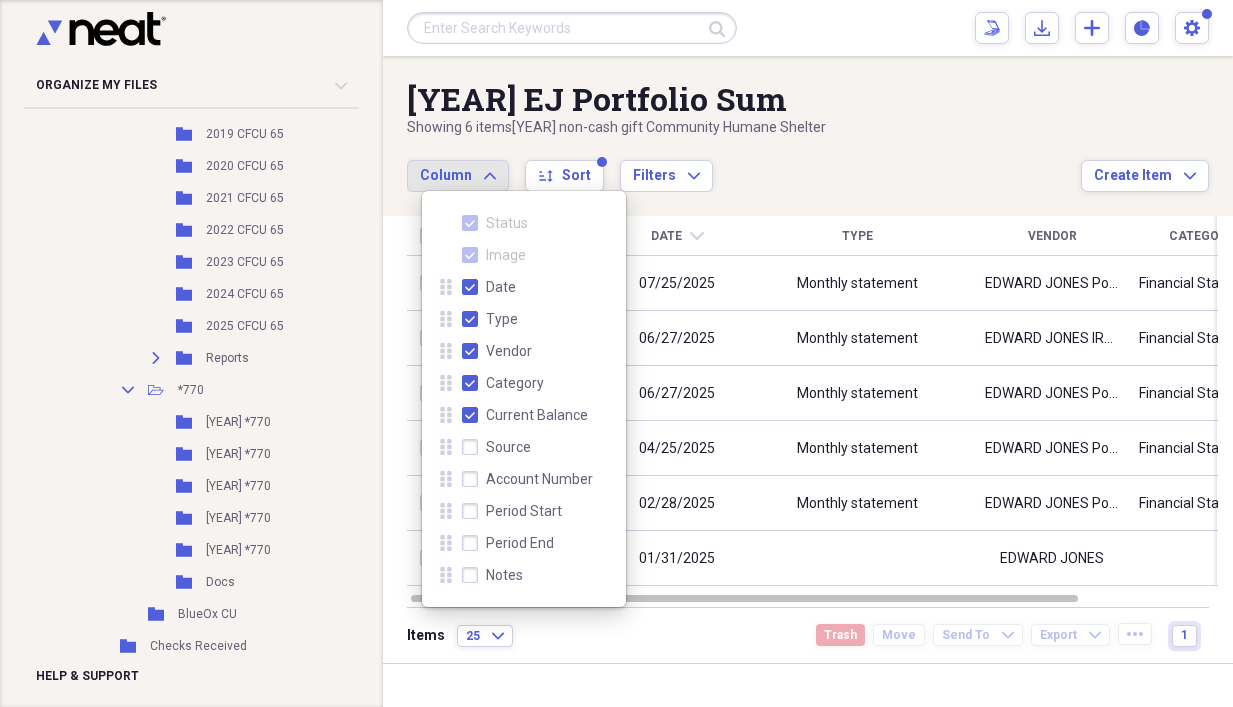 click on "Vendor" at bounding box center (497, 351) 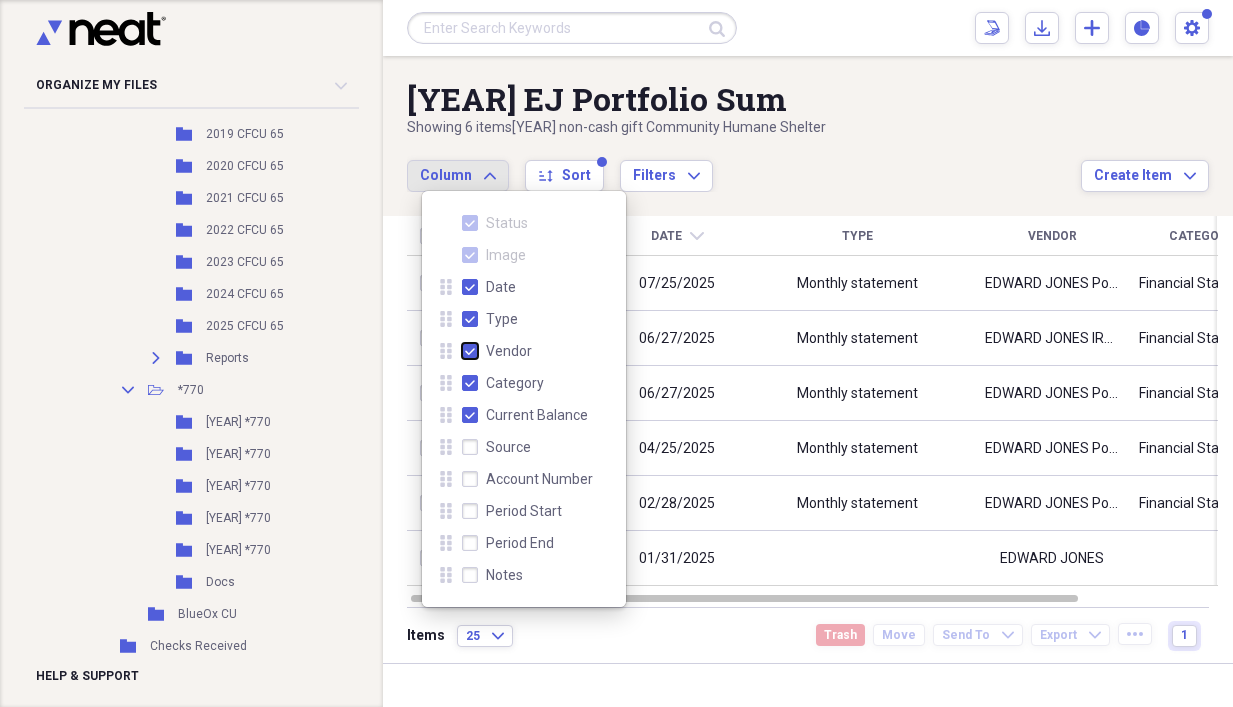 click on "Vendor" at bounding box center [462, 351] 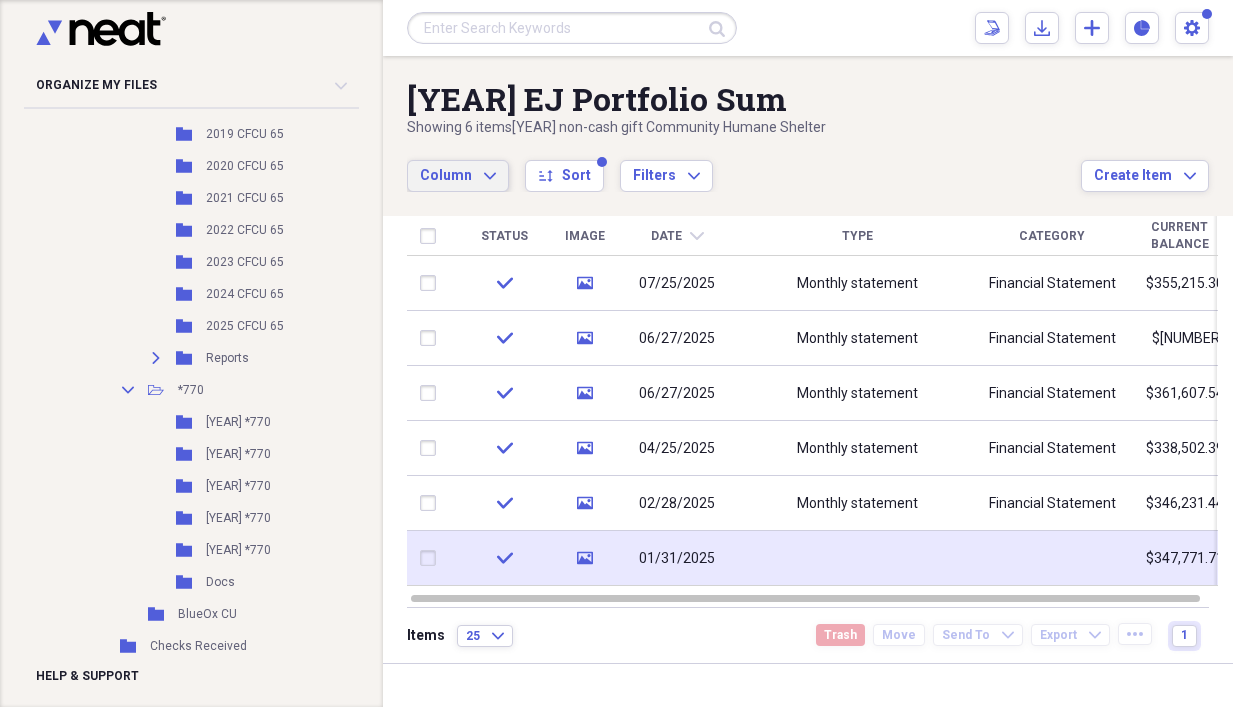 click at bounding box center [857, 558] 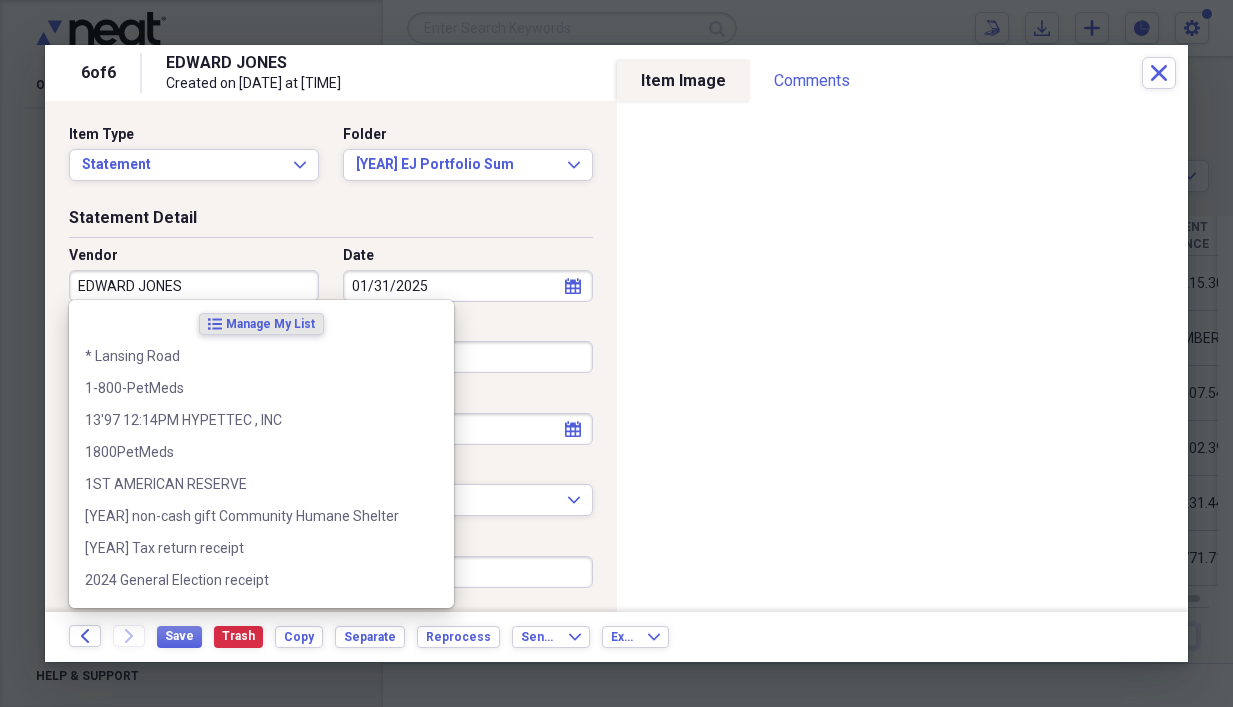 click on "EDWARD JONES" at bounding box center [194, 286] 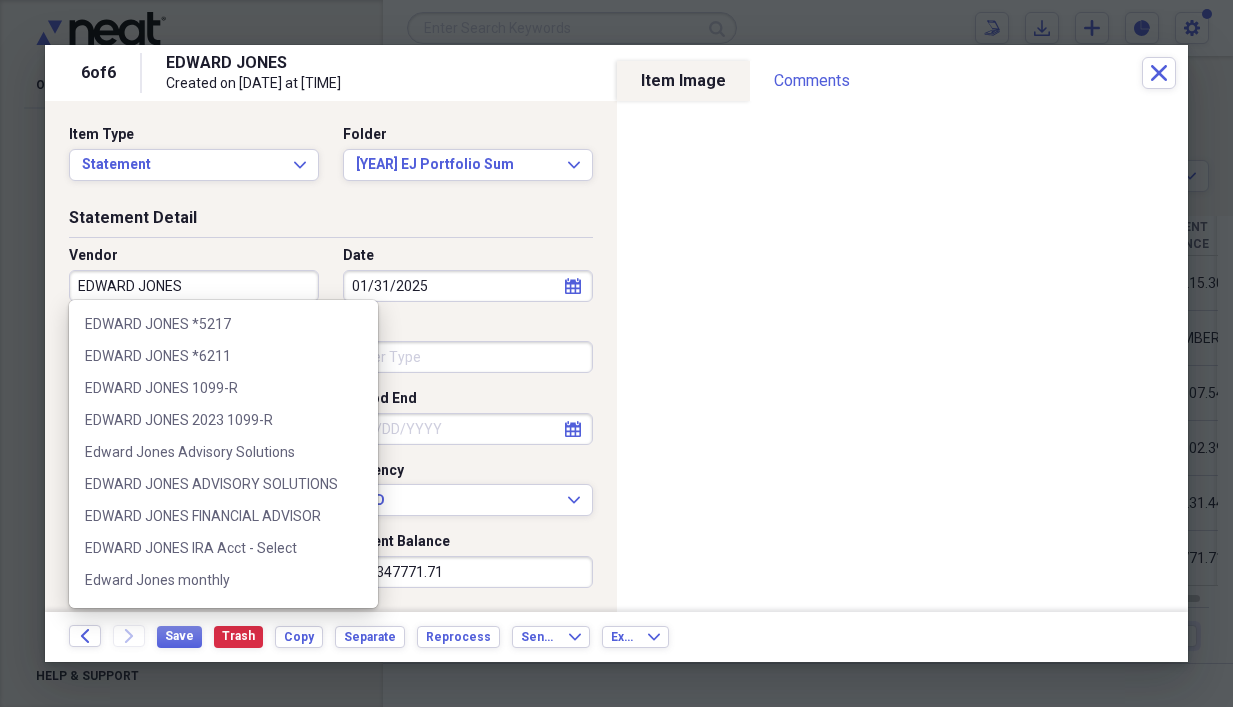 scroll, scrollTop: 284, scrollLeft: 0, axis: vertical 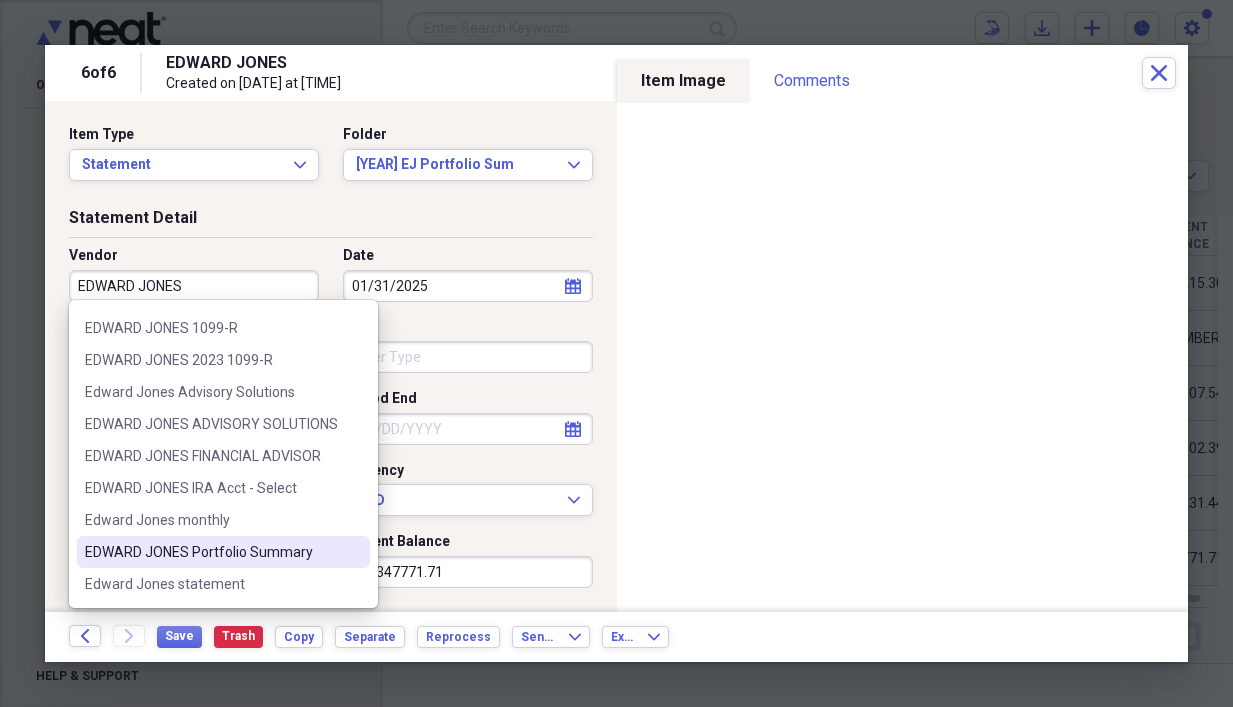 click on "EDWARD JONES Portfolio Summary" at bounding box center [211, 552] 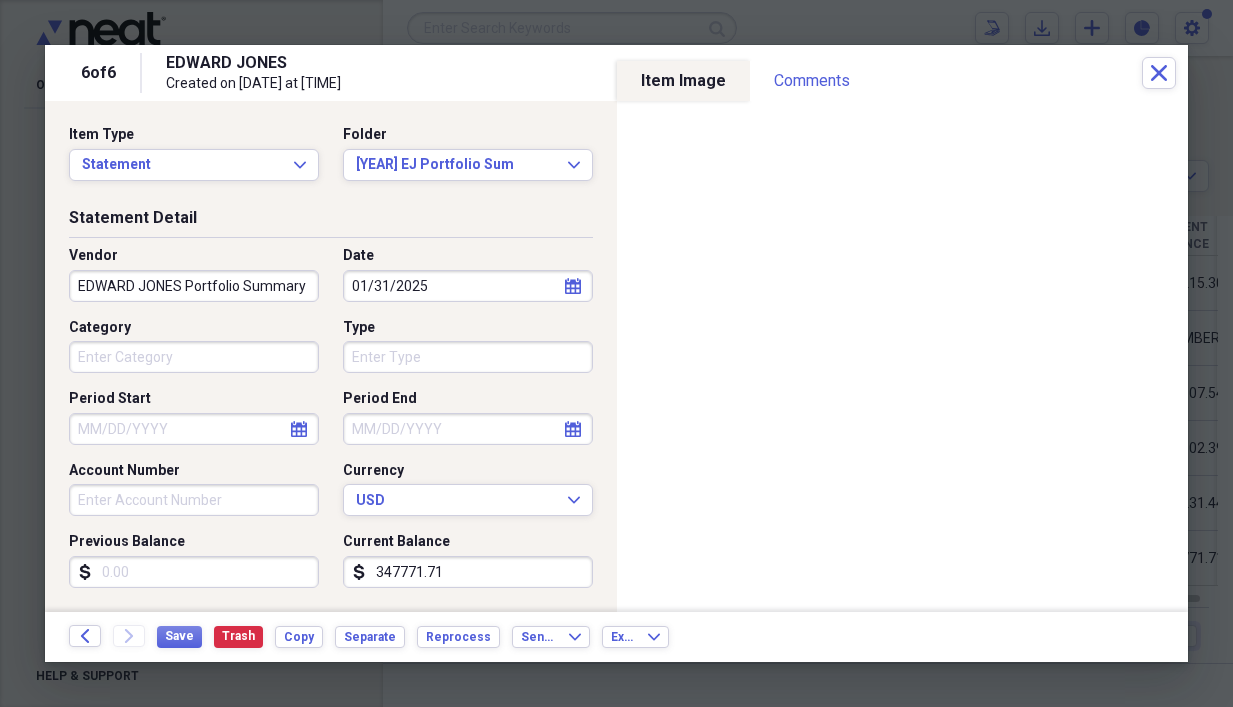 type on "Financial Statement" 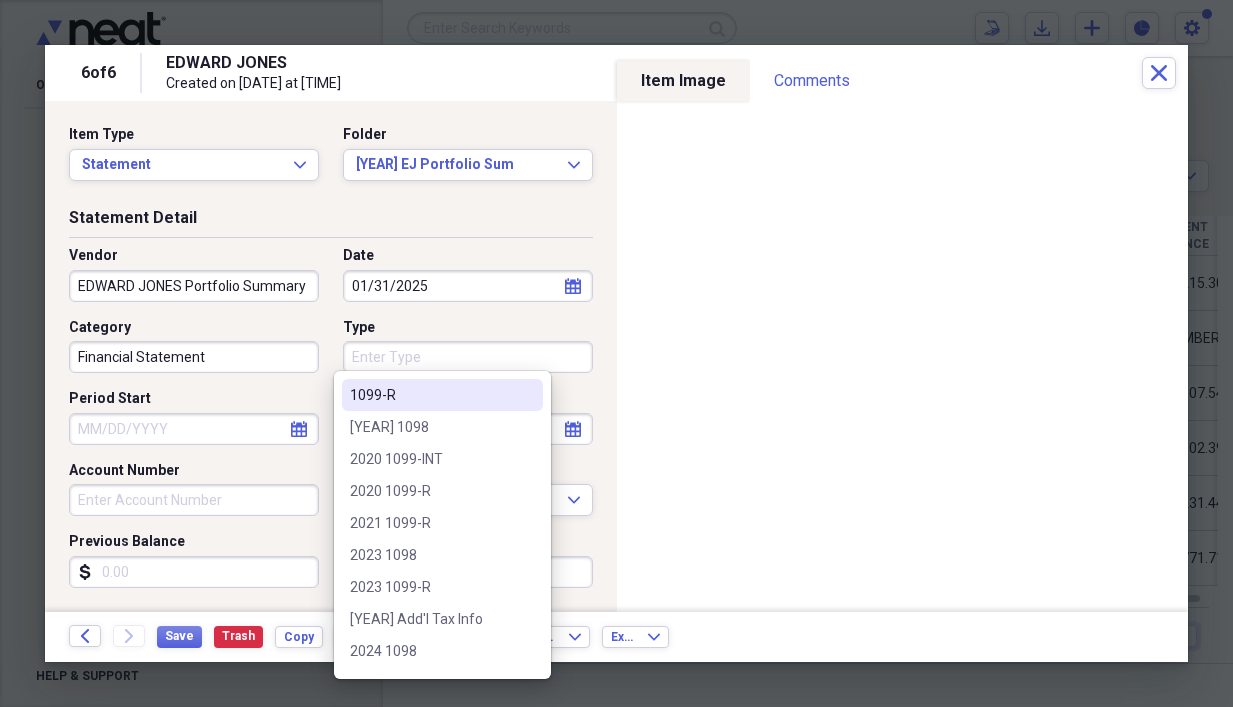 click on "Type" at bounding box center [468, 357] 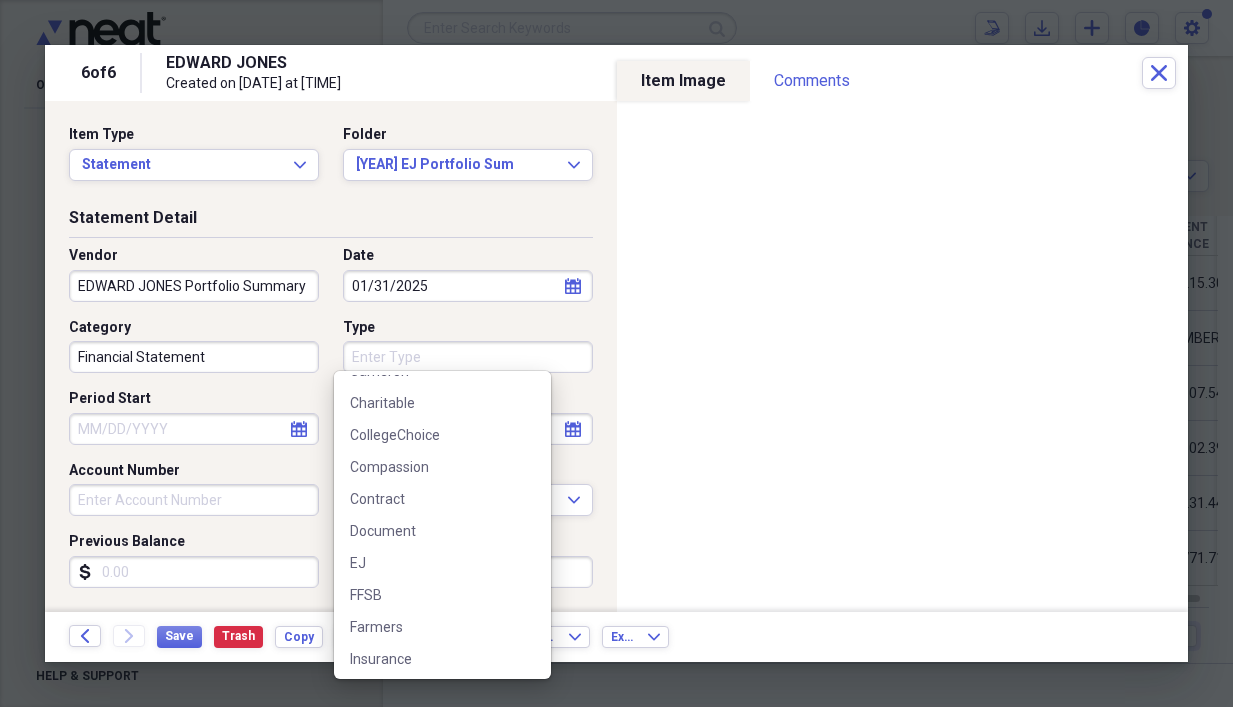 scroll, scrollTop: 892, scrollLeft: 0, axis: vertical 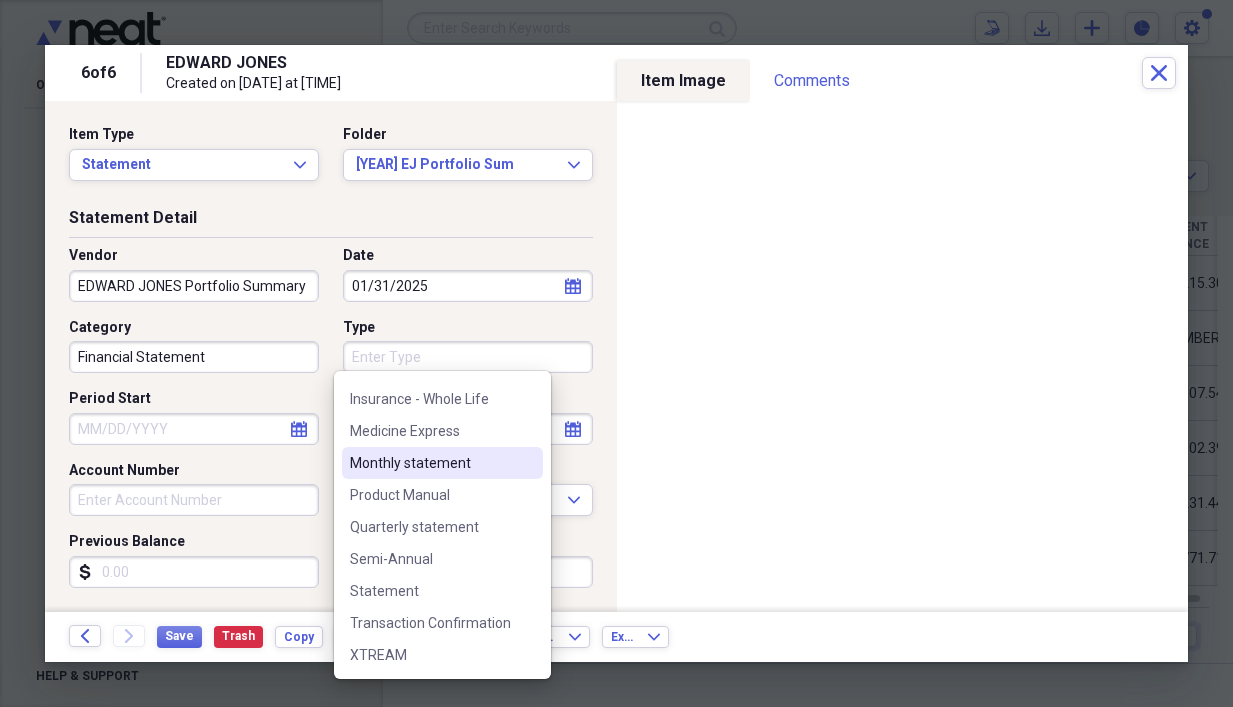 click on "Monthly statement" at bounding box center [430, 463] 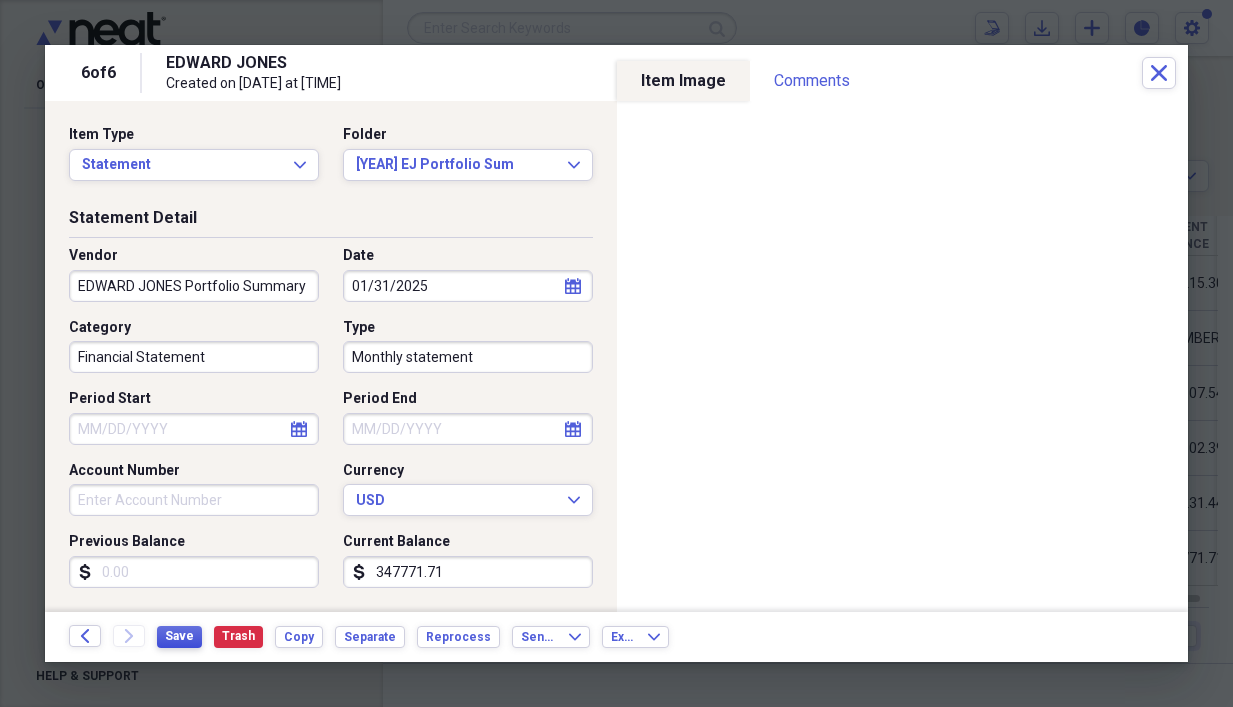 click on "Save" at bounding box center [179, 636] 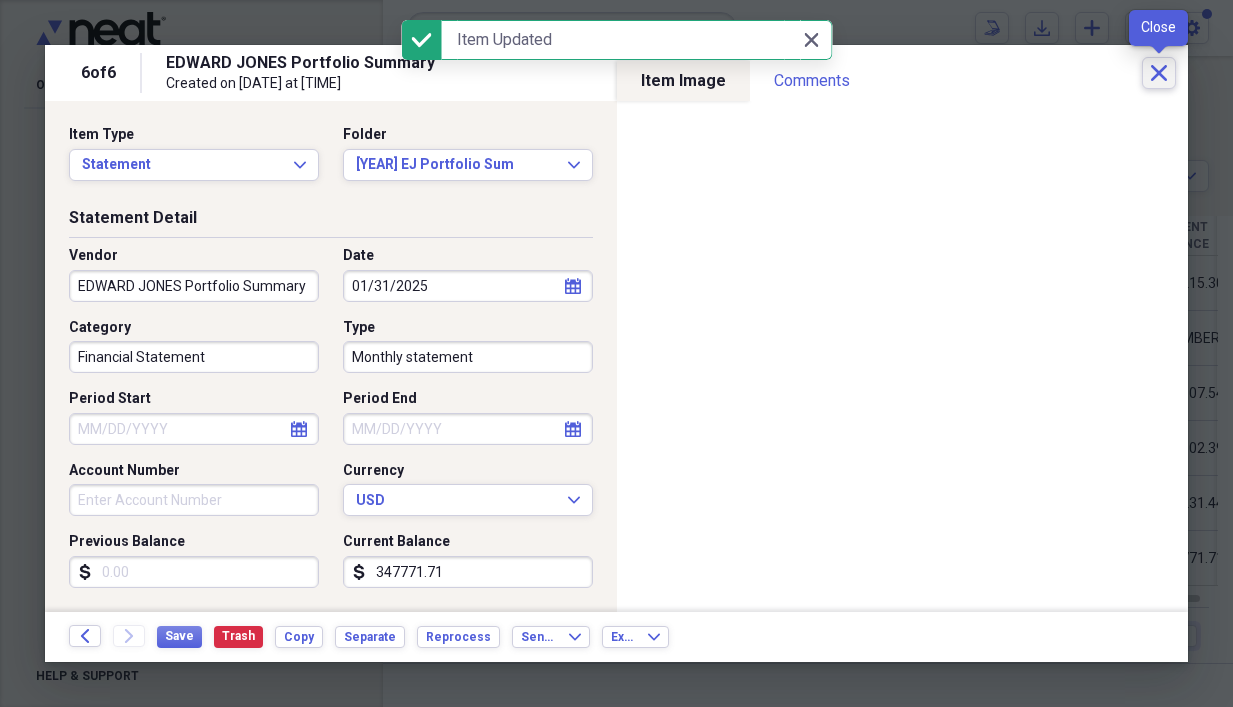 click on "Close" 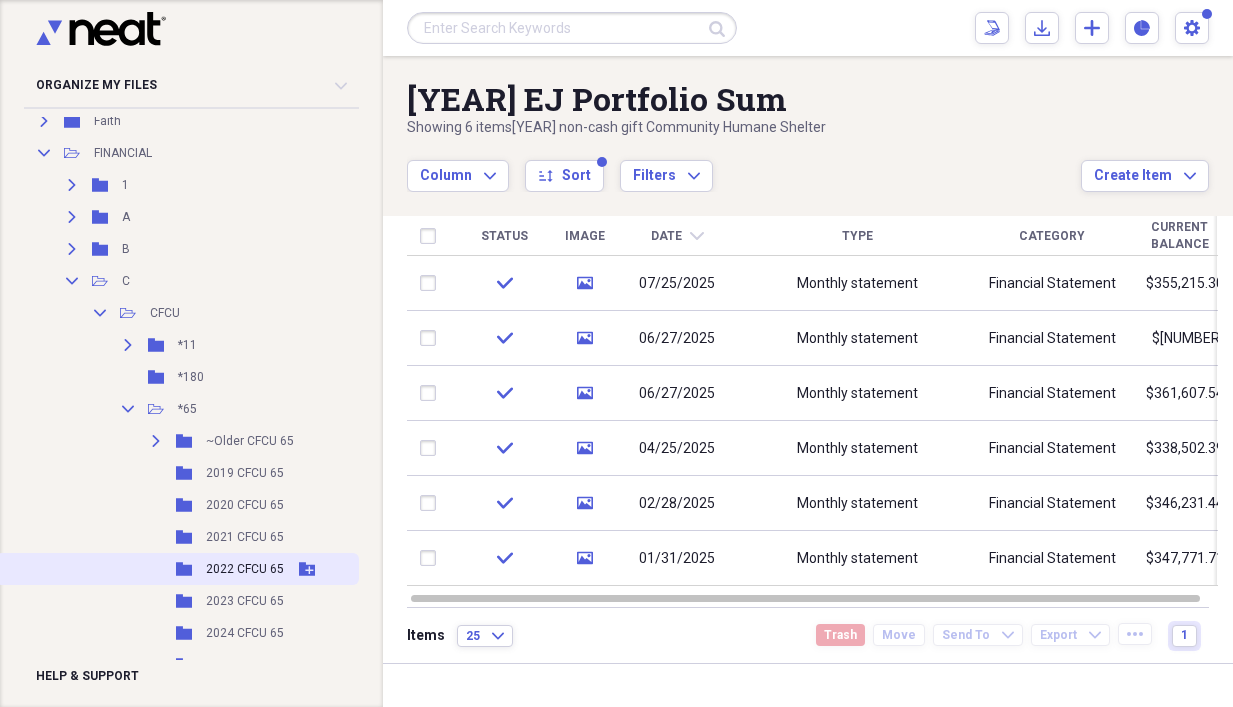 scroll, scrollTop: 266, scrollLeft: 0, axis: vertical 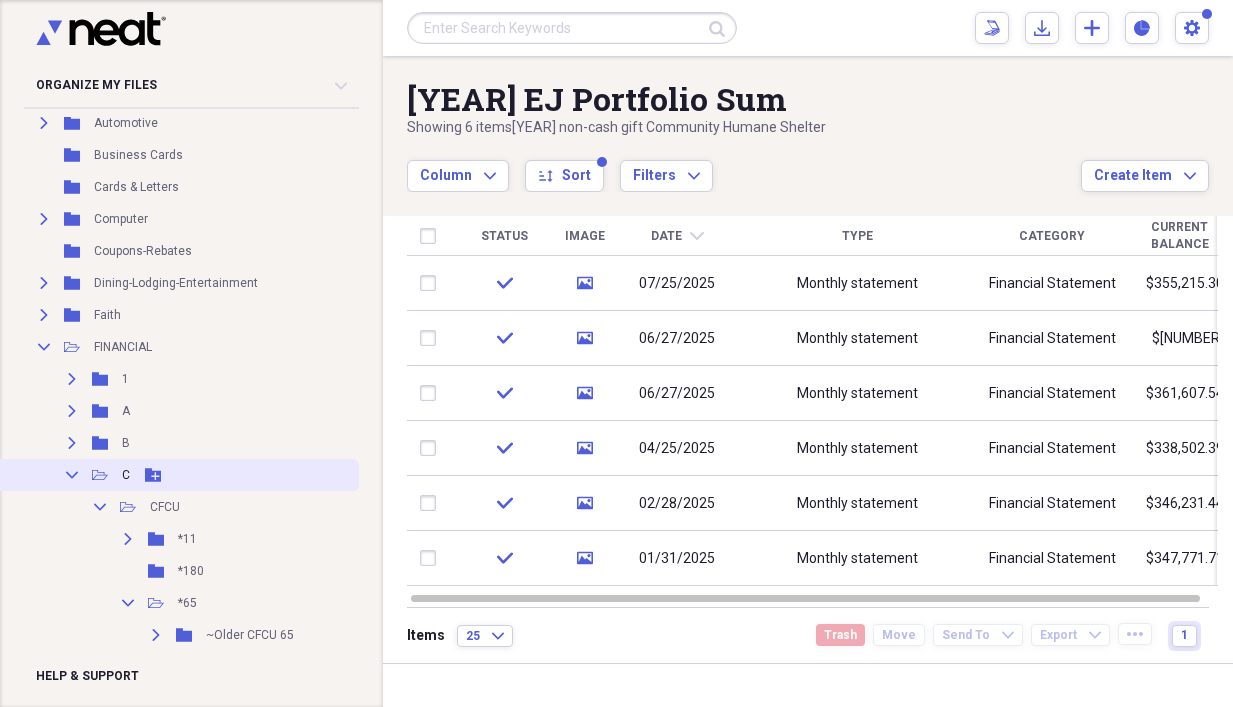 click on "Collapse" 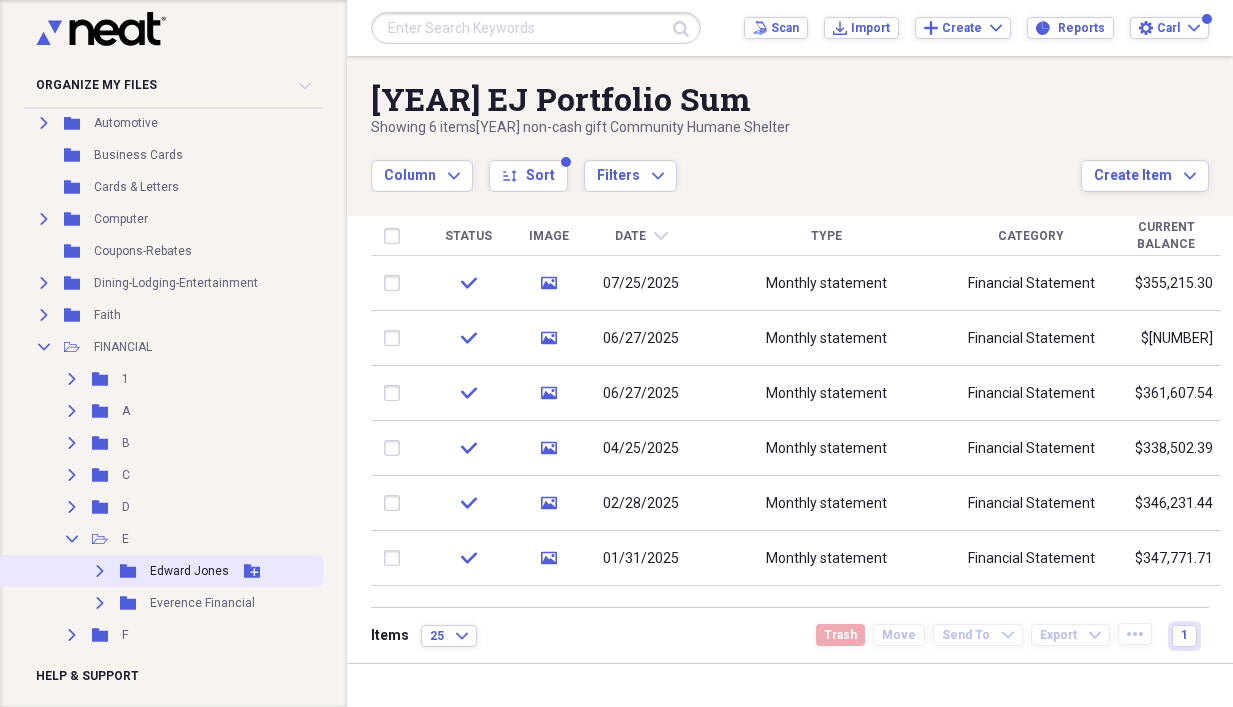 click on "Expand" 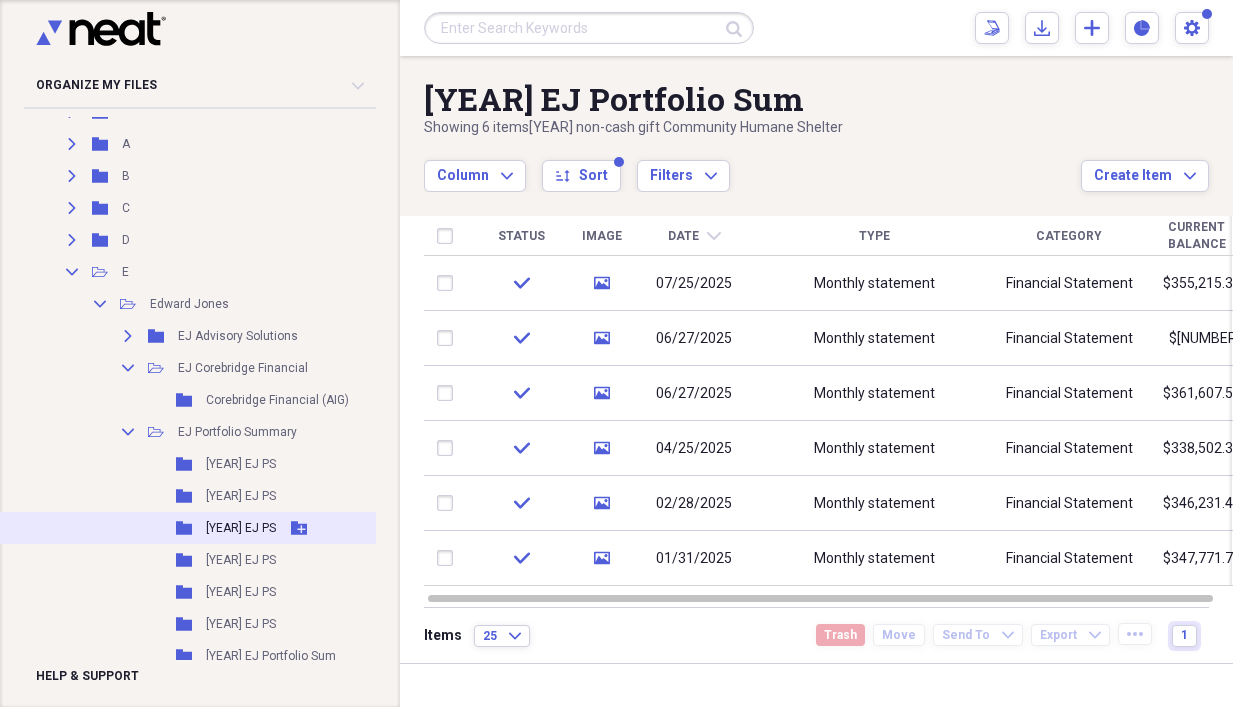 scroll, scrollTop: 666, scrollLeft: 0, axis: vertical 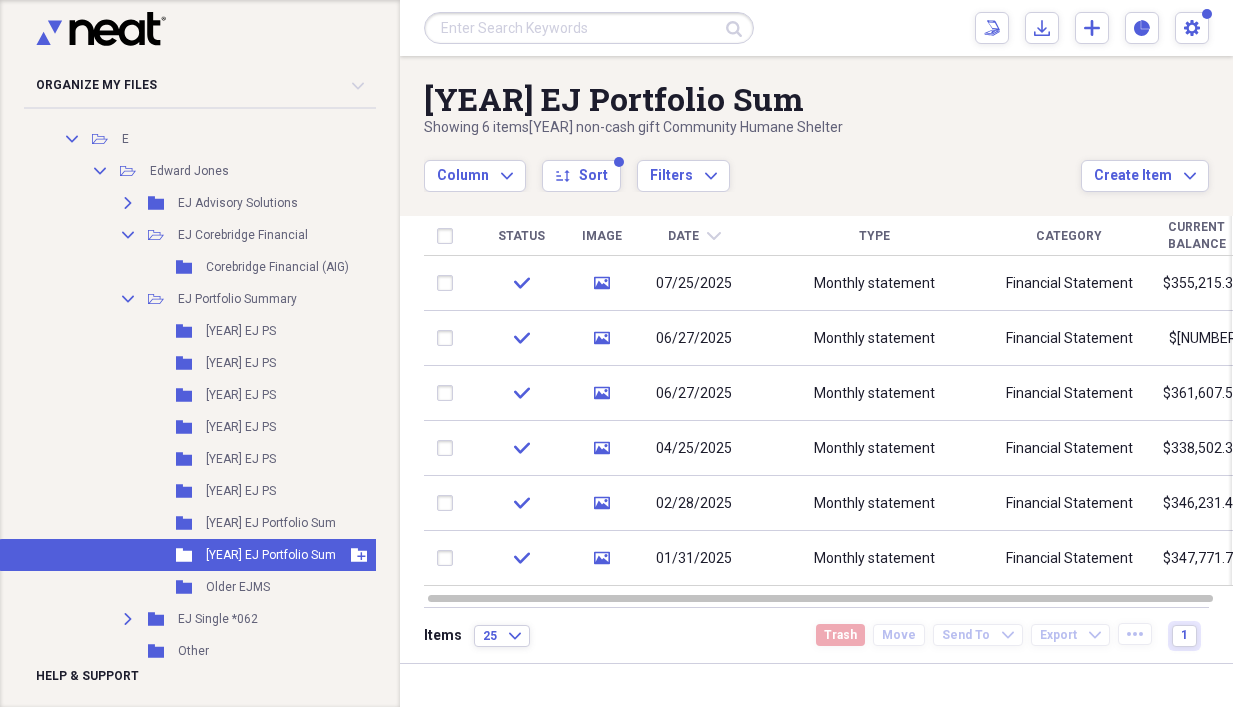 click on "[YEAR] EJ Portfolio Sum" at bounding box center [271, 555] 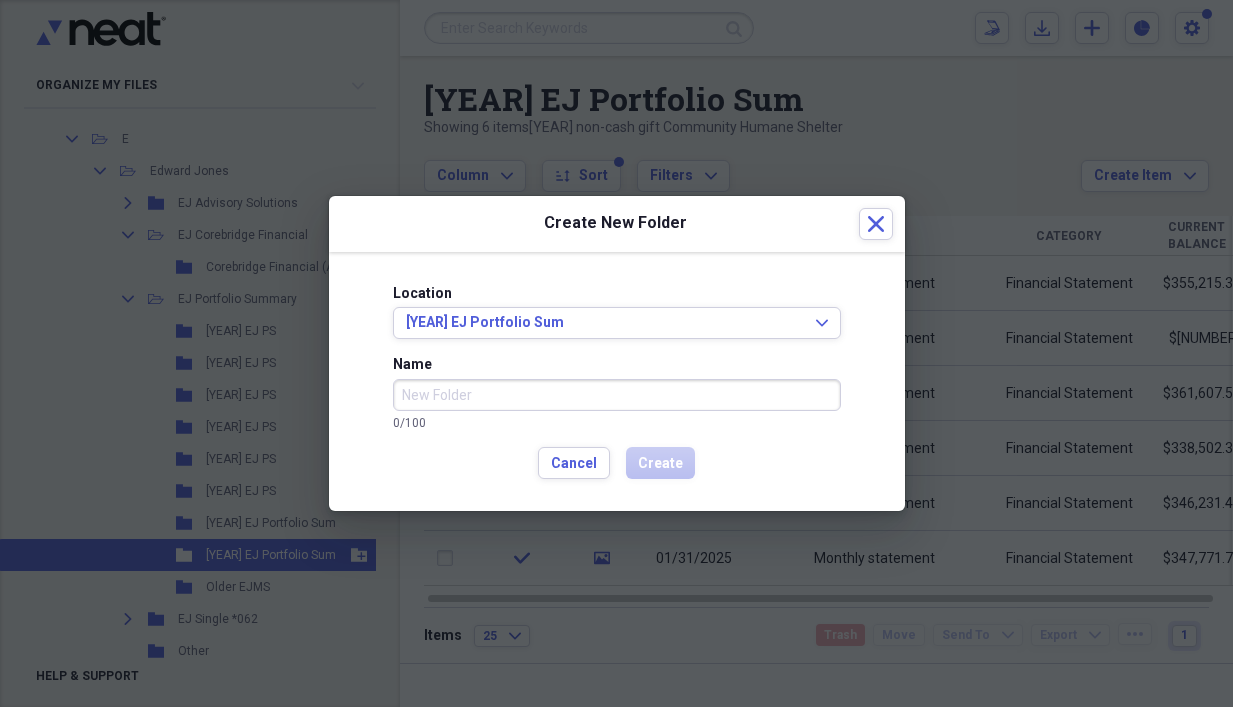 click on "Name" at bounding box center [617, 395] 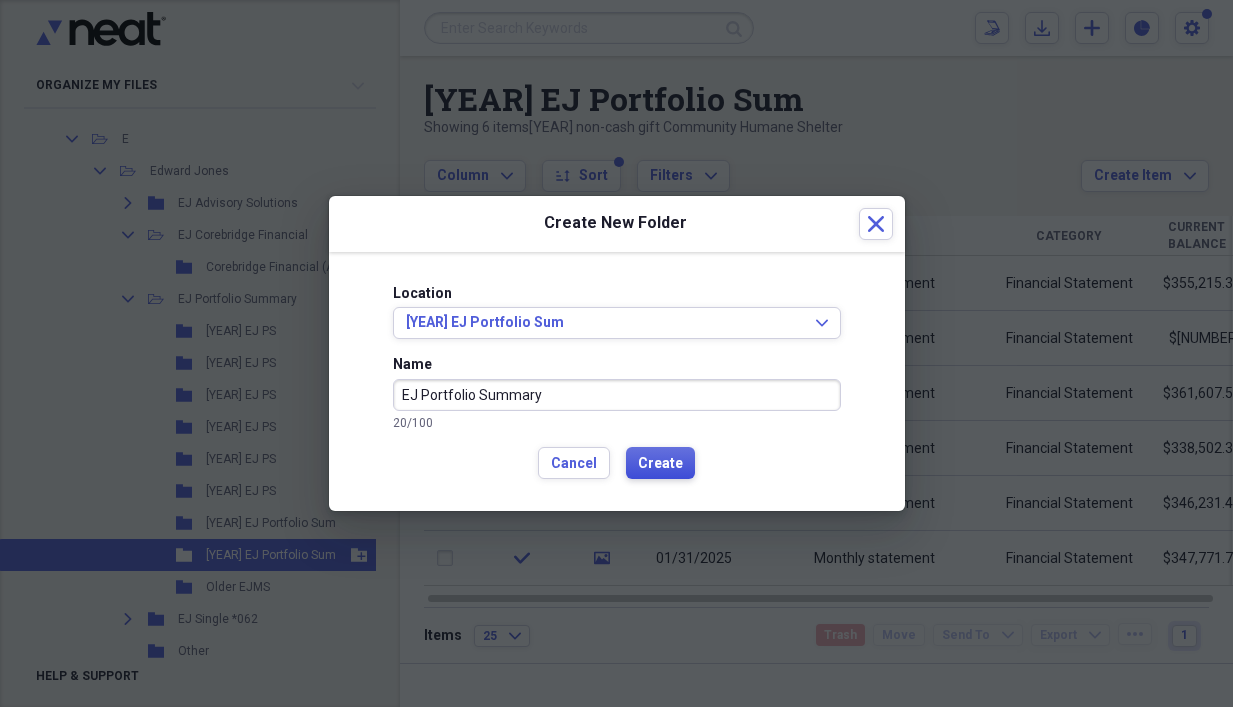 type on "EJ Portfolio Summary" 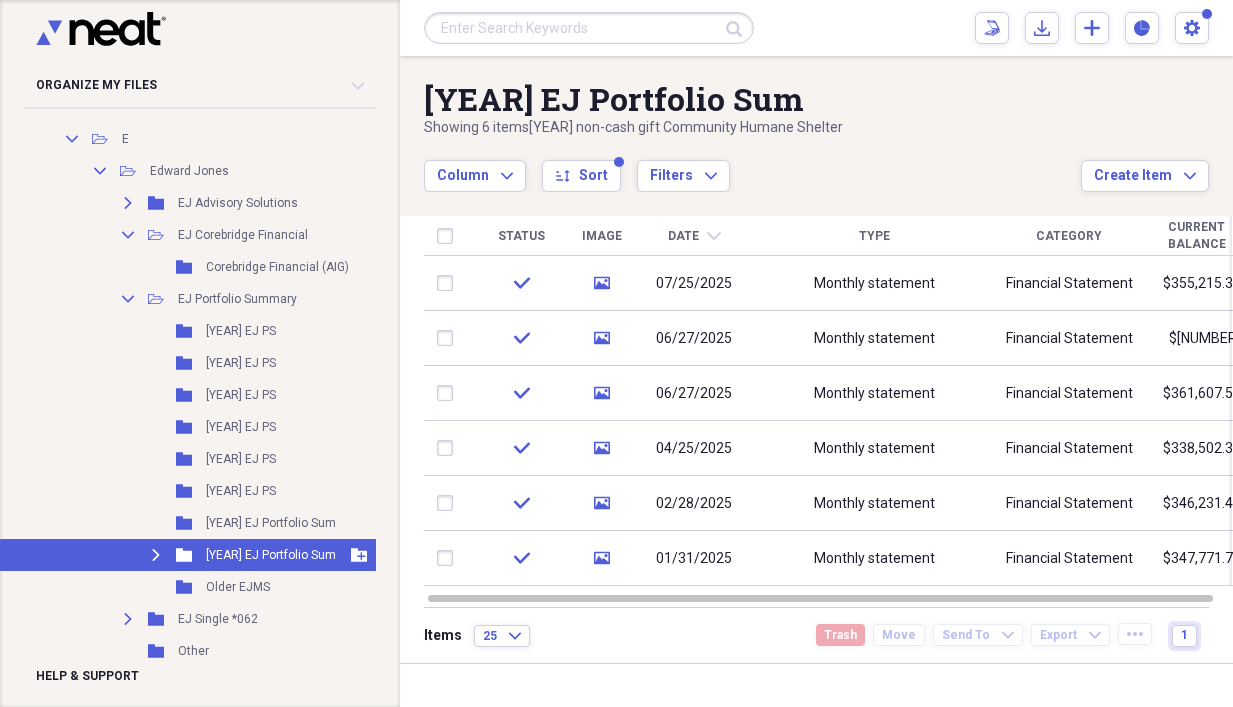 click on "Expand" at bounding box center [156, 555] 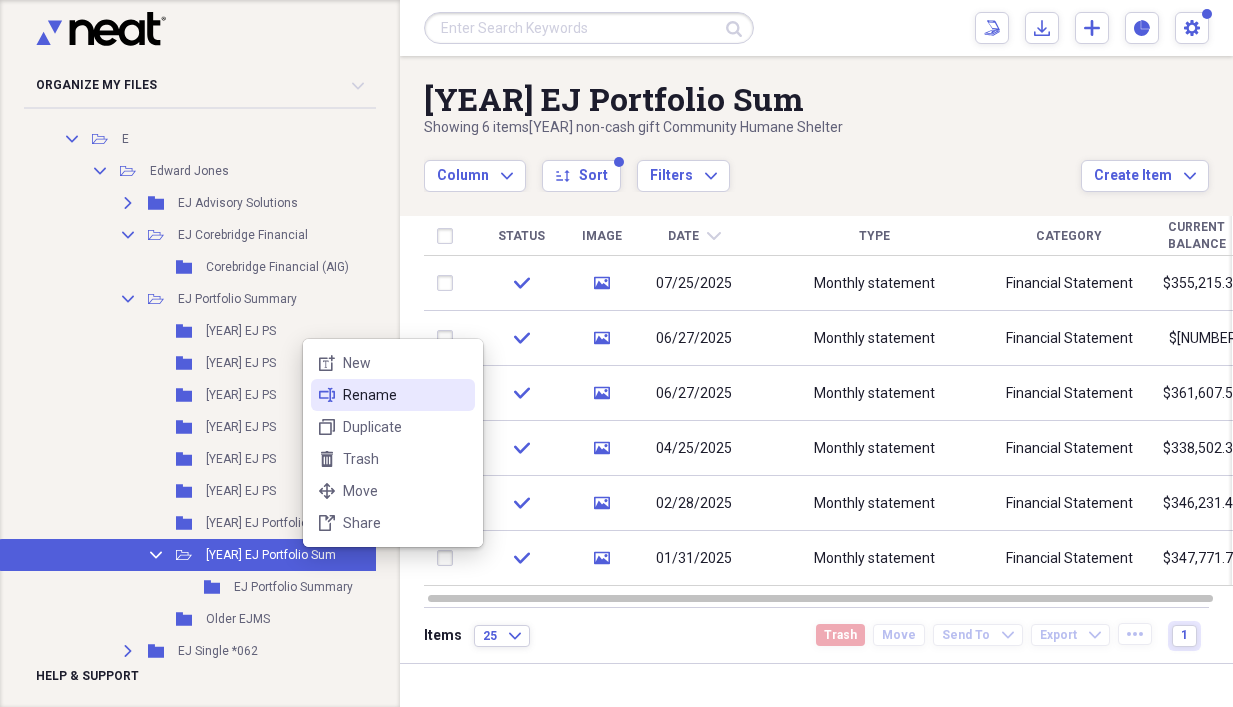 click on "Rename" at bounding box center (405, 395) 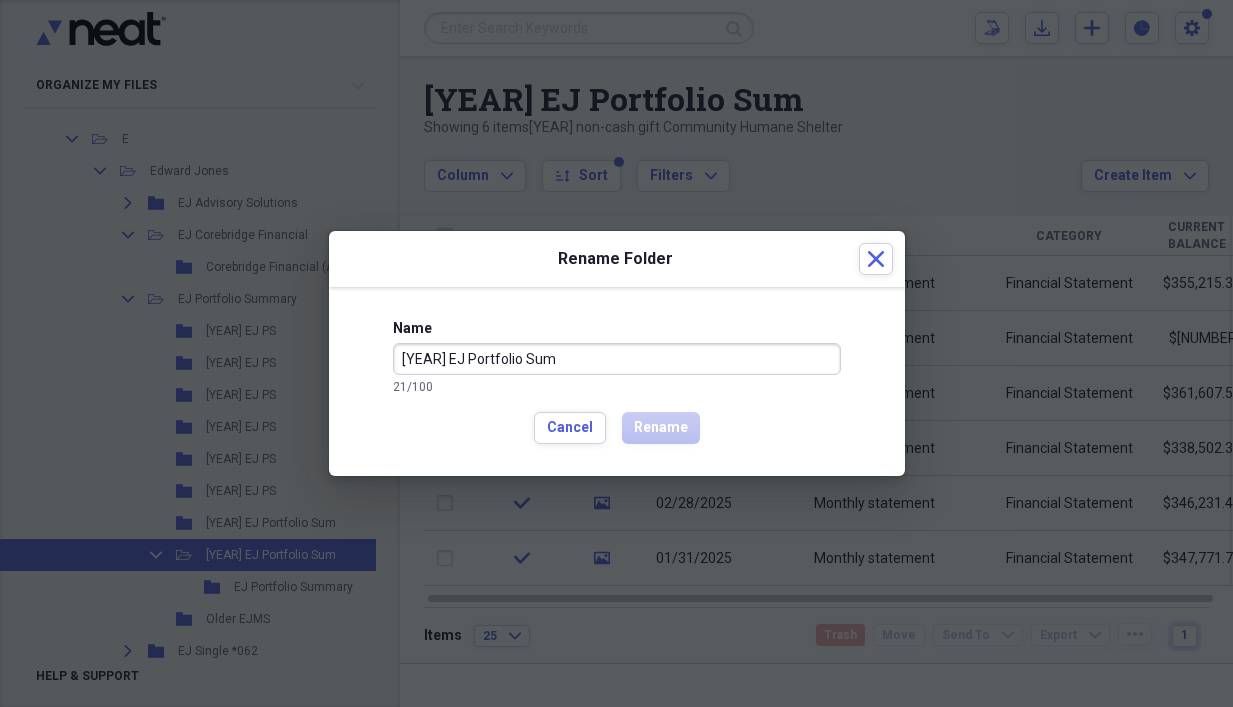 click on "[YEAR] EJ Portfolio Sum" at bounding box center [617, 359] 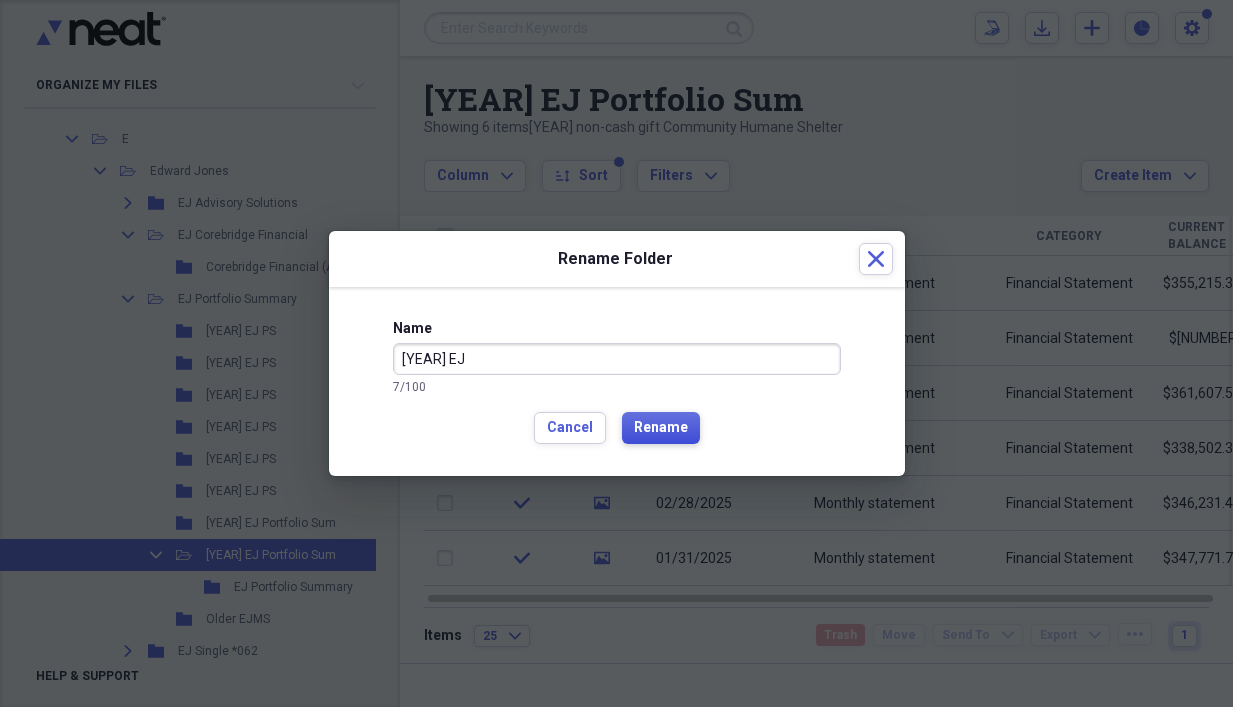 type on "[YEAR] EJ" 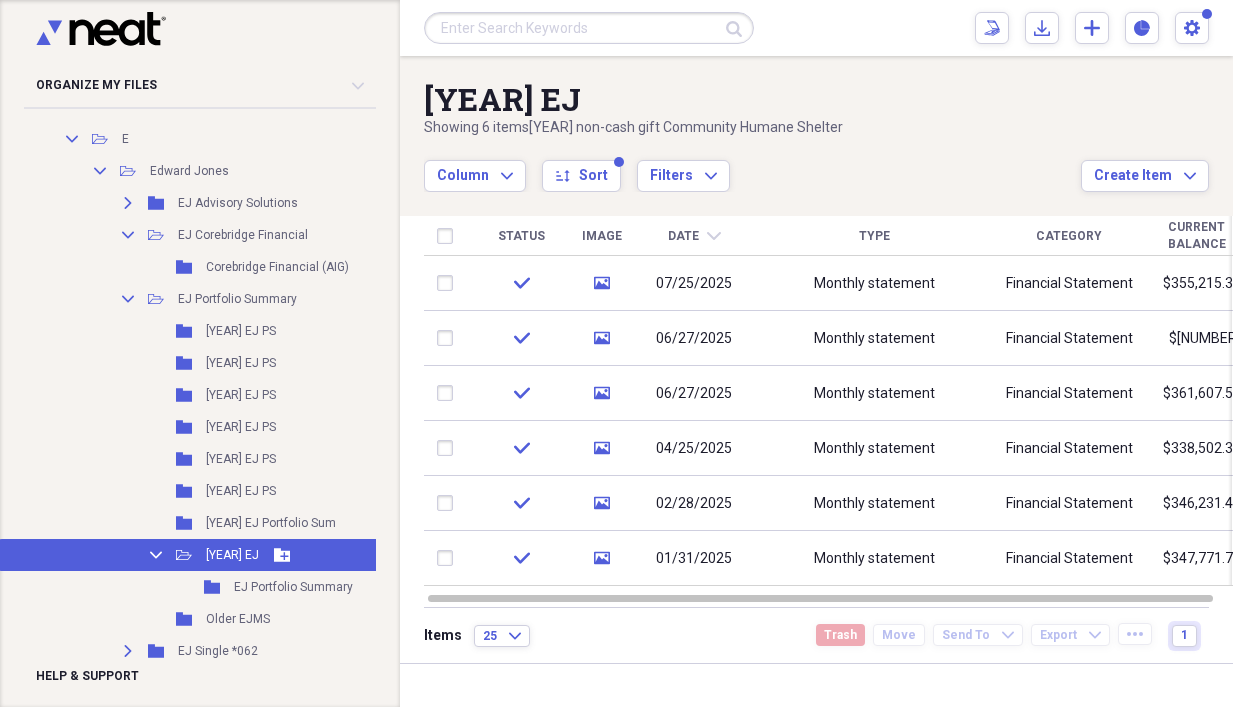 click on "Add Folder" 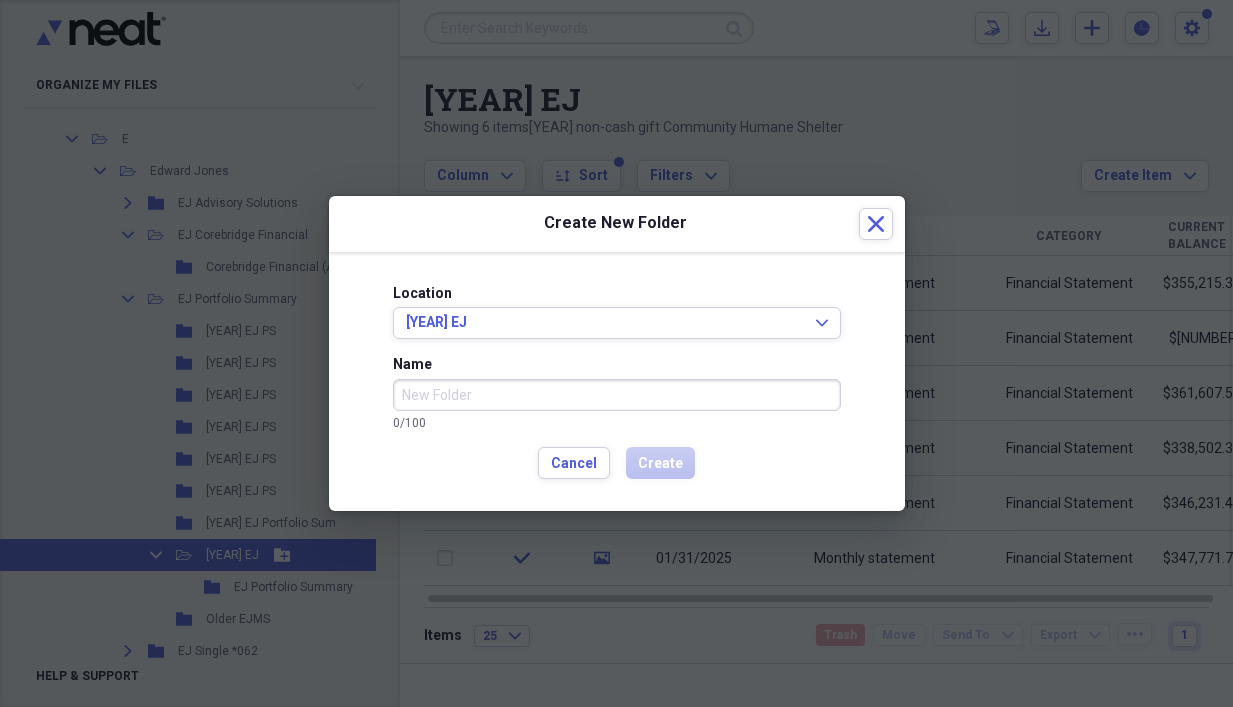 click on "Name" at bounding box center [617, 395] 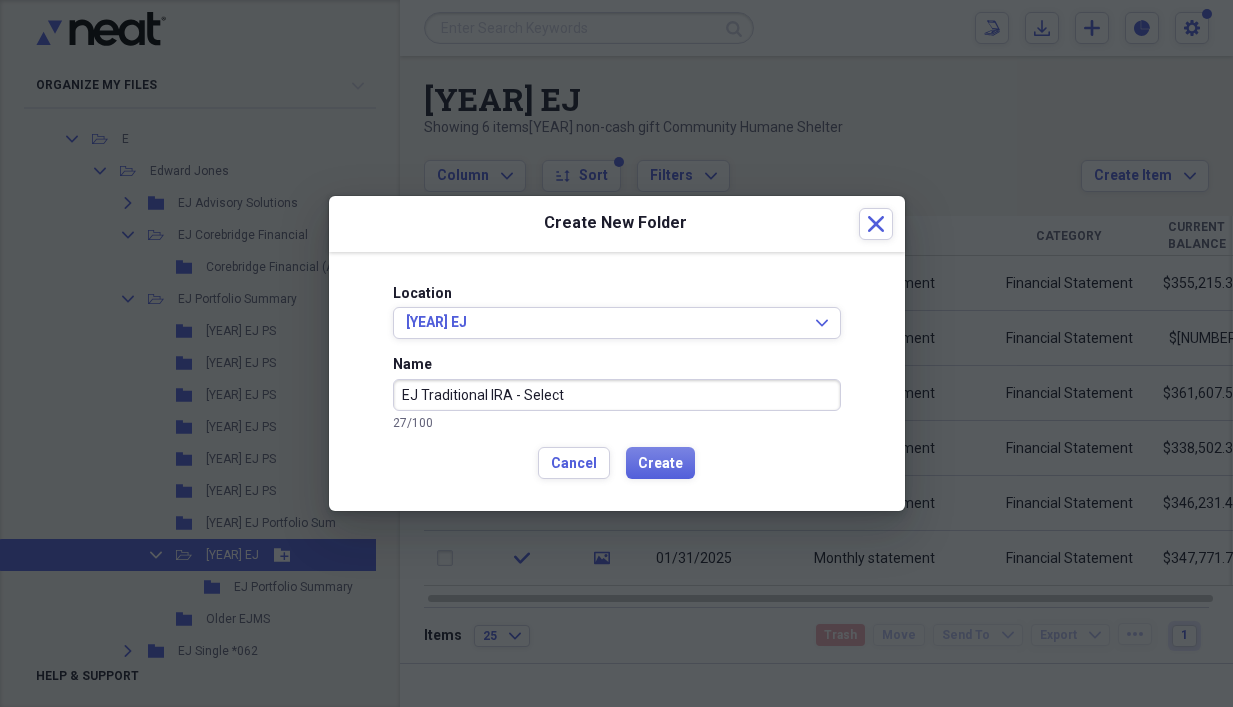type on "EJ Traditional IRA - Select" 